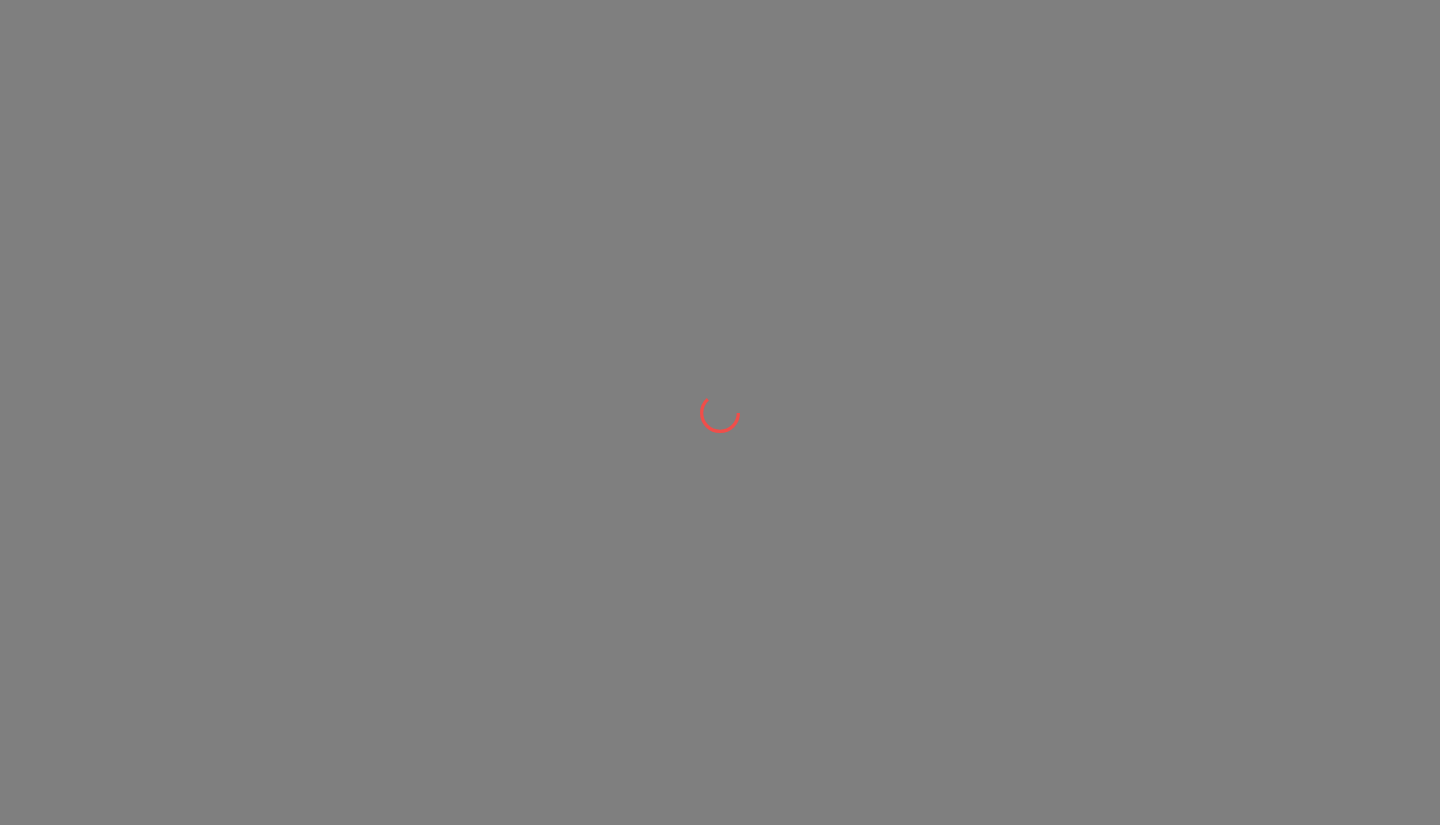 scroll, scrollTop: 0, scrollLeft: 0, axis: both 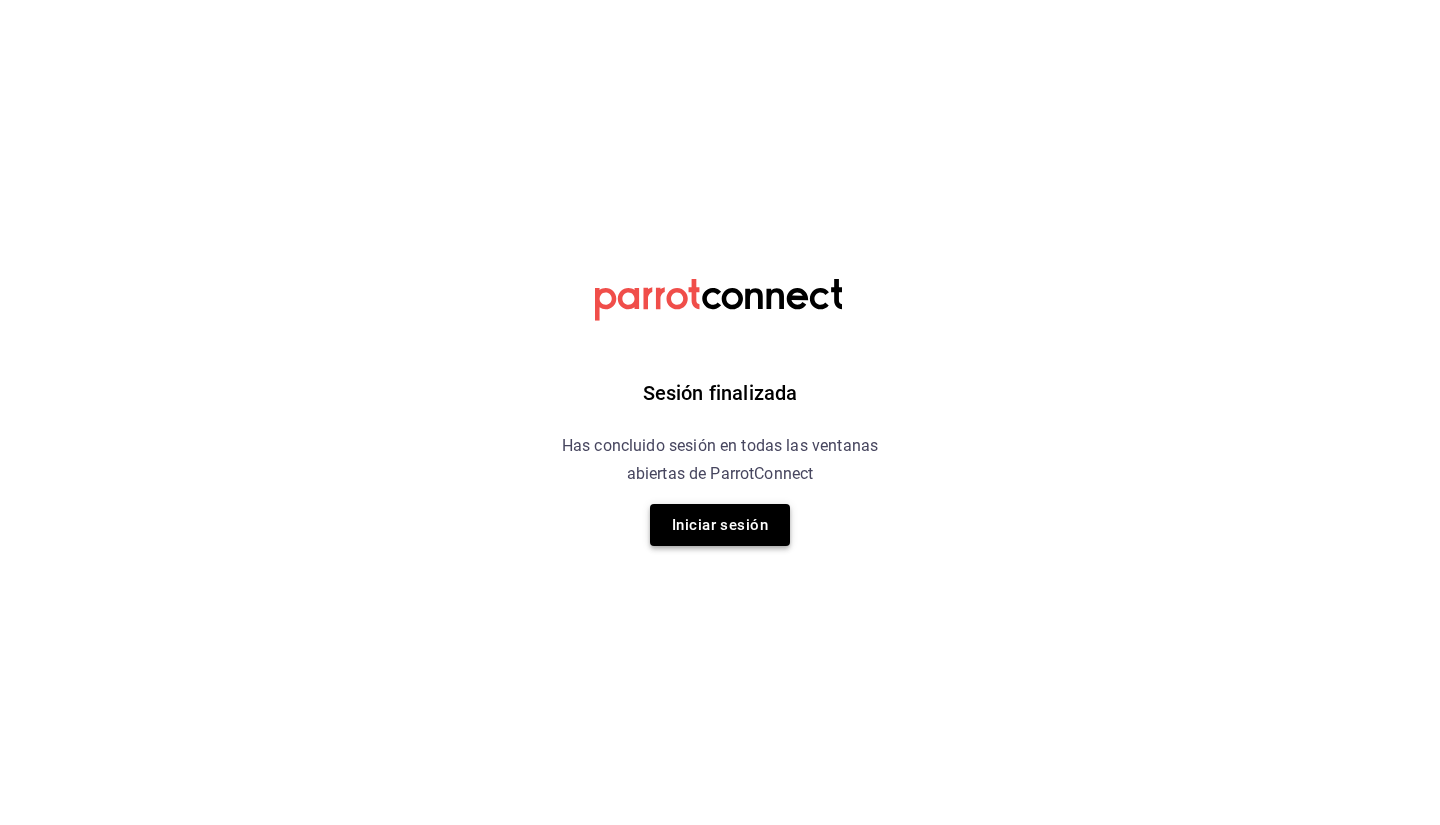 click on "Iniciar sesión" at bounding box center (720, 525) 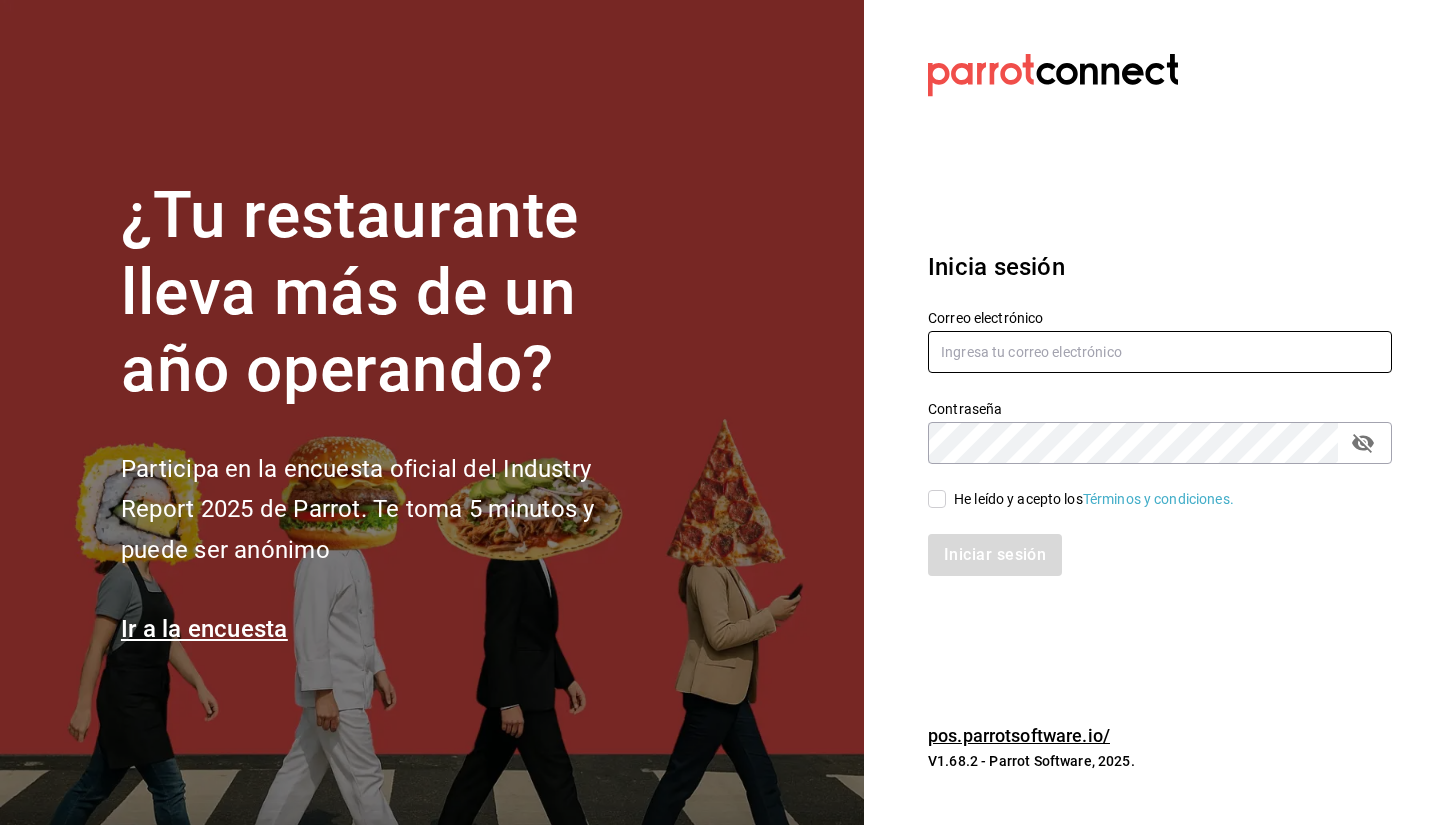 type on "[EMAIL]" 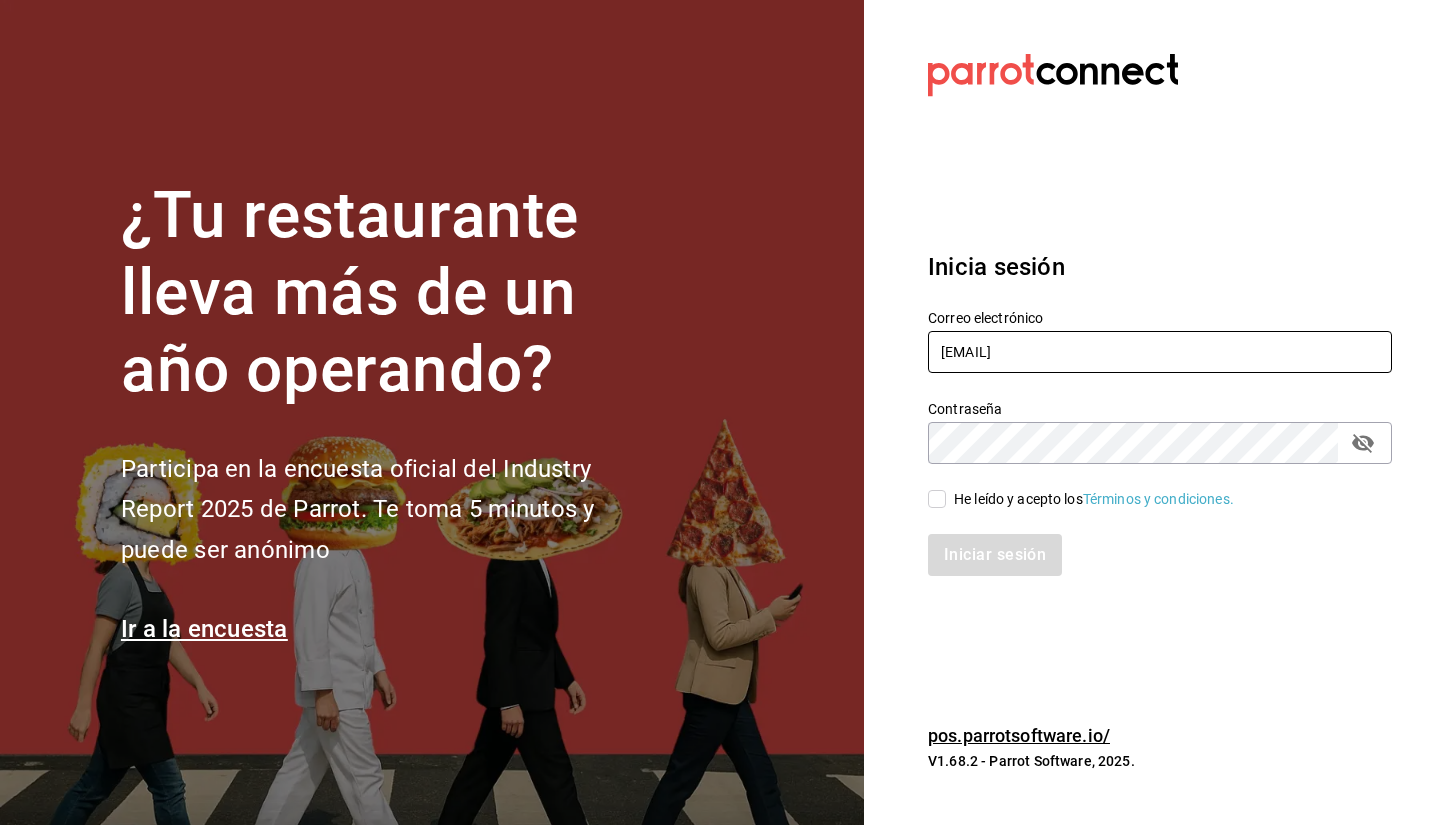 click on "[EMAIL]" at bounding box center (1160, 352) 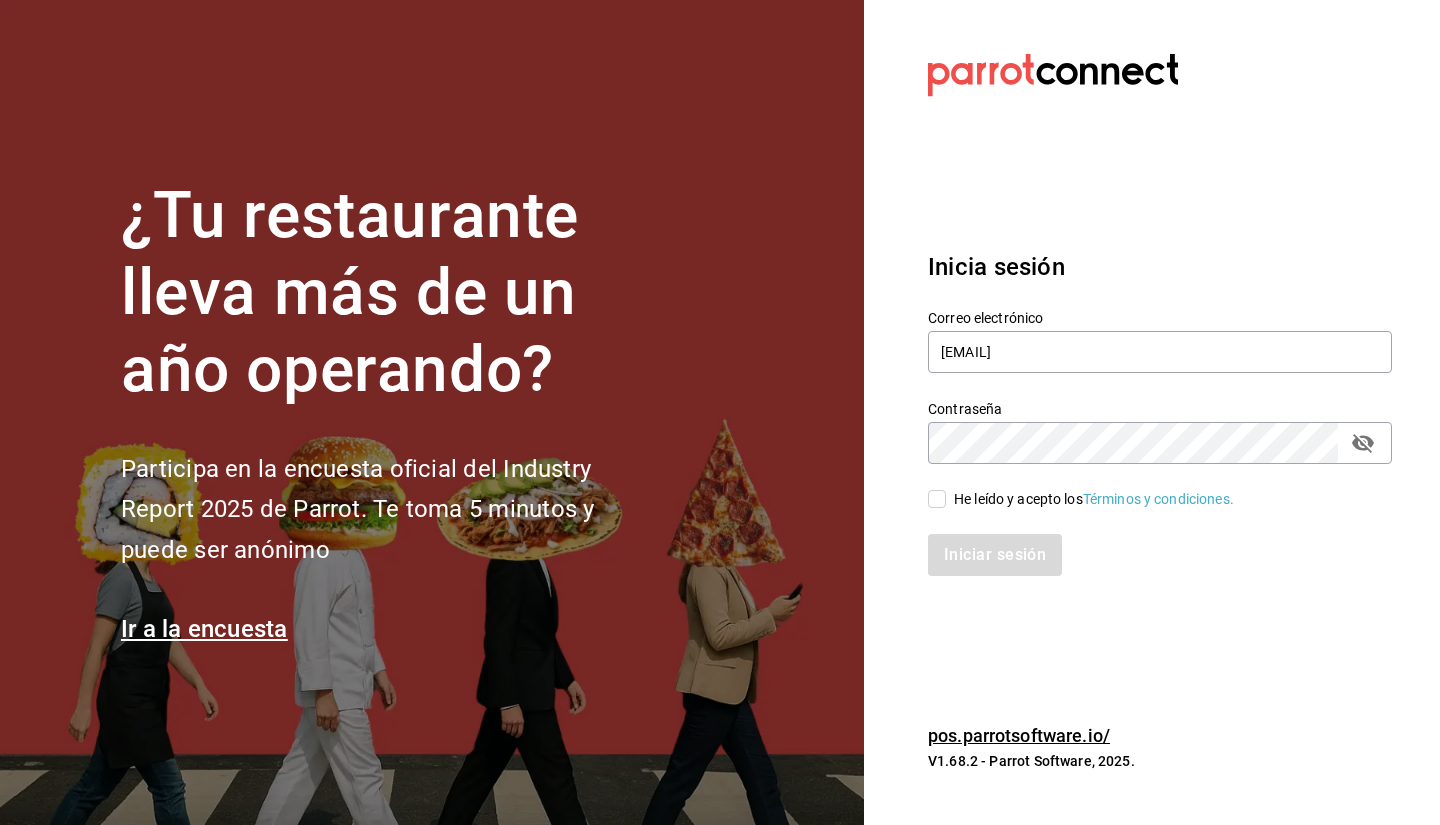 click on "He leído y acepto los  Términos y condiciones." at bounding box center [1094, 499] 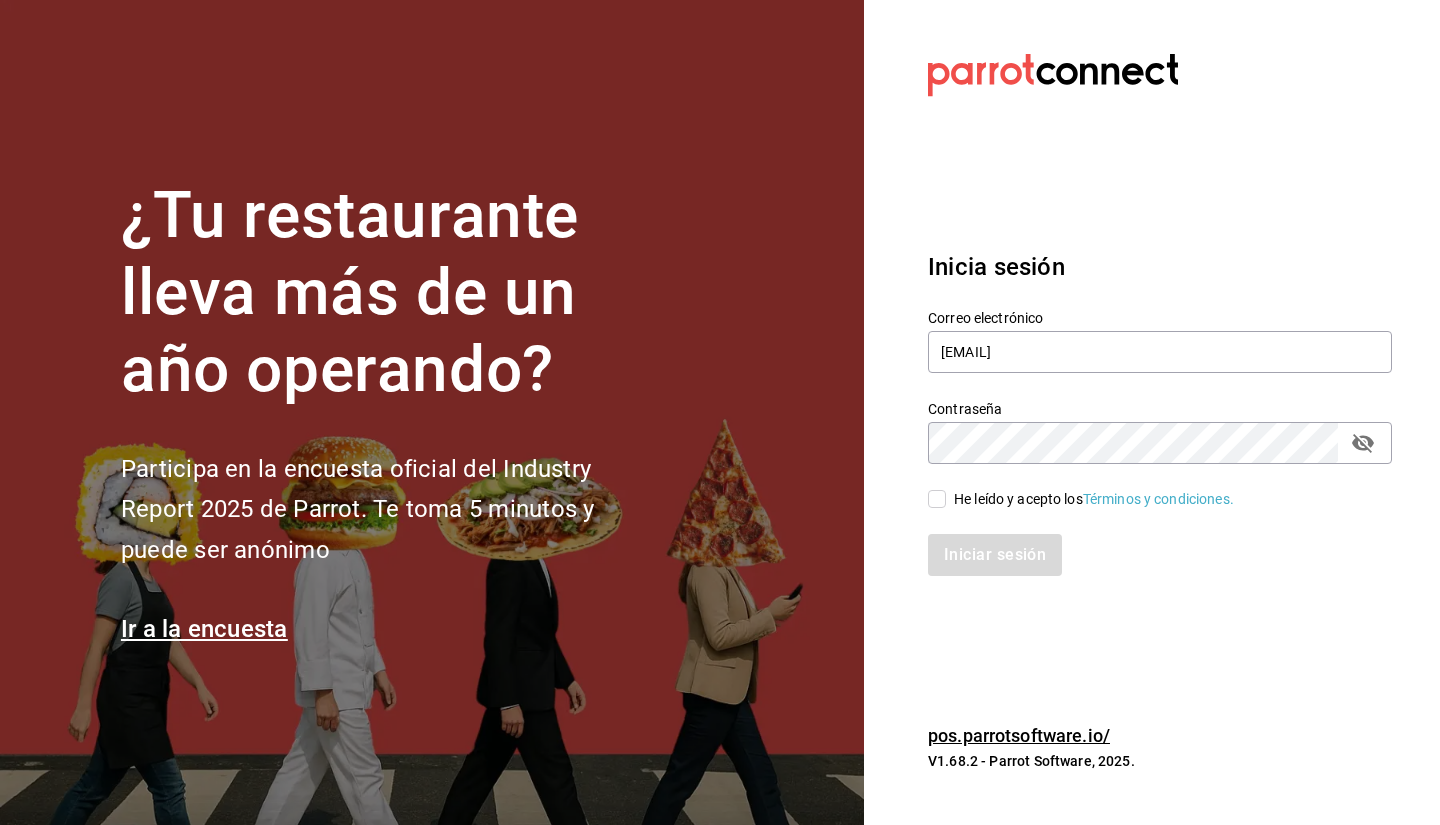checkbox on "true" 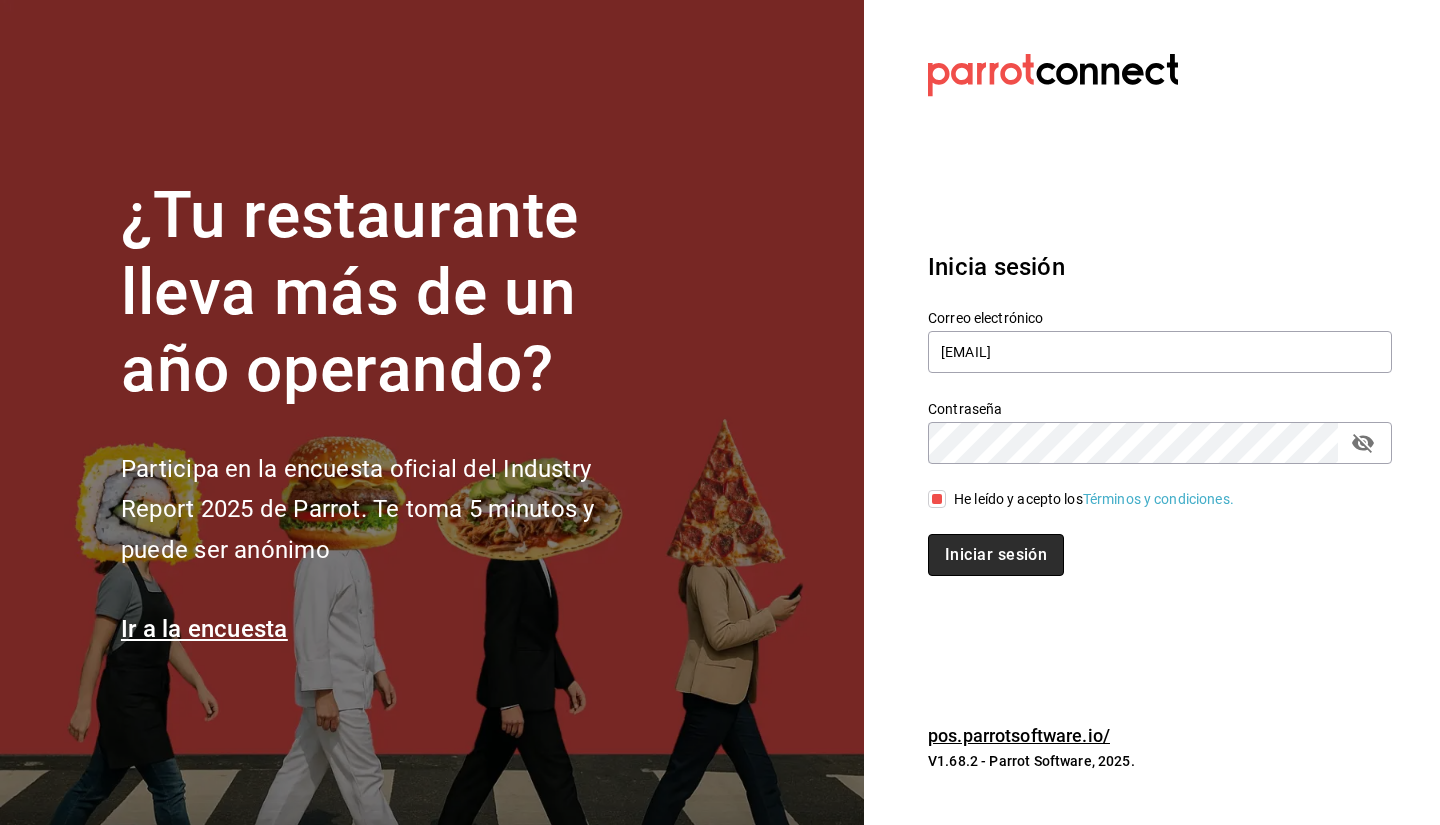 click on "Iniciar sesión" at bounding box center [996, 555] 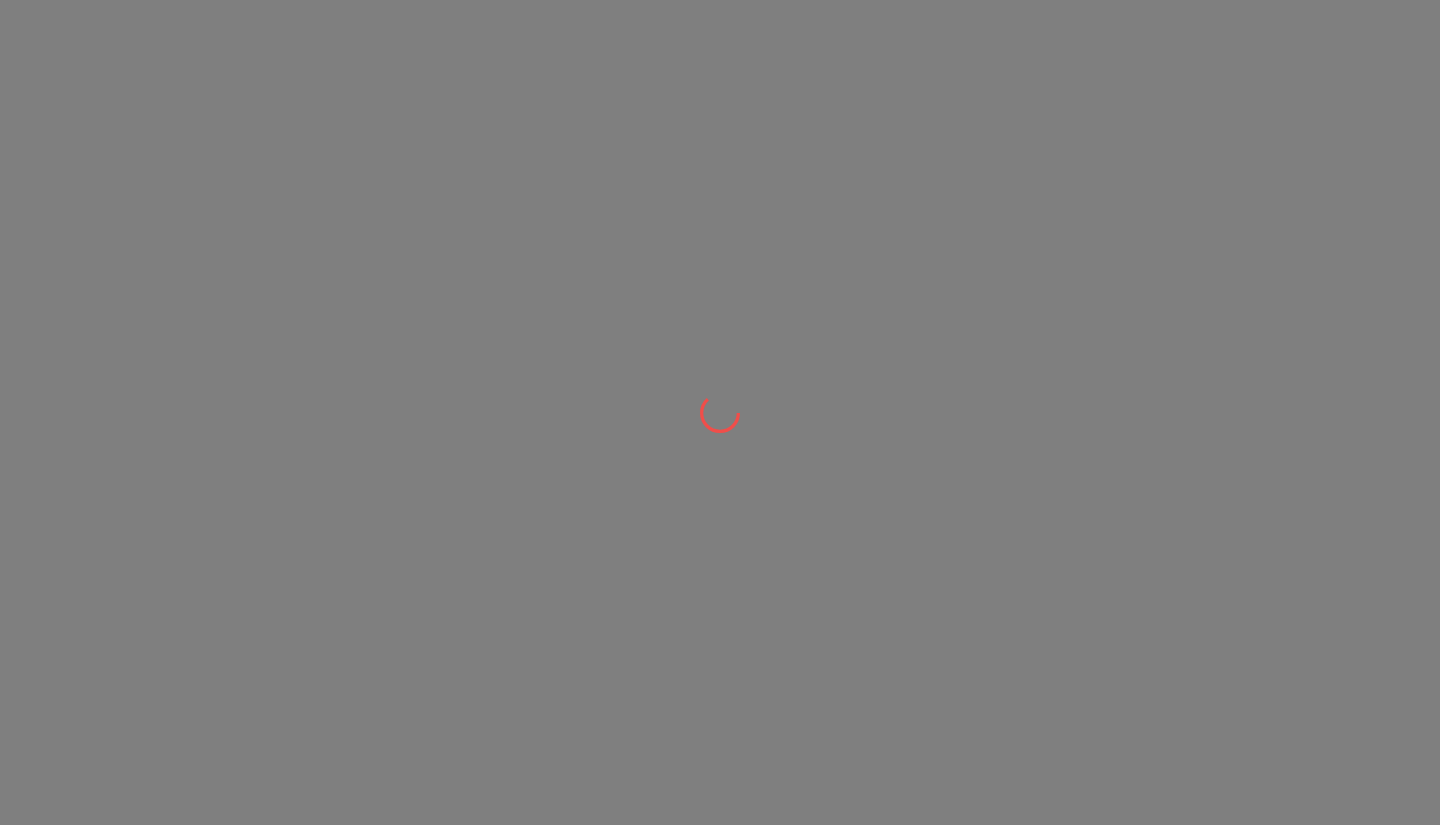 scroll, scrollTop: 0, scrollLeft: 0, axis: both 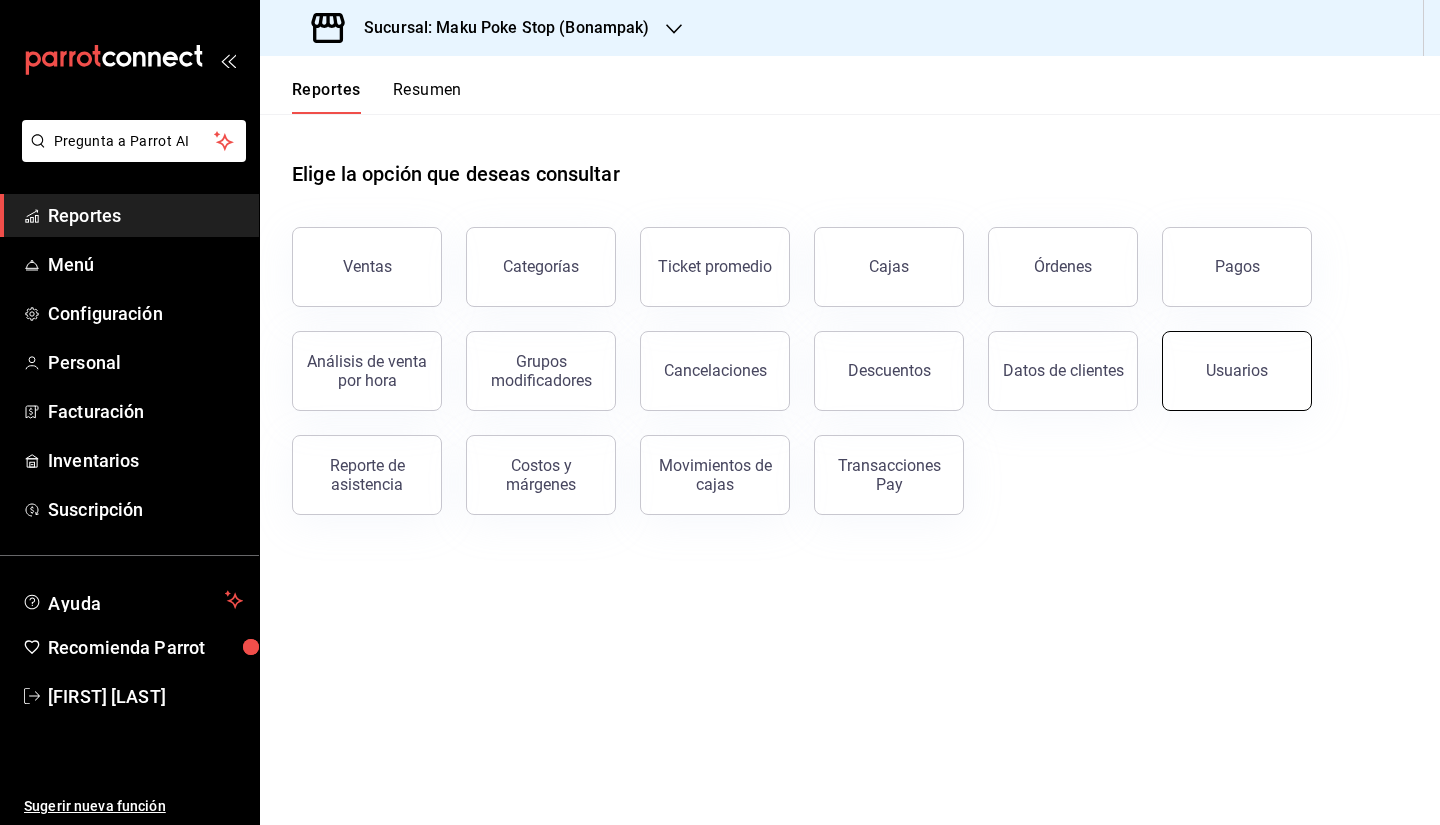 click on "Usuarios" at bounding box center (1237, 371) 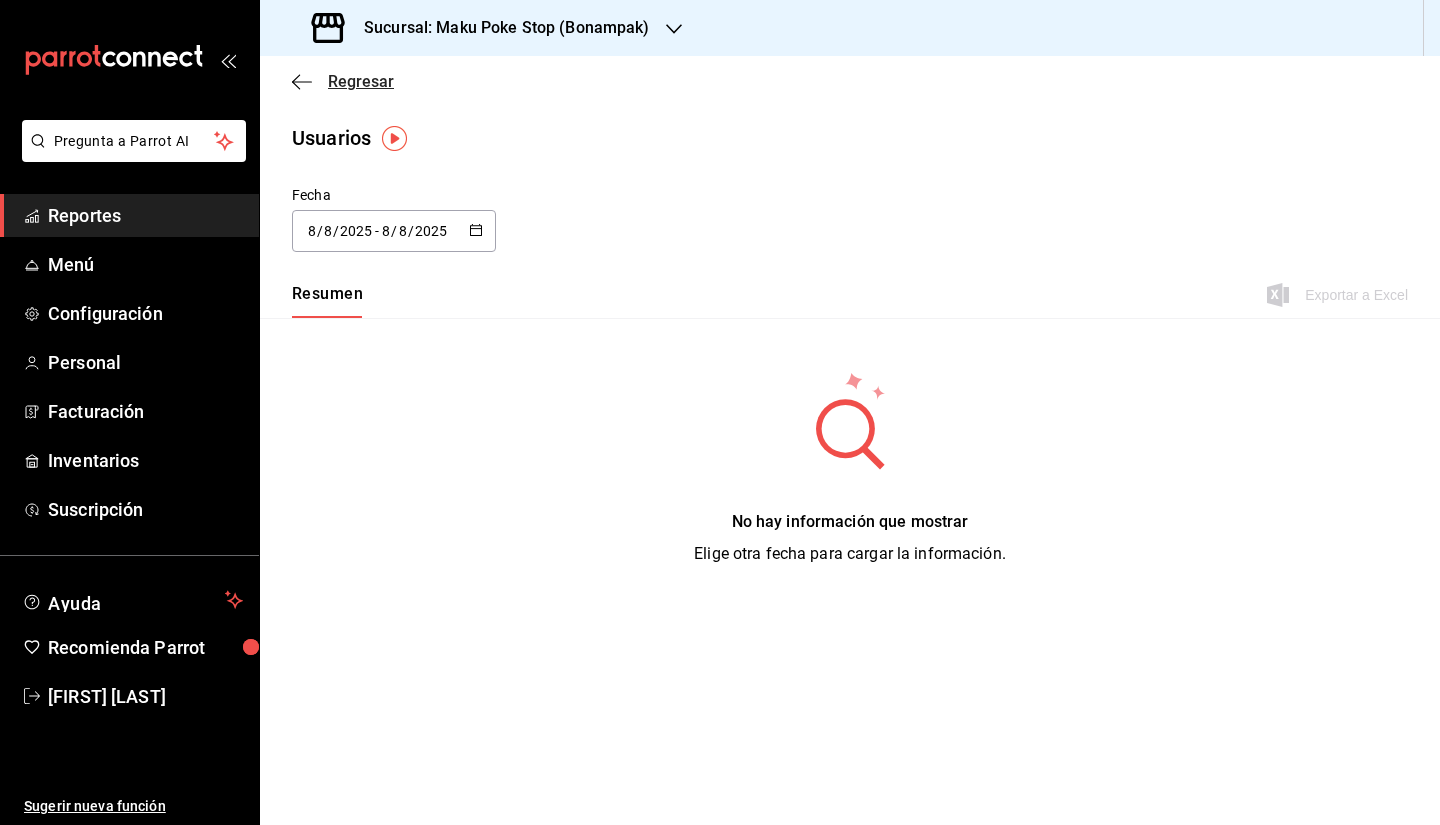 click on "Regresar" at bounding box center (361, 81) 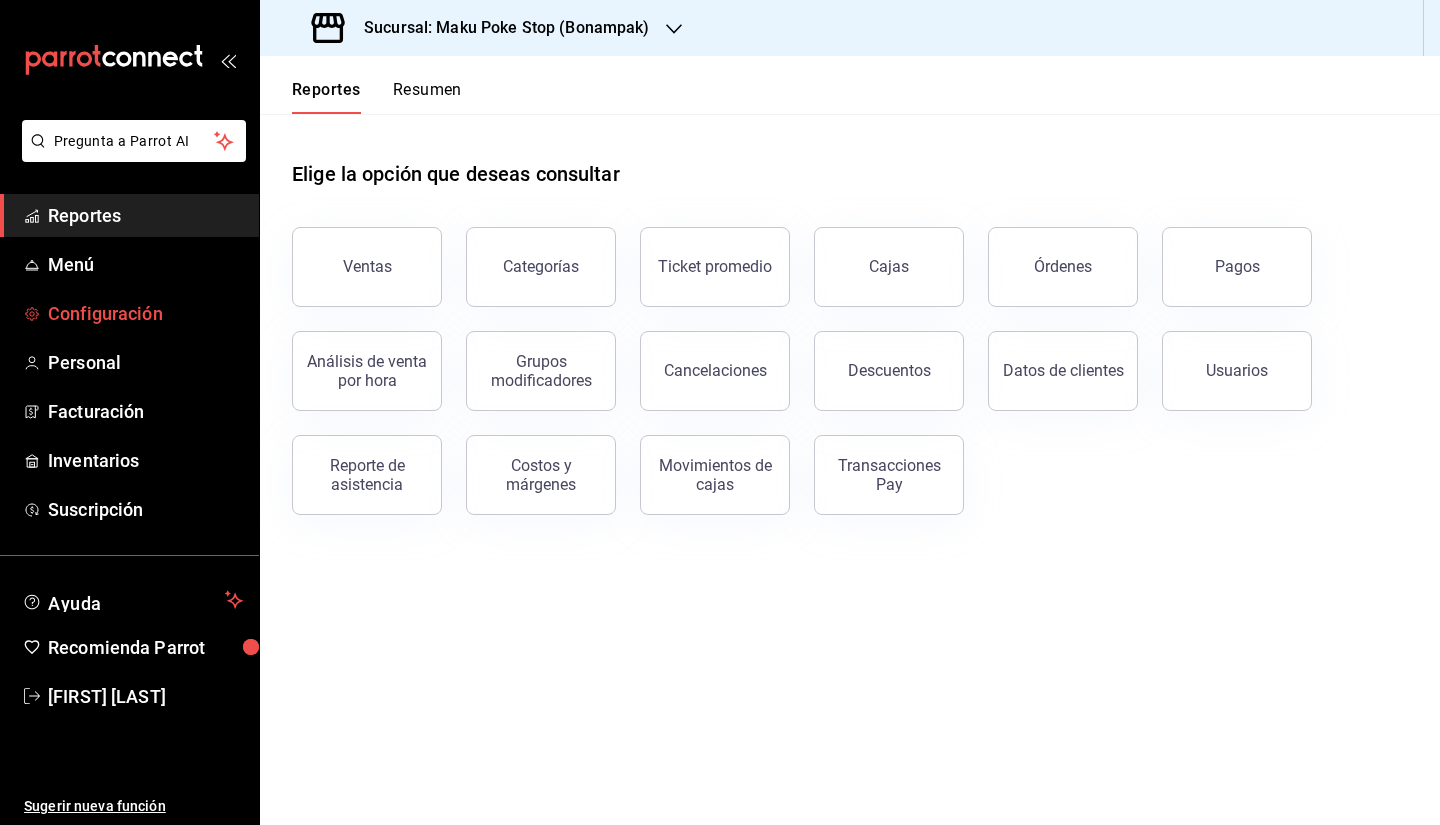 click on "Configuración" at bounding box center (145, 313) 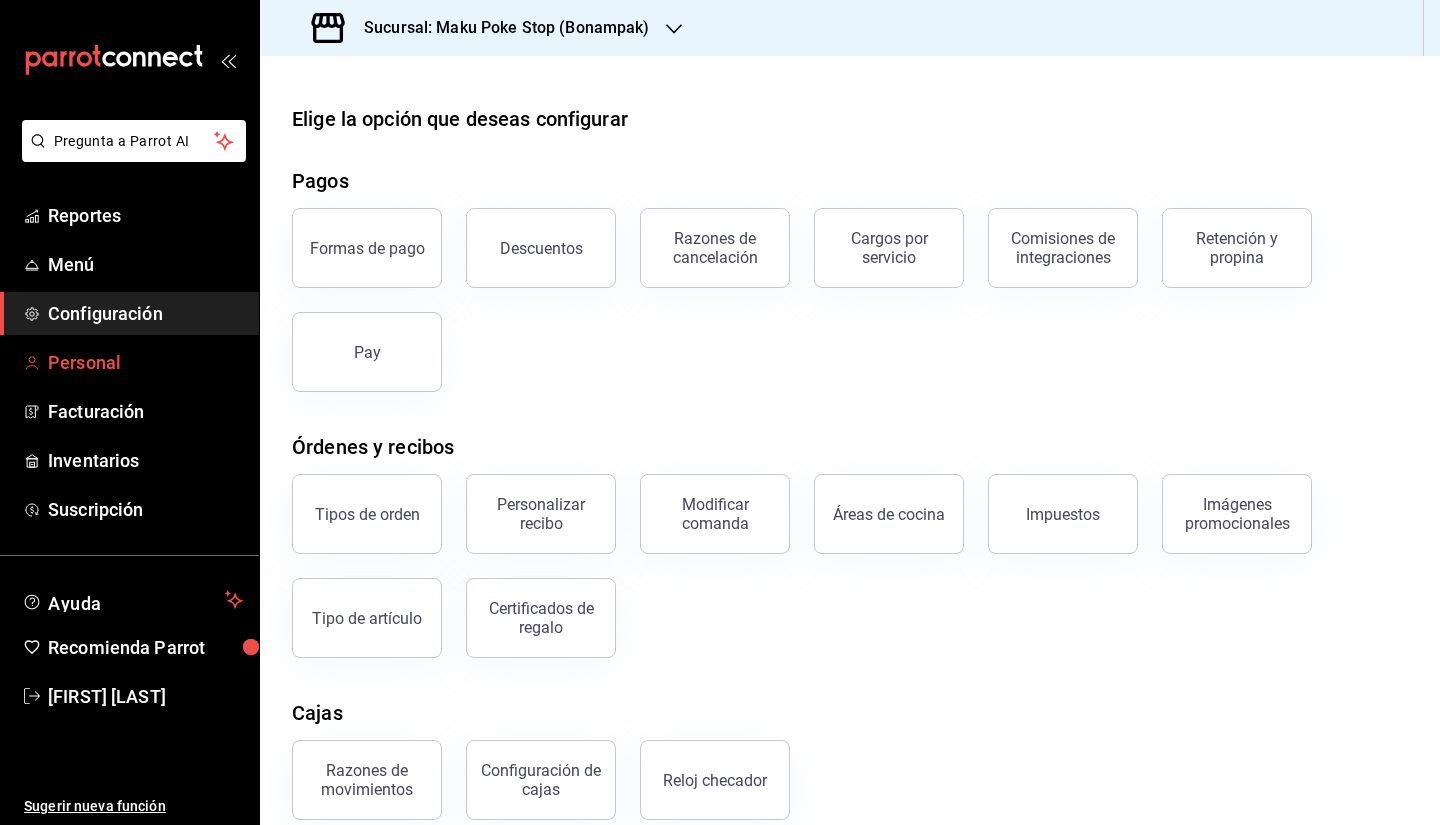 click on "Personal" at bounding box center (145, 362) 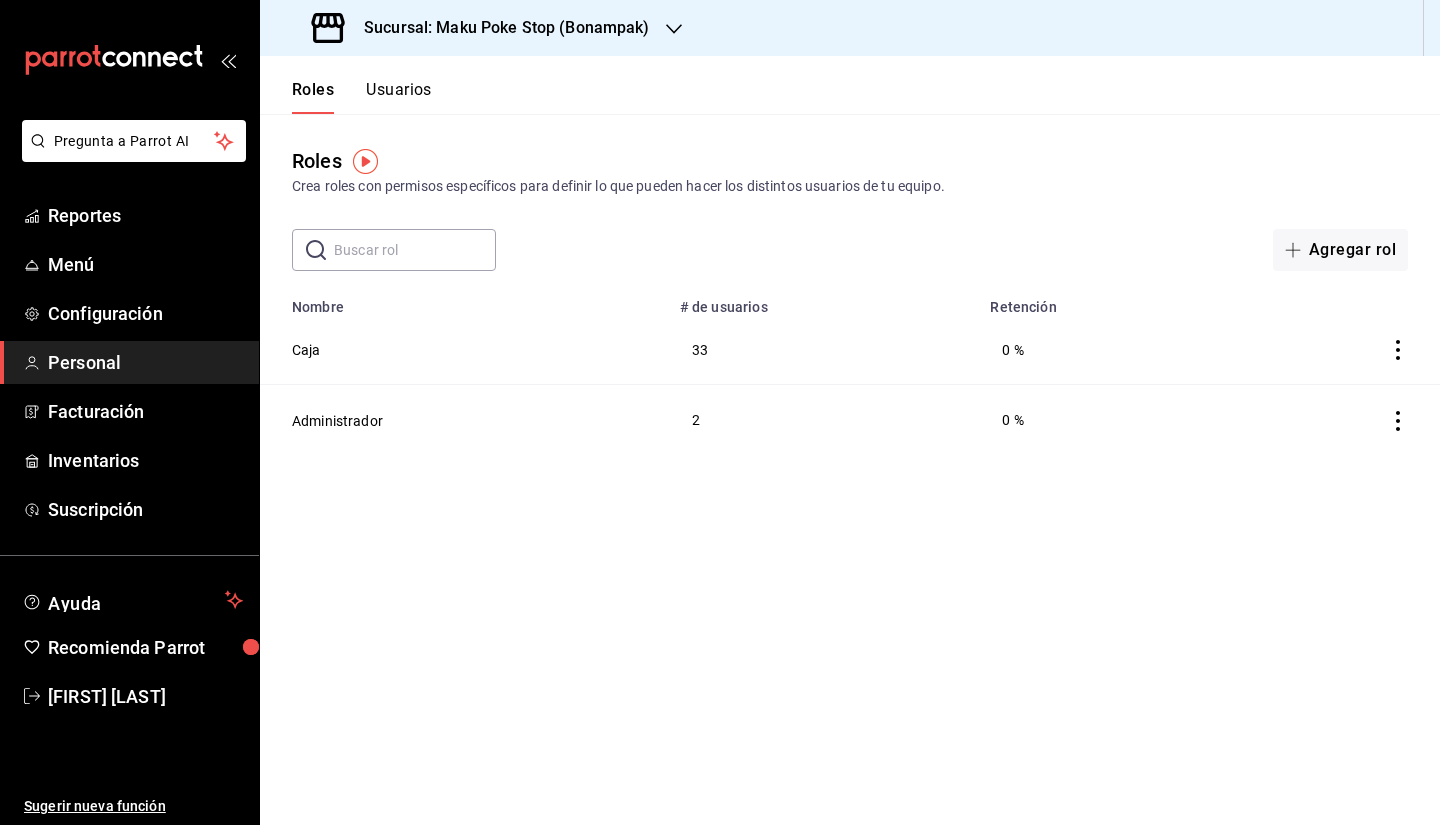 click on "Usuarios" at bounding box center [399, 97] 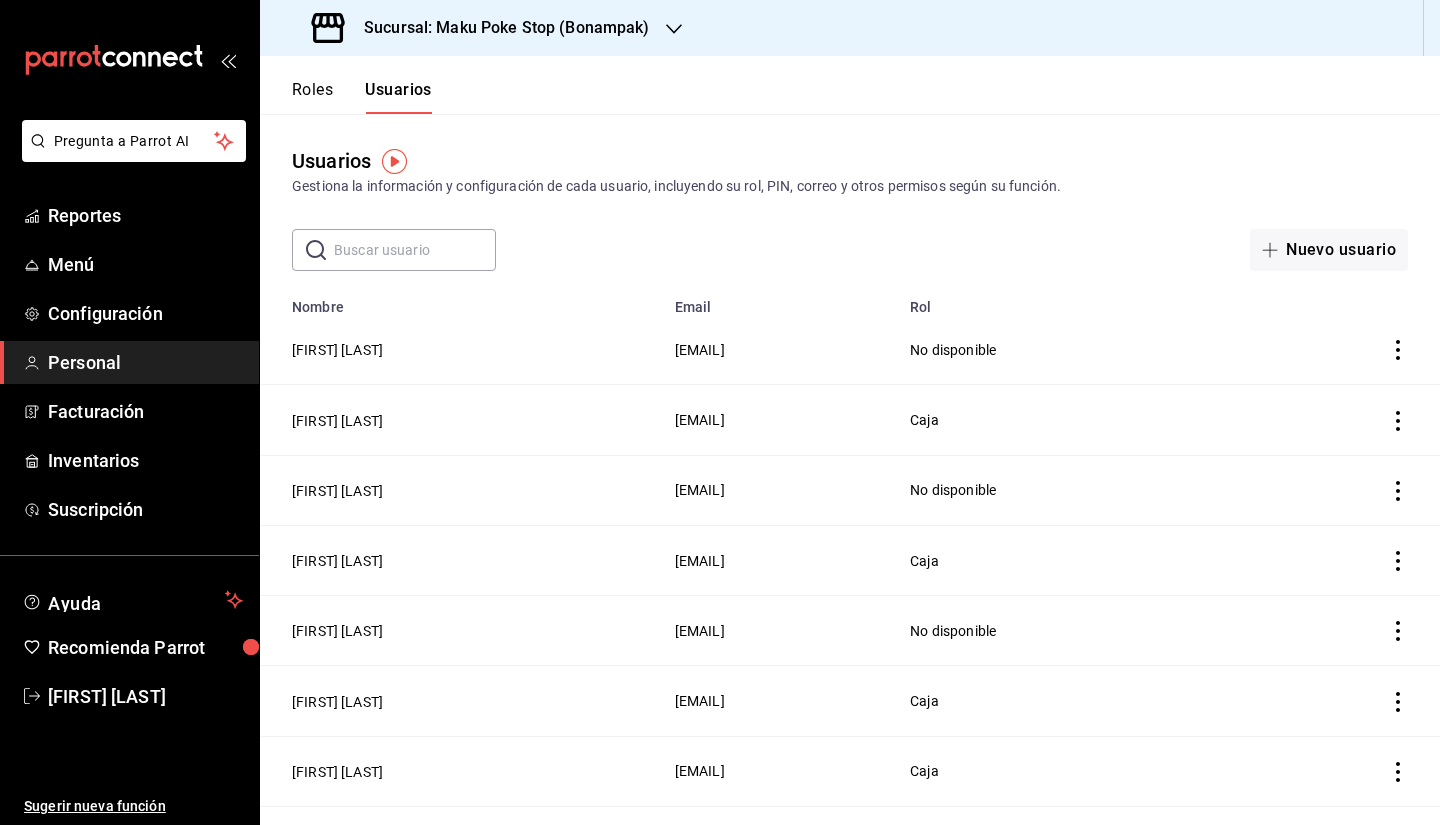 click 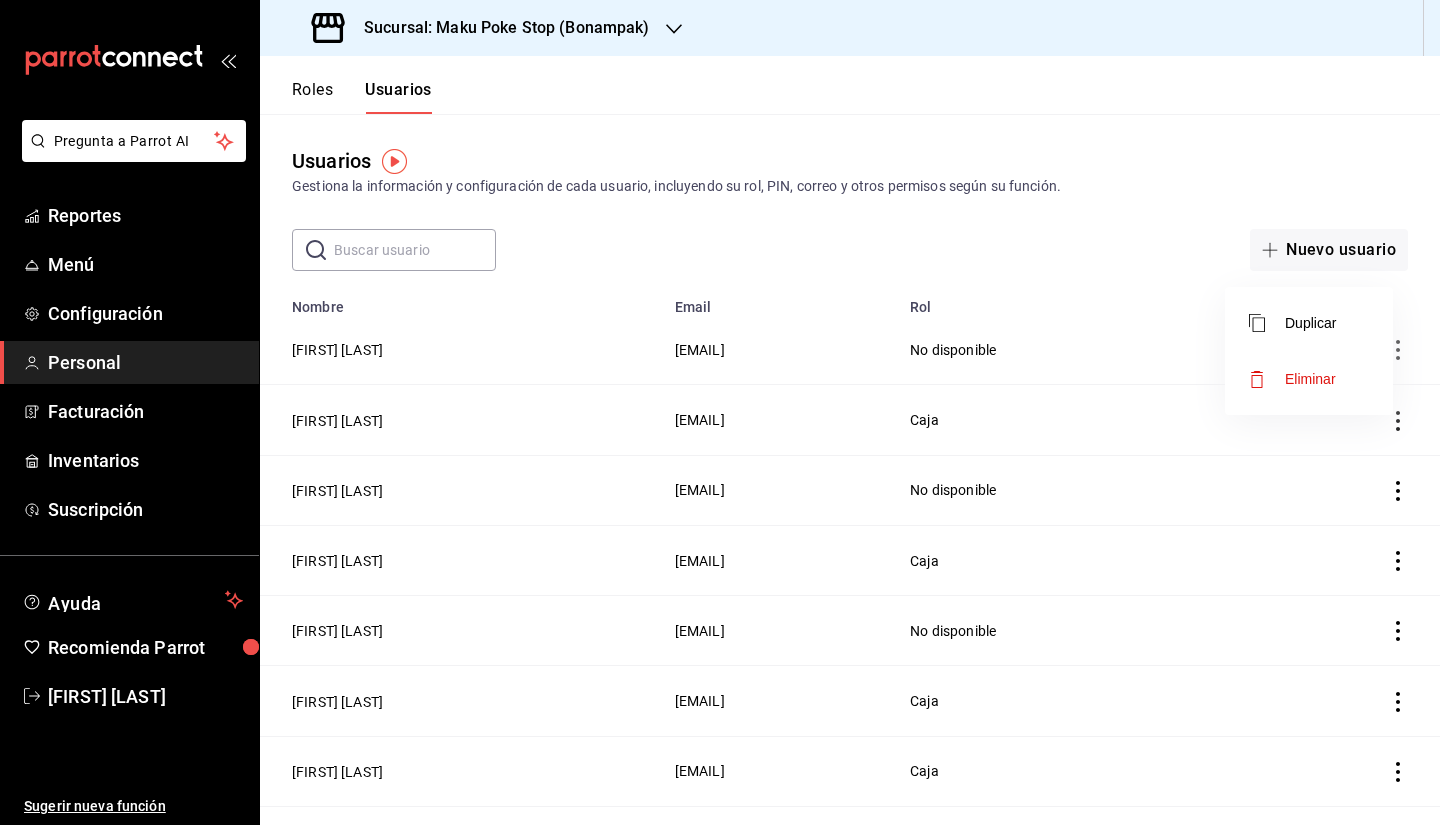 click at bounding box center (720, 412) 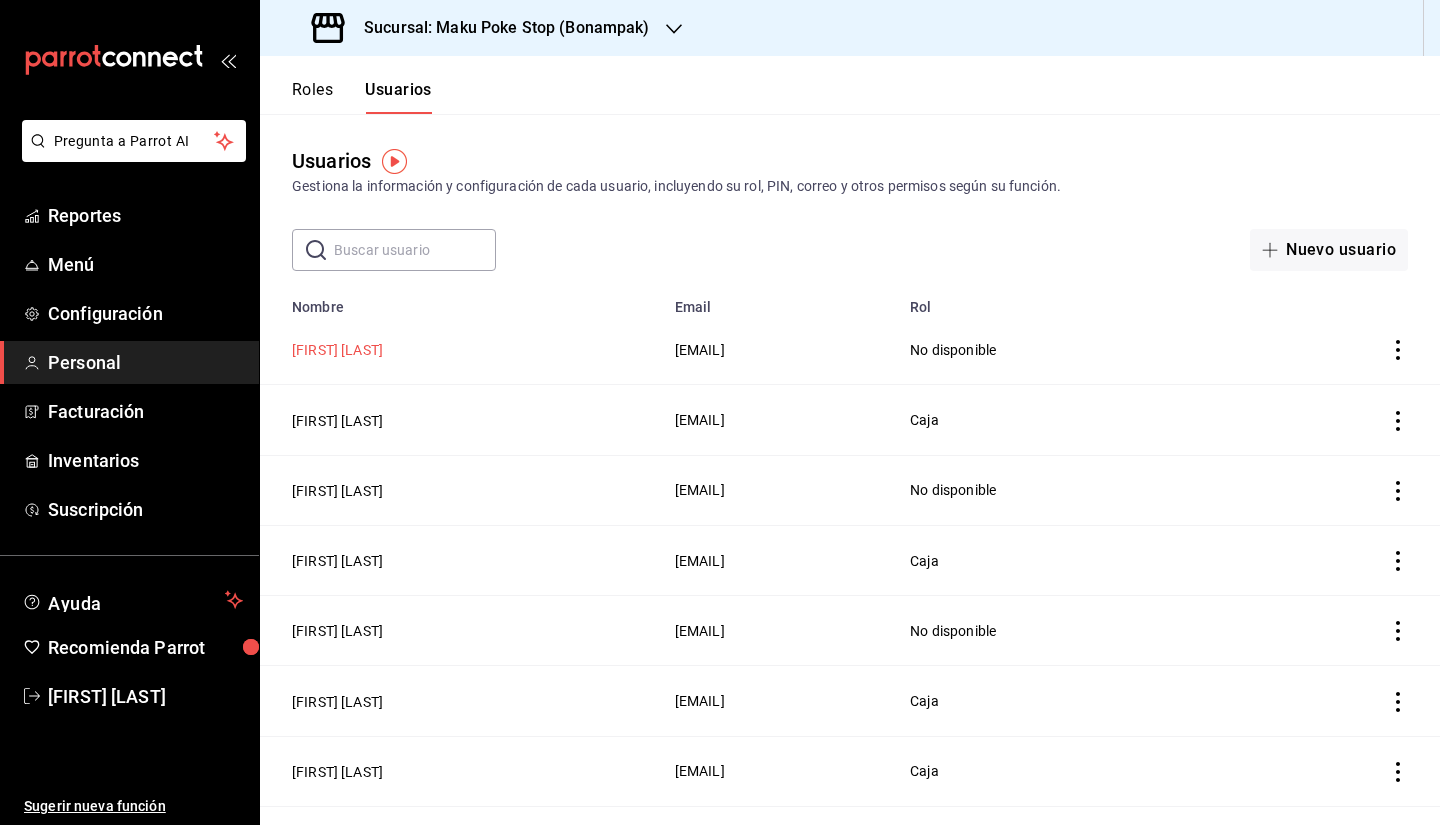click on "[FIRST] [LAST]" at bounding box center [337, 350] 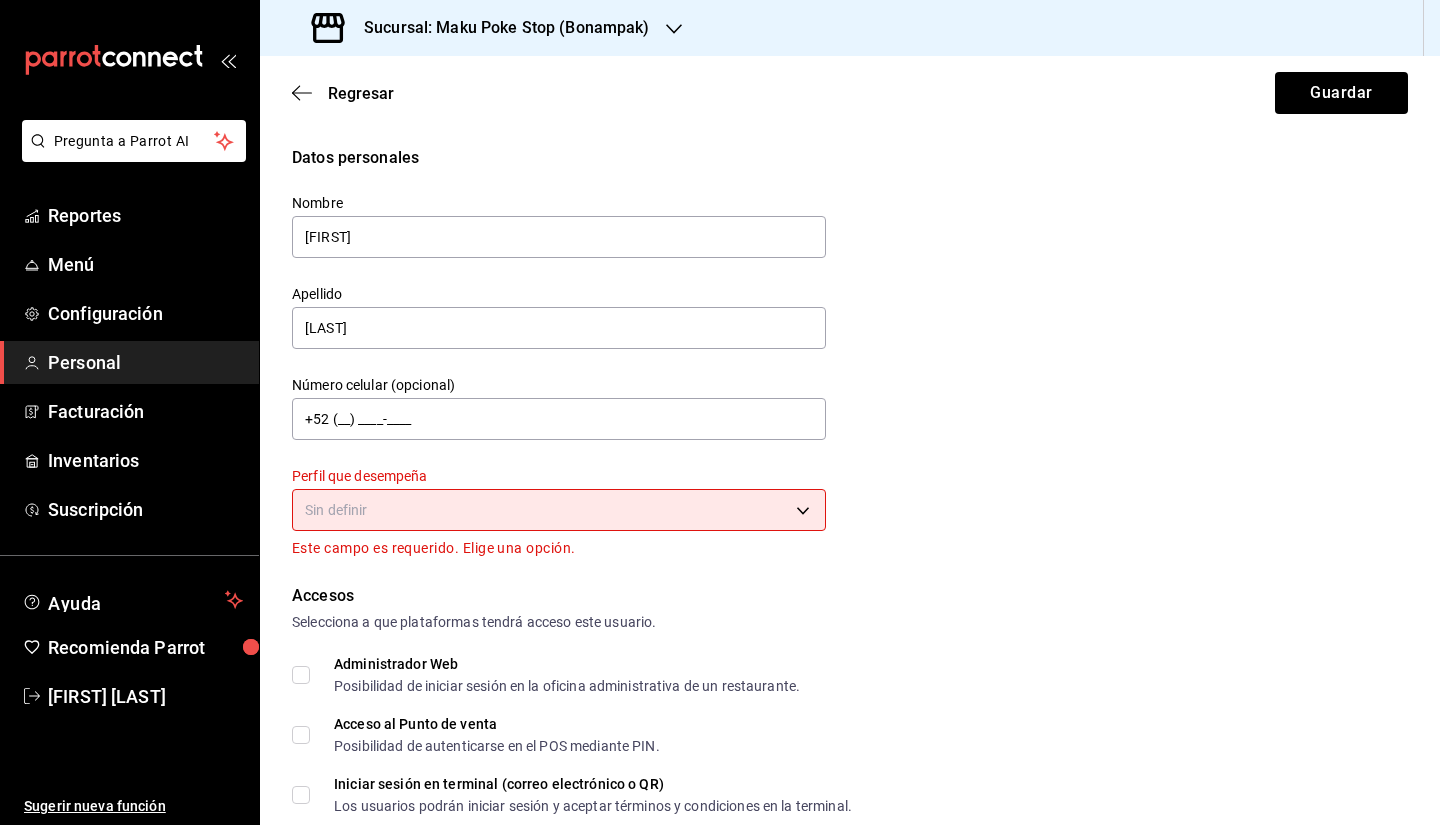 click on "Pregunta a Parrot AI Reportes   Menú   Configuración   Personal   Facturación   Inventarios   Suscripción   Ayuda Recomienda Parrot   [FIRST] [LAST]   Sugerir nueva función   Sucursal: Maku Poke Stop (Bonampak) Regresar Guardar Datos personales Nombre [FIRST] Apellido [LAST] Número celular (opcional) +52 (__) ____-____ Perfil que desempeña Sin definir Este campo es requerido. Elige una opción. Accesos Selecciona a que plataformas tendrá acceso este usuario. Administrador Web Posibilidad de iniciar sesión en la oficina administrativa de un restaurante.  Acceso al Punto de venta Posibilidad de autenticarse en el POS mediante PIN.  Iniciar sesión en terminal (correo electrónico o QR) Los usuarios podrán iniciar sesión y aceptar términos y condiciones en la terminal. Acceso uso de terminal Los usuarios podrán acceder y utilizar la terminal para visualizar y procesar pagos de sus órdenes. Correo electrónico Se volverá obligatorio al tener ciertos accesos activados. Contraseña PIN ​" at bounding box center [720, 412] 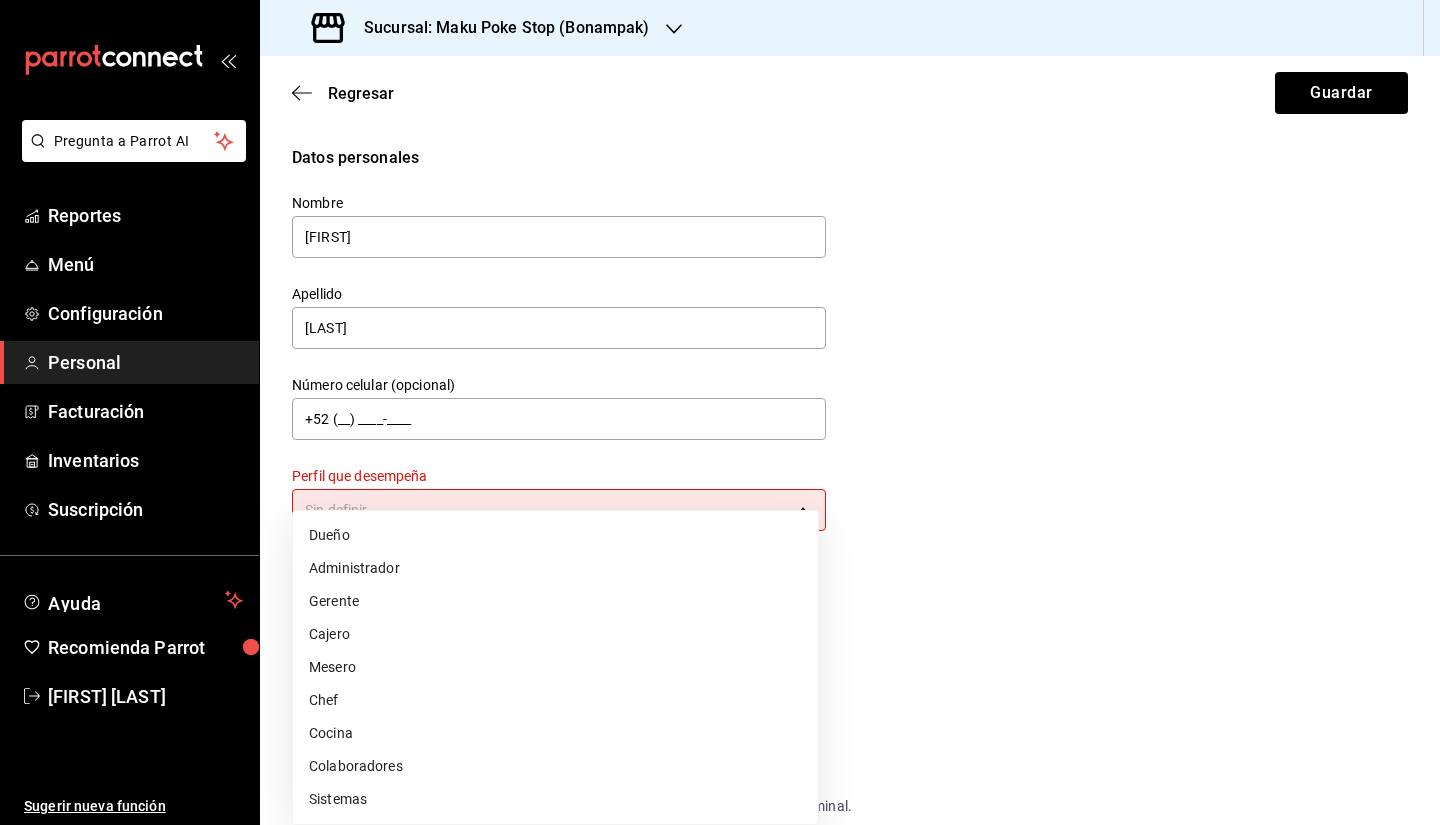 click on "Cajero" at bounding box center (555, 634) 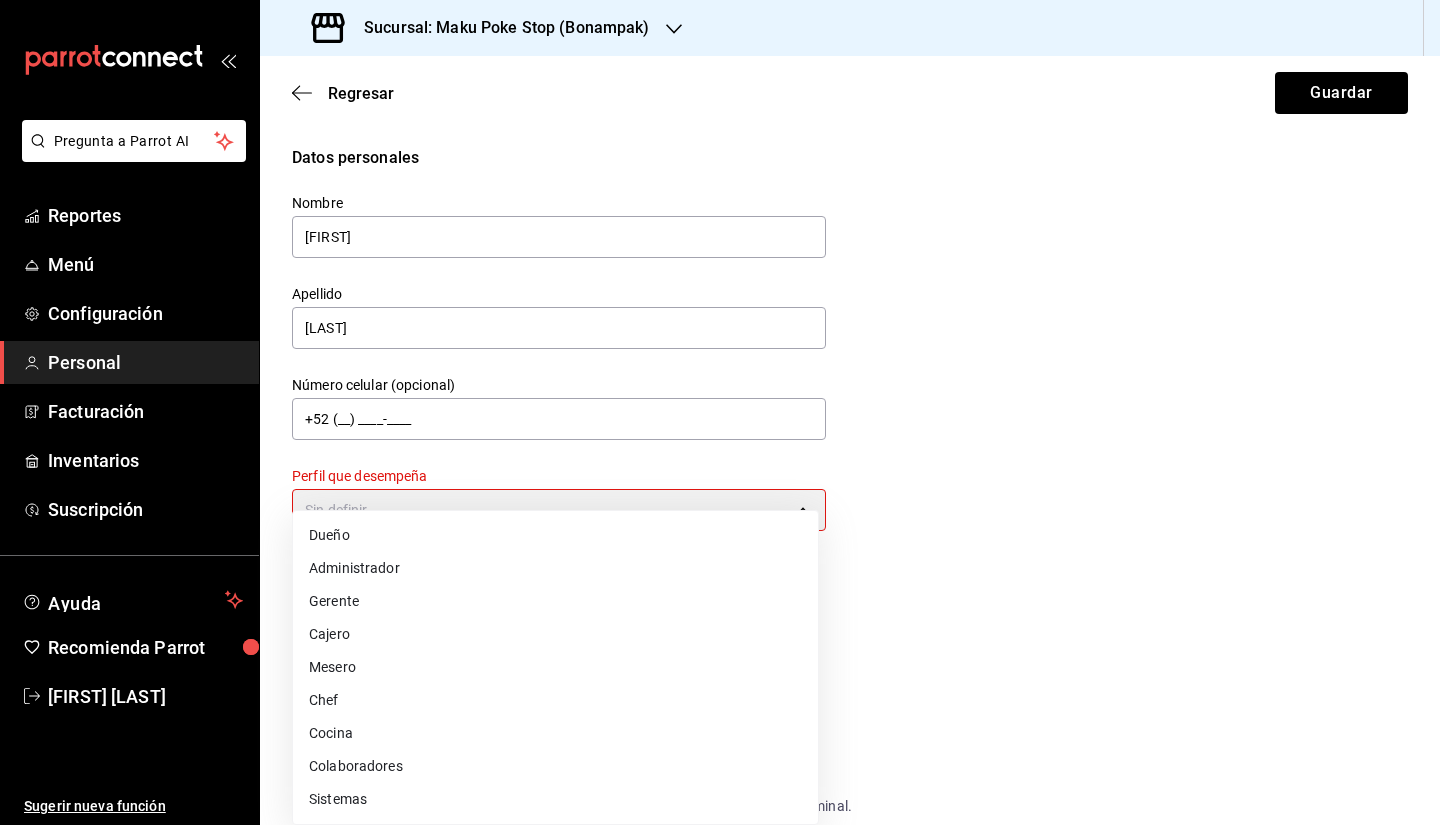 type on "CASHIER" 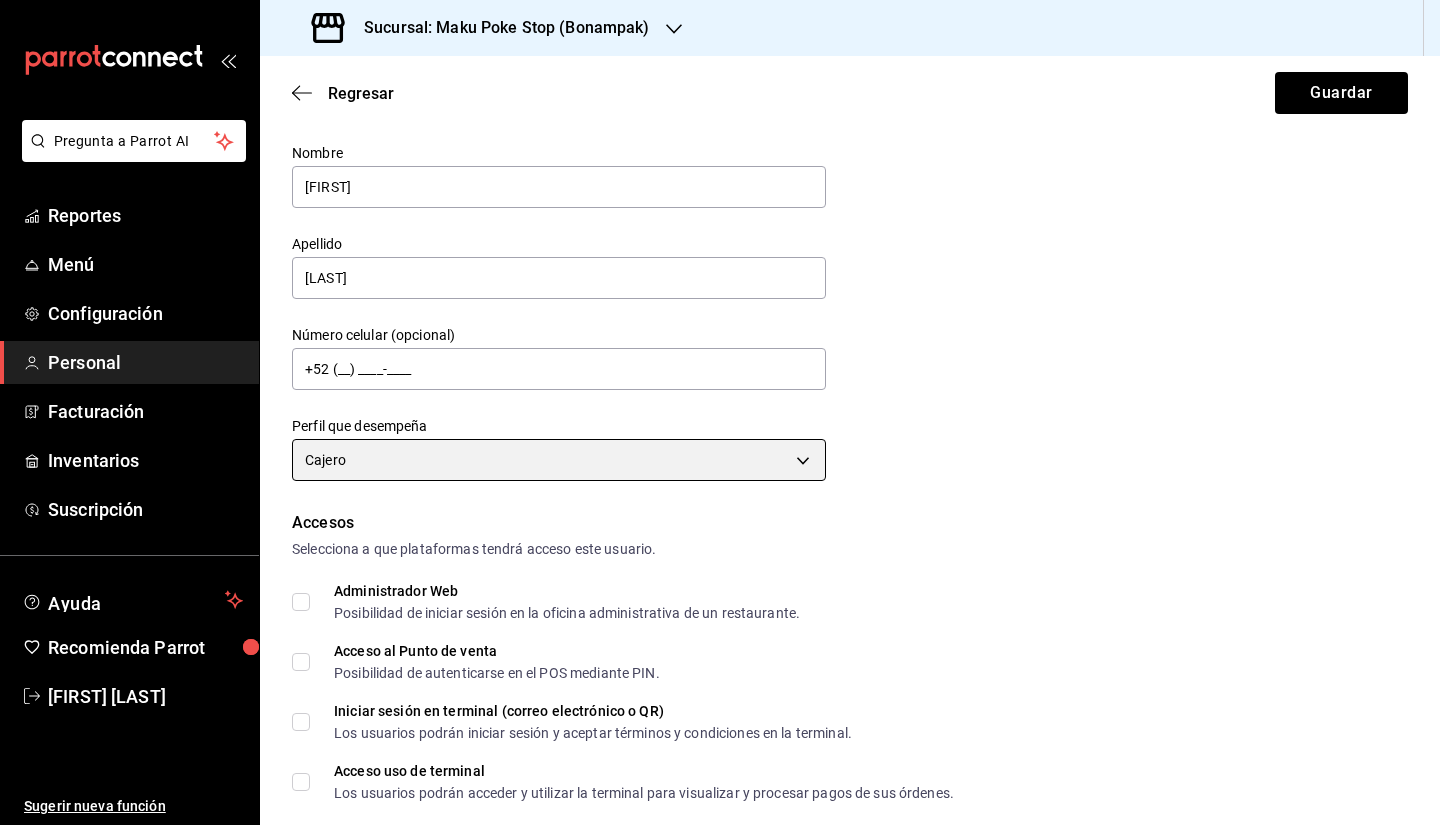 scroll, scrollTop: 0, scrollLeft: 0, axis: both 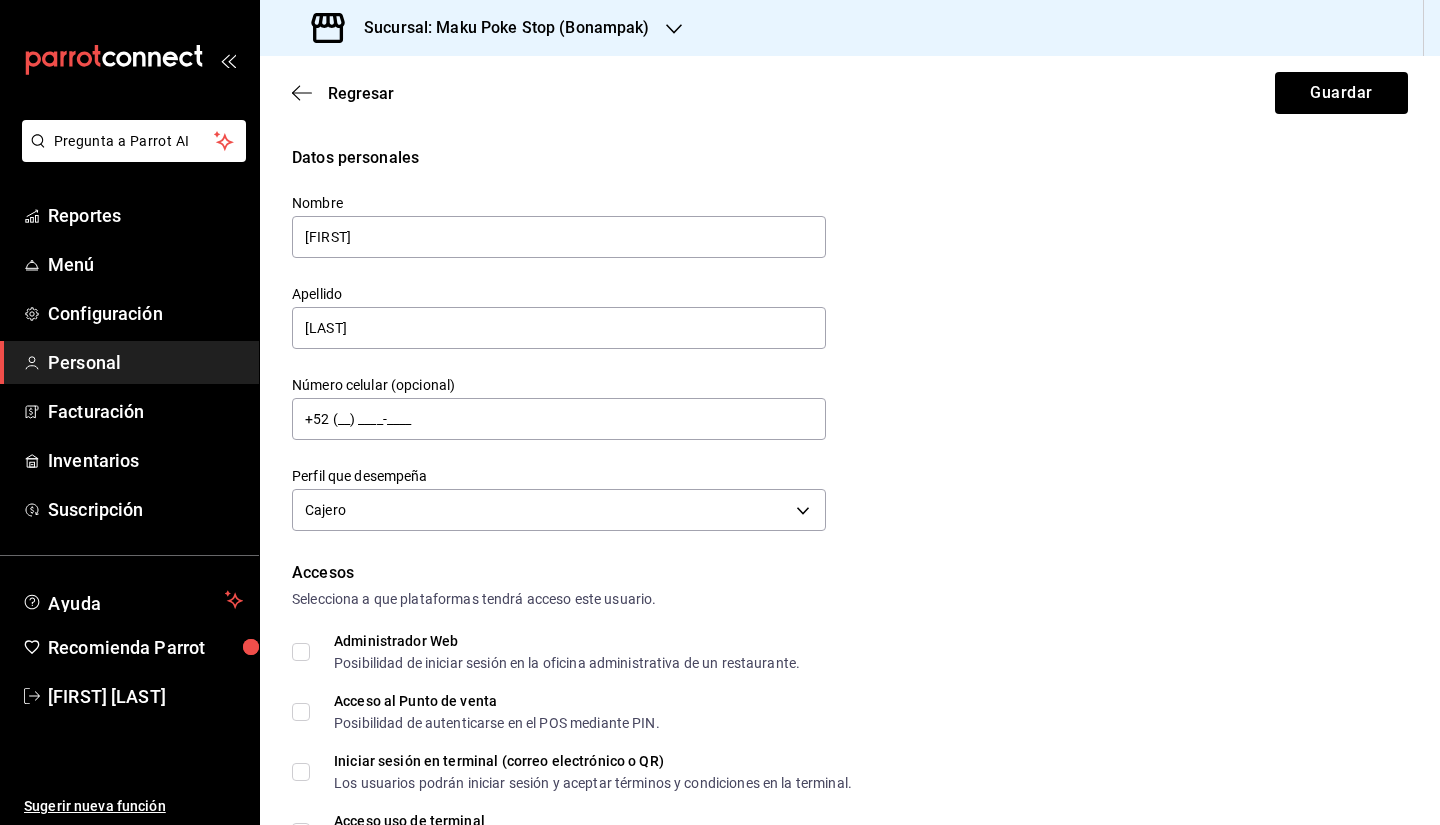 click on "Sucursal: Maku Poke Stop (Bonampak)" at bounding box center [499, 28] 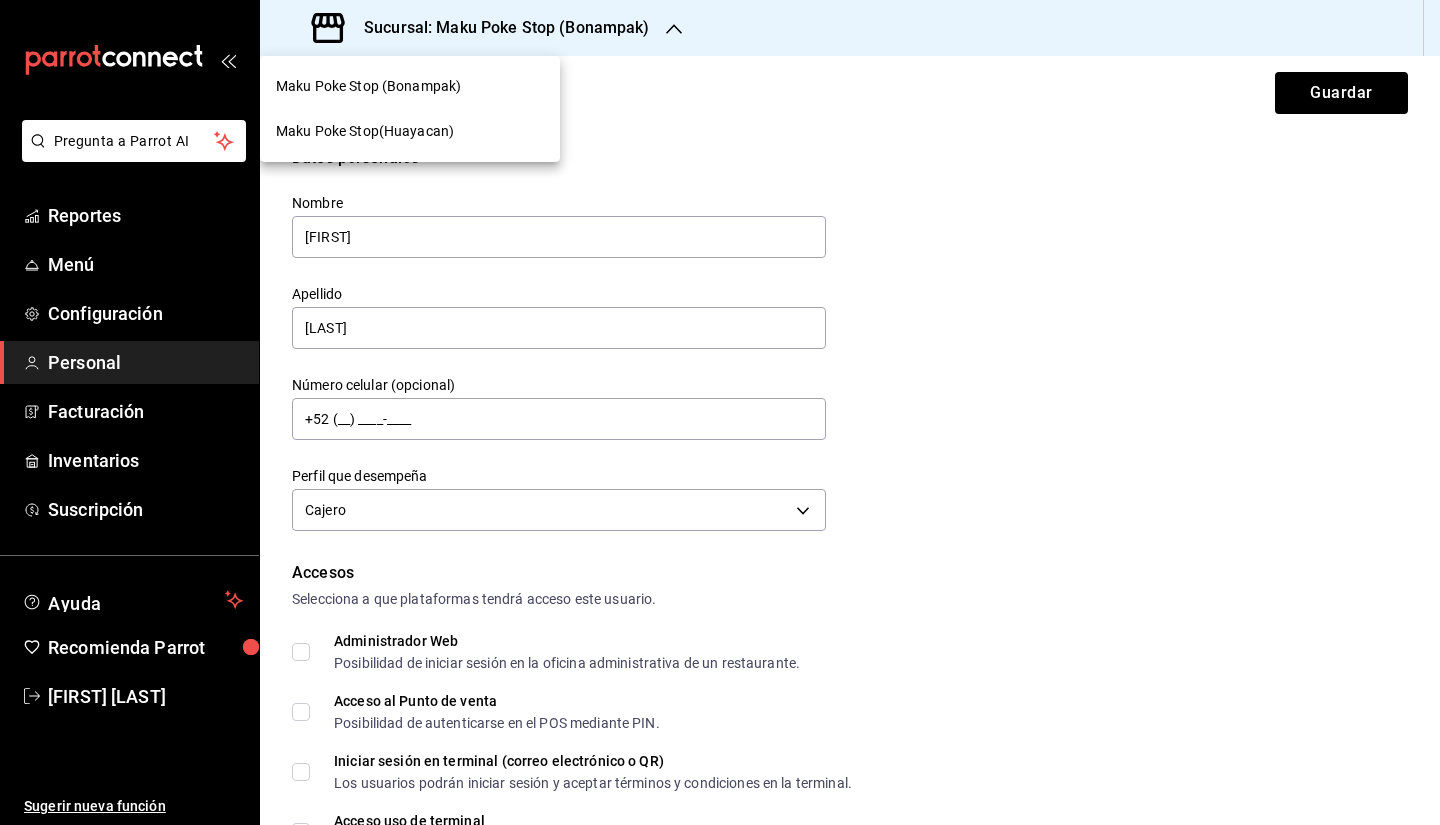 click on "Maku Poke Stop(Huayacan)" at bounding box center [365, 131] 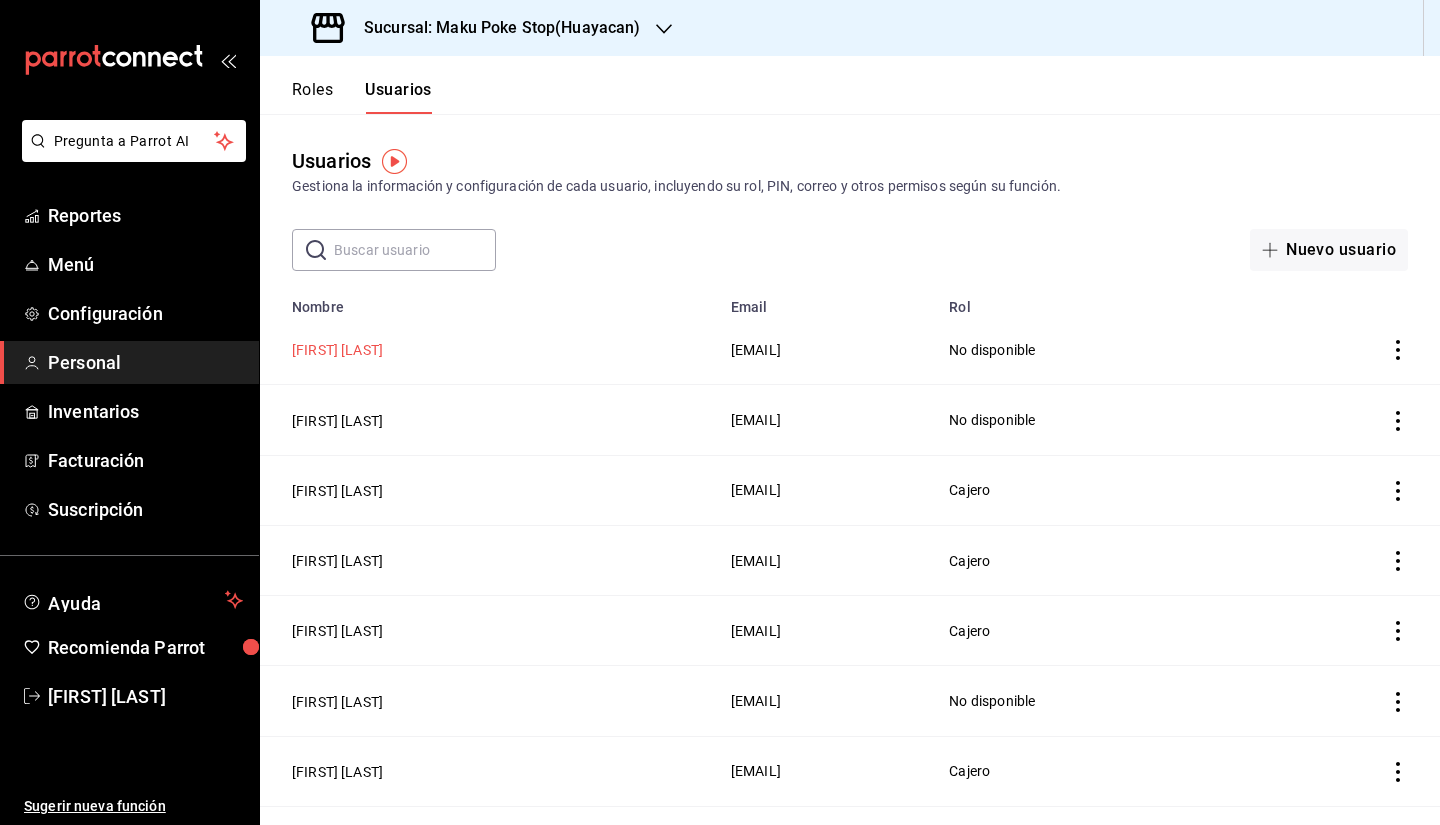 click on "[FIRST] [LAST]" at bounding box center (337, 350) 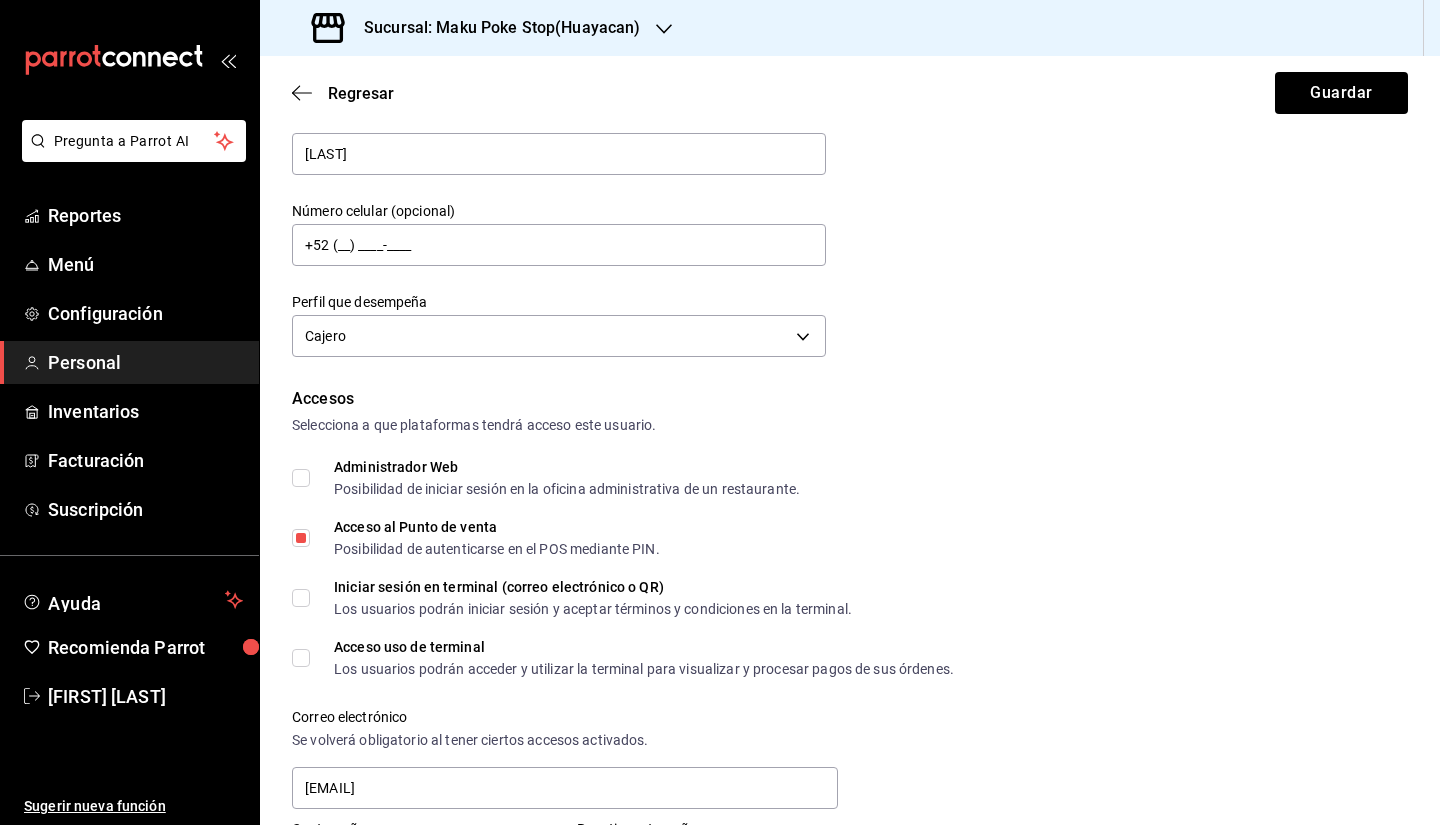 scroll, scrollTop: 0, scrollLeft: 0, axis: both 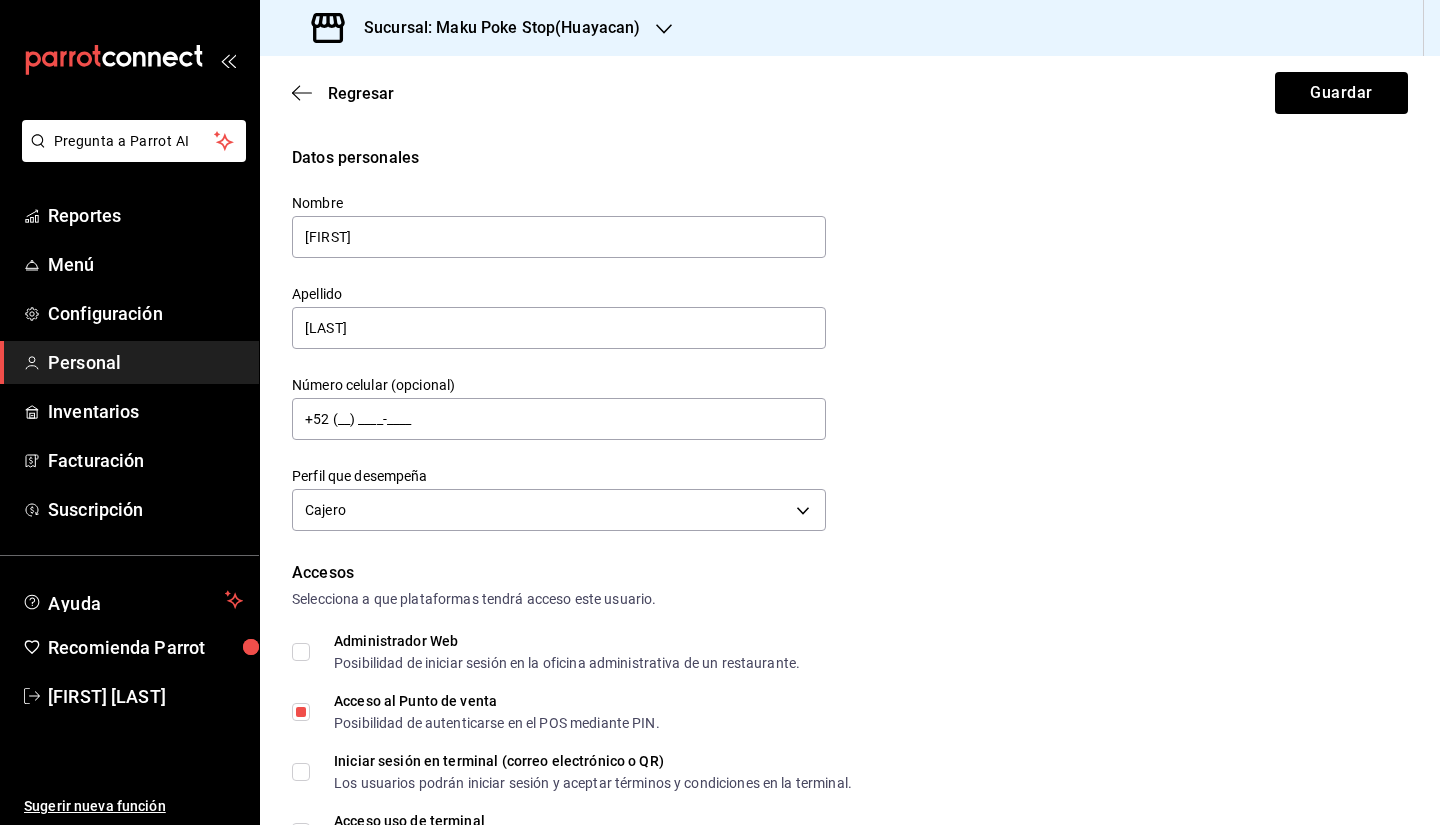 click on "Sucursal: Maku Poke Stop(Huayacan)" at bounding box center [494, 28] 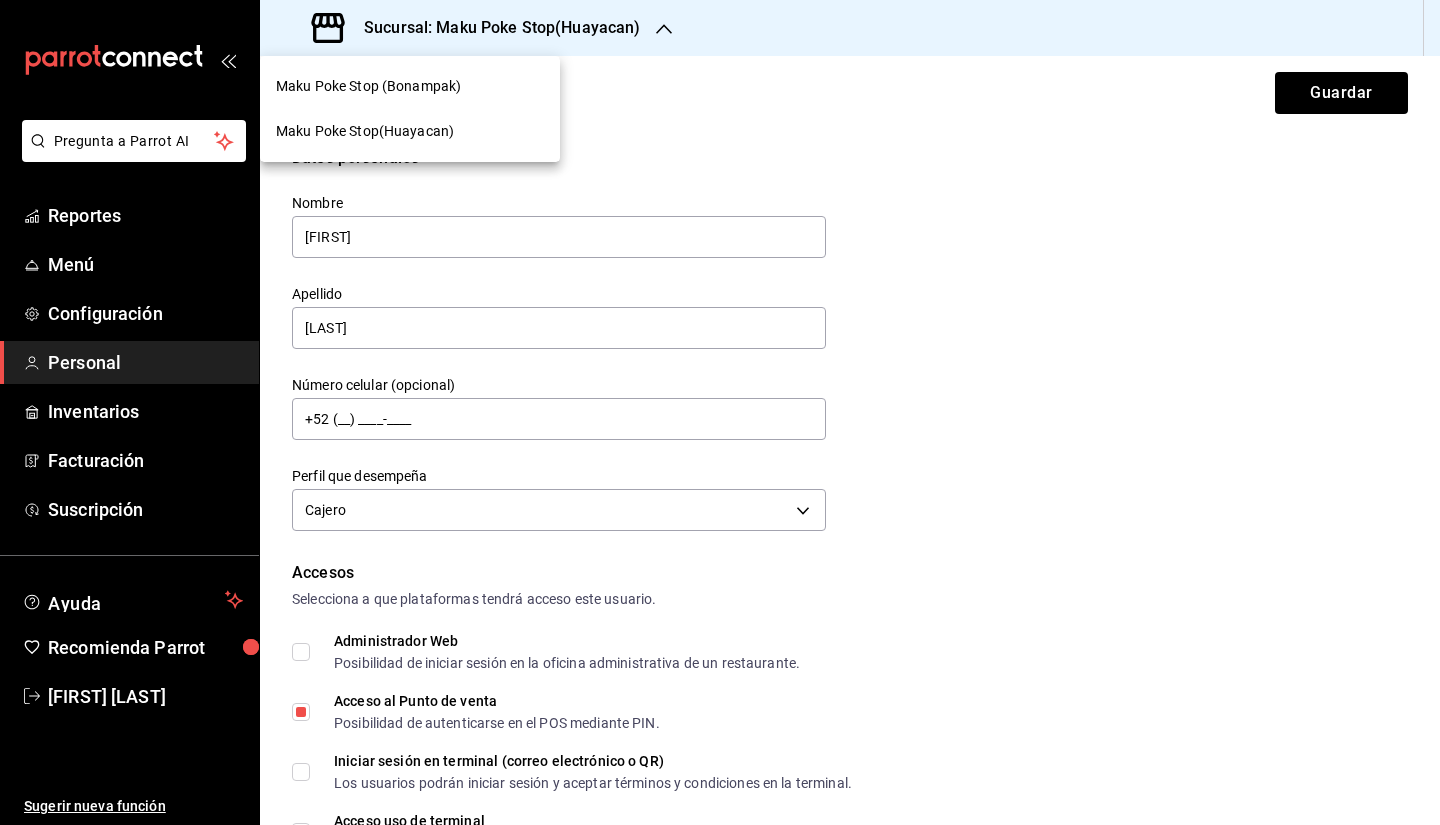 click at bounding box center (720, 412) 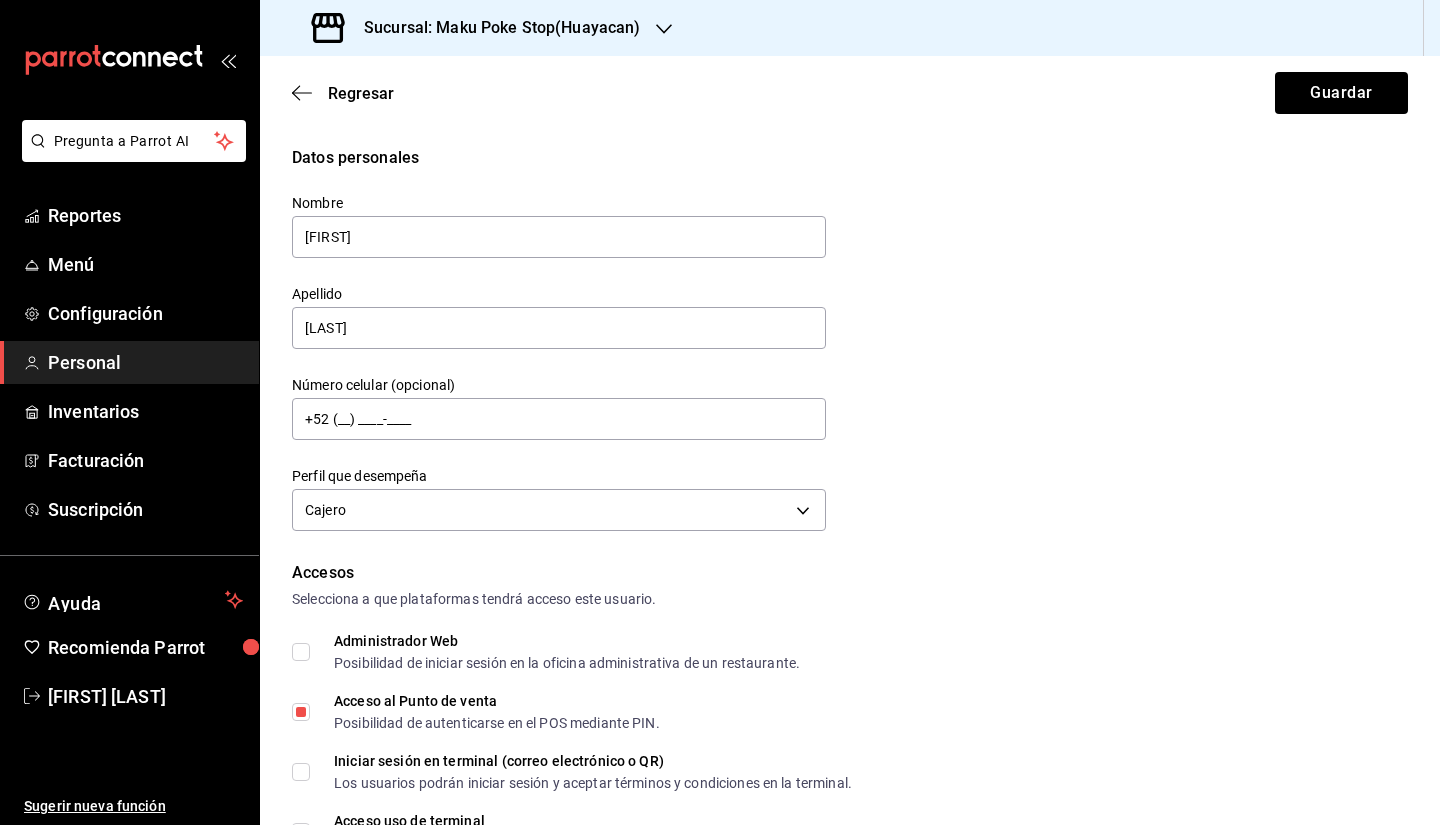 click on "Sucursal: Maku Poke Stop(Huayacan)" at bounding box center [478, 28] 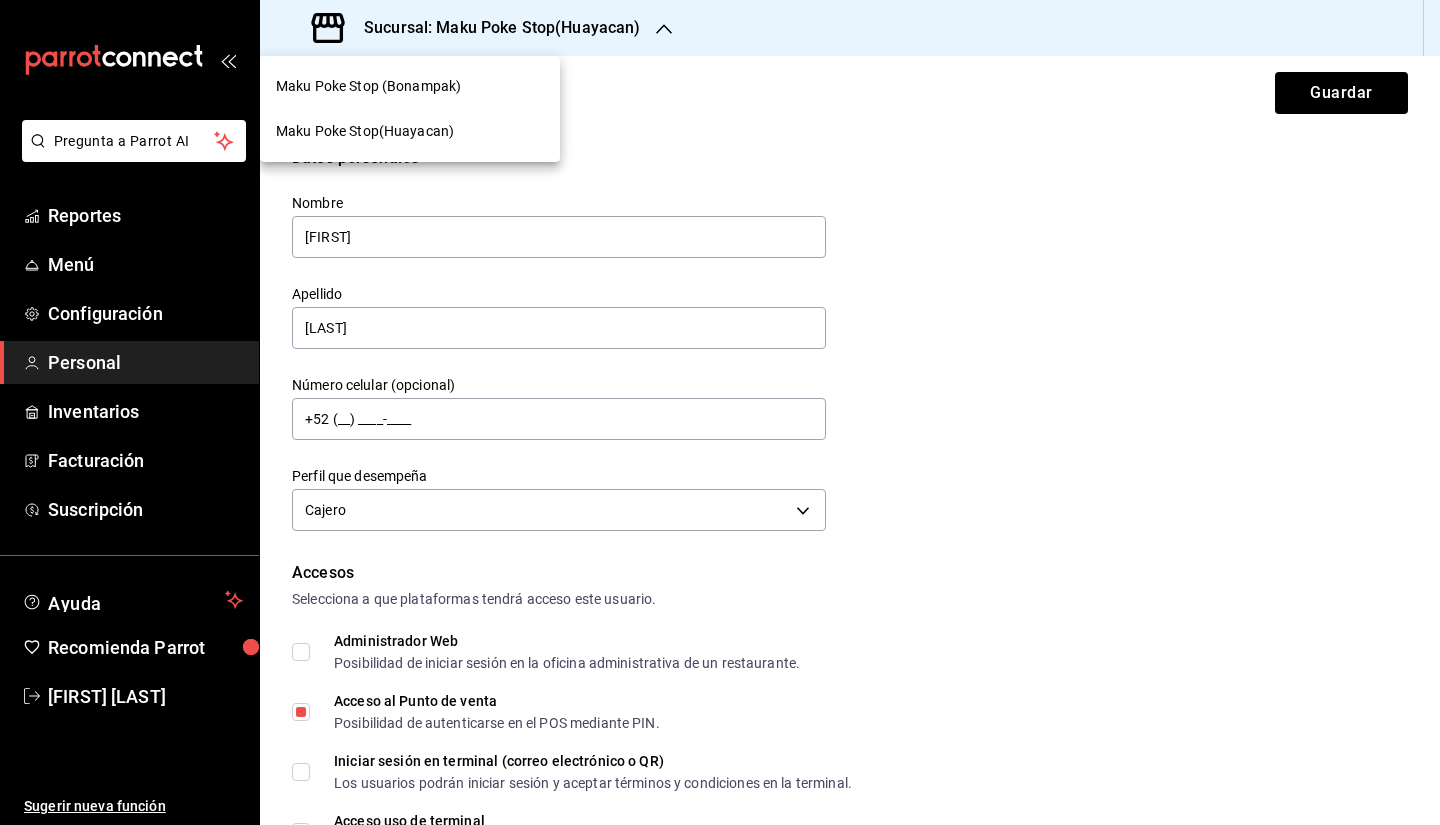 click on "Maku Poke Stop (Bonampak)" at bounding box center (410, 86) 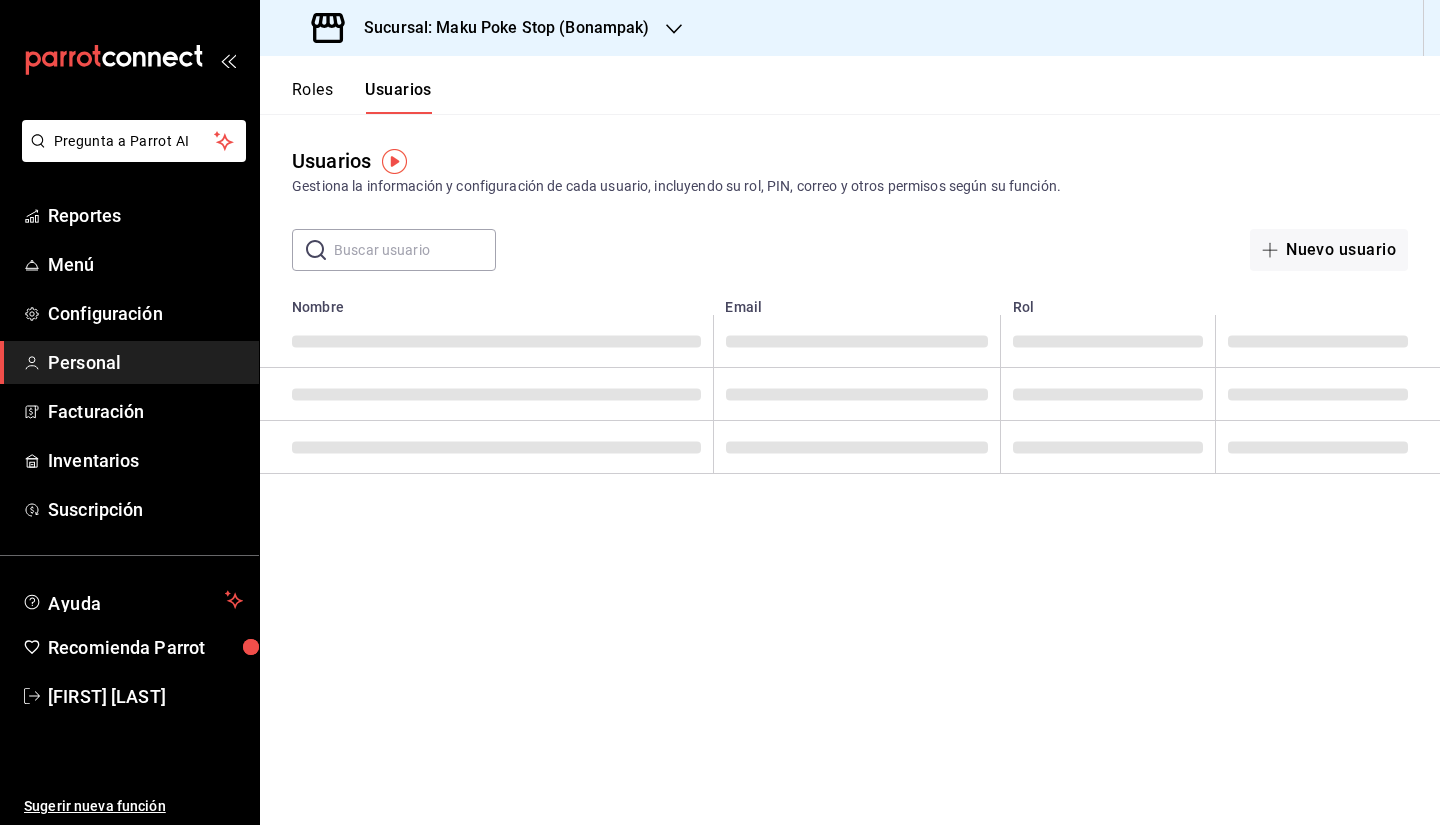 click on "Sucursal: Maku Poke Stop (Bonampak)" at bounding box center [499, 28] 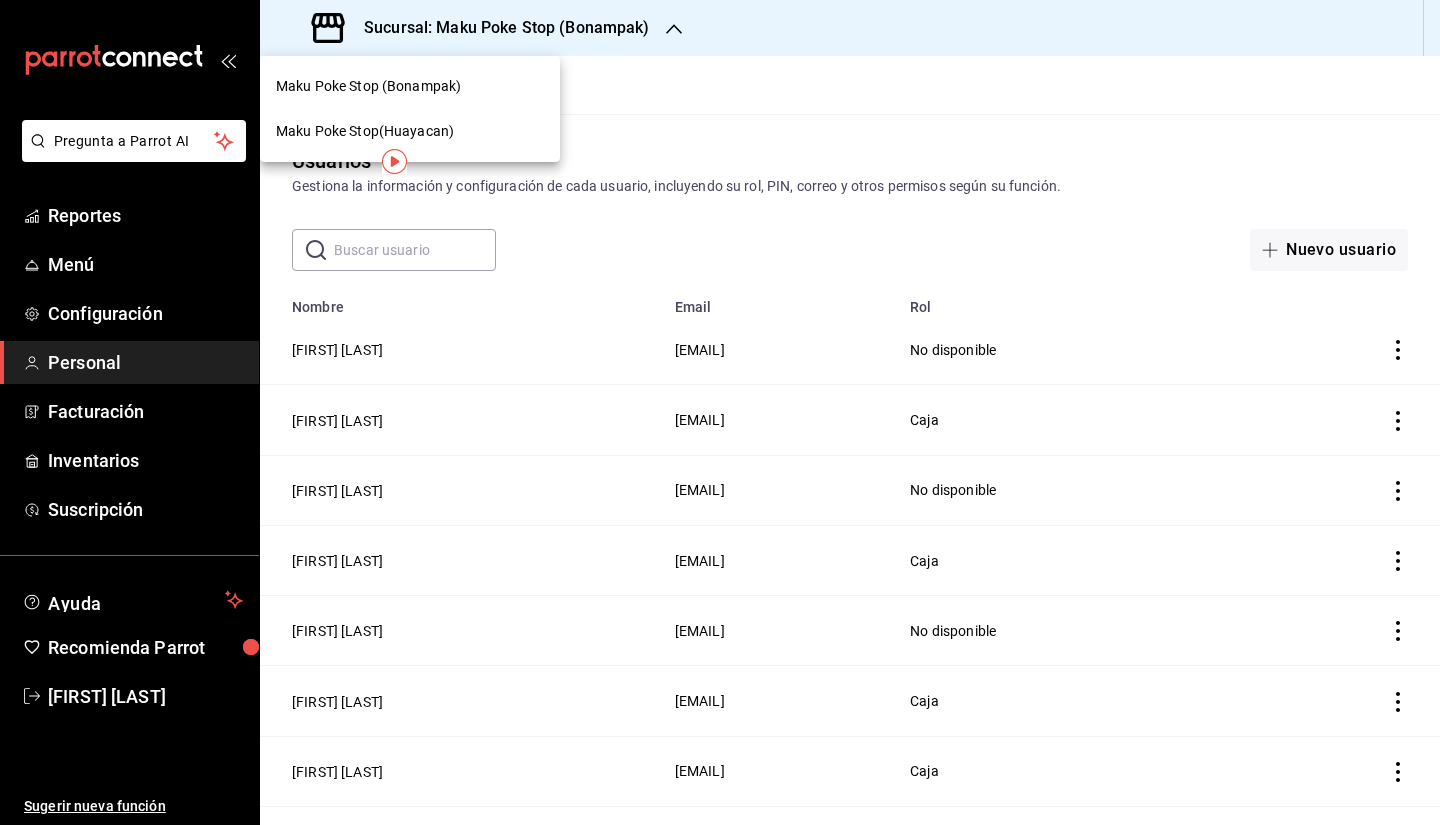 click on "Maku Poke Stop(Huayacan)" at bounding box center [365, 131] 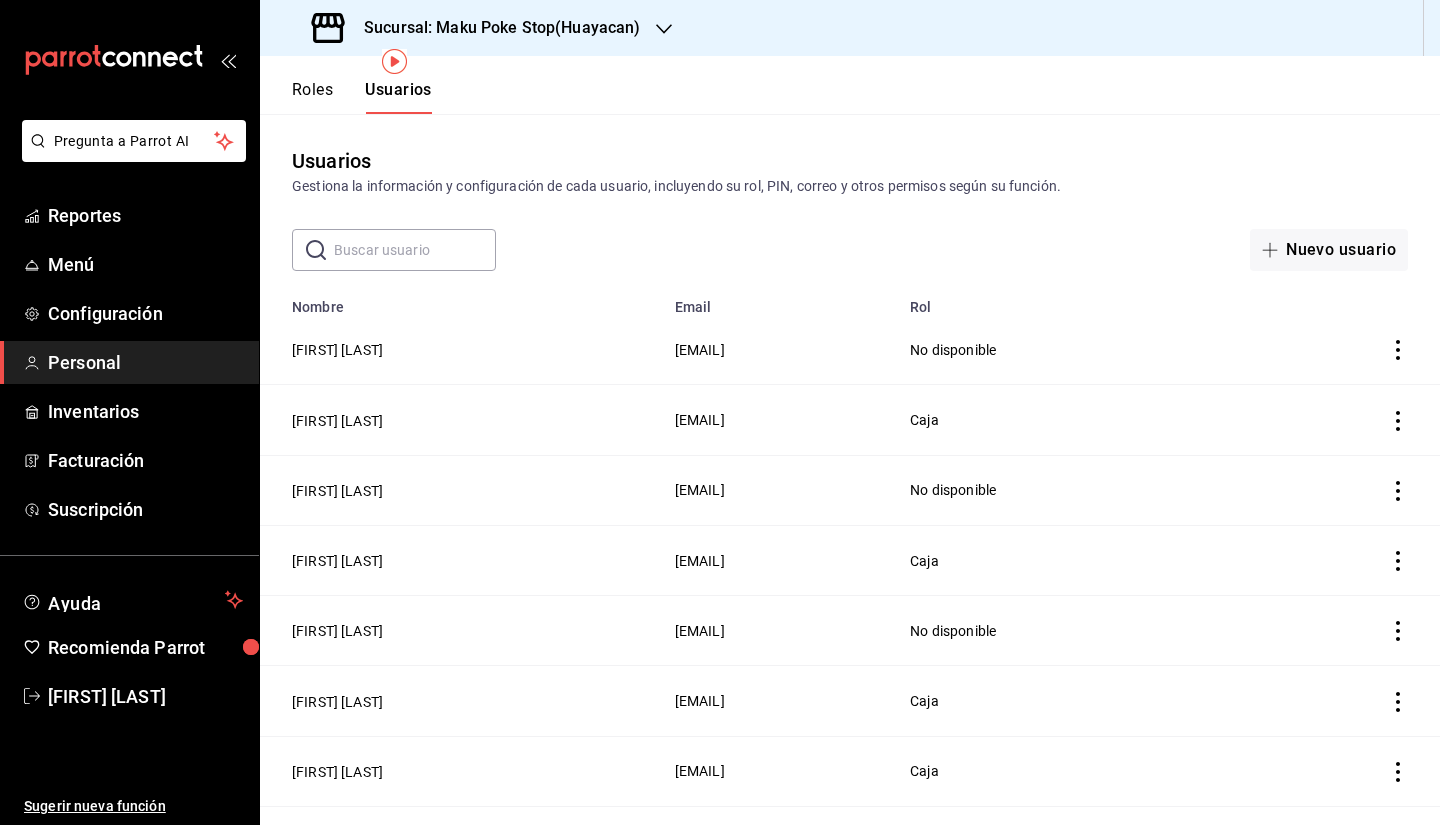 scroll, scrollTop: 100, scrollLeft: 0, axis: vertical 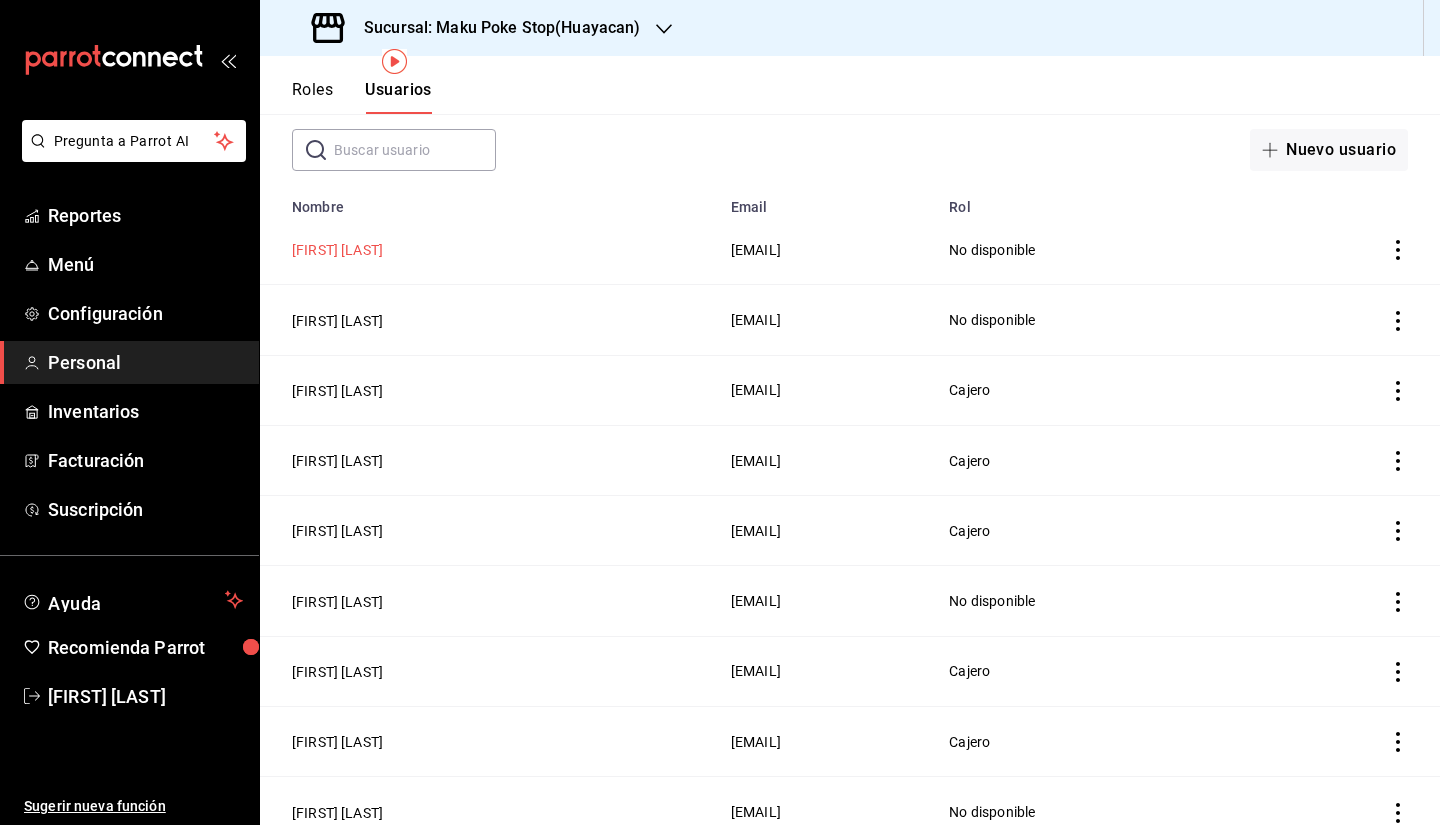 click on "[FIRST] [LAST]" at bounding box center (337, 250) 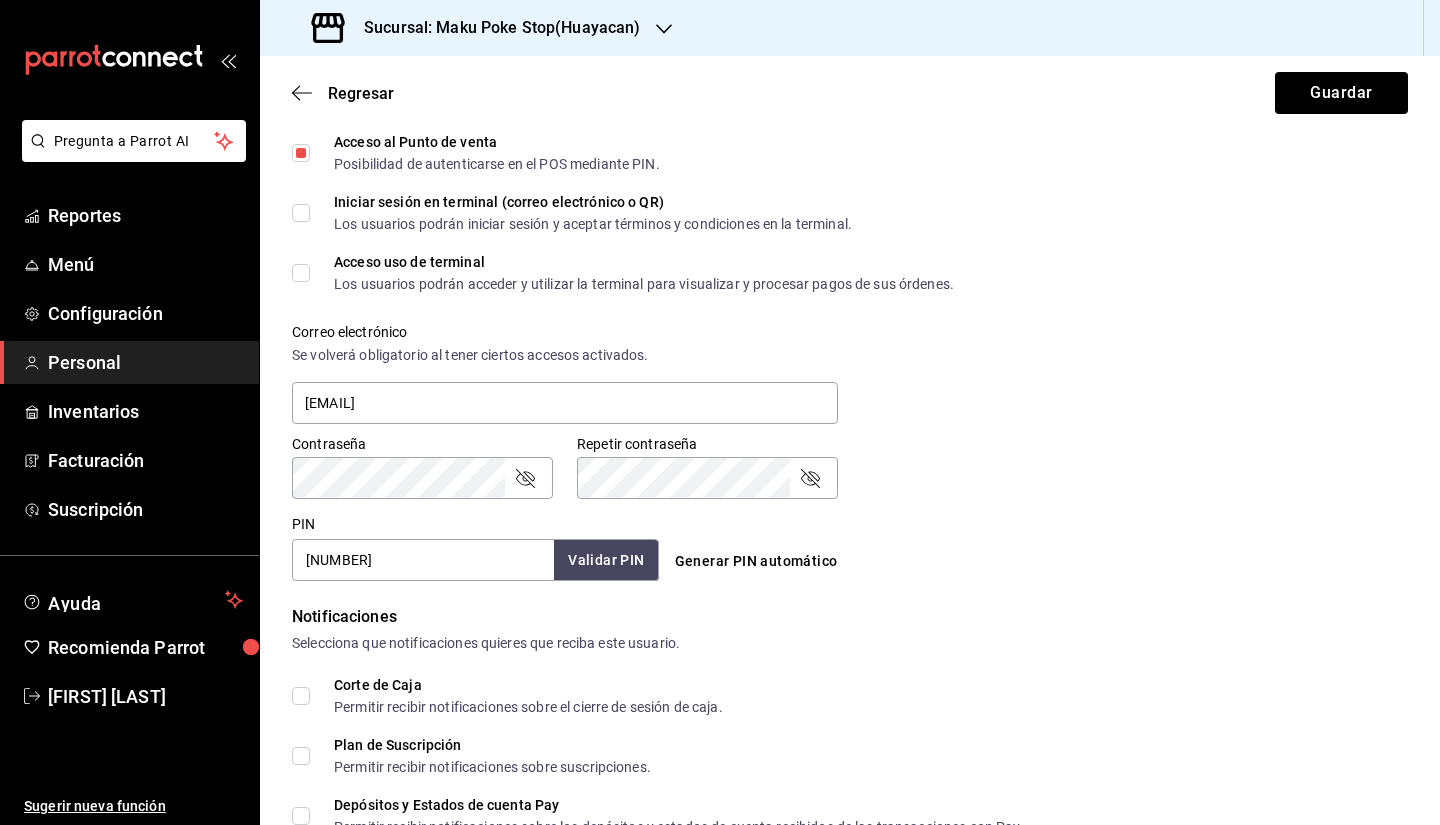 scroll, scrollTop: 600, scrollLeft: 0, axis: vertical 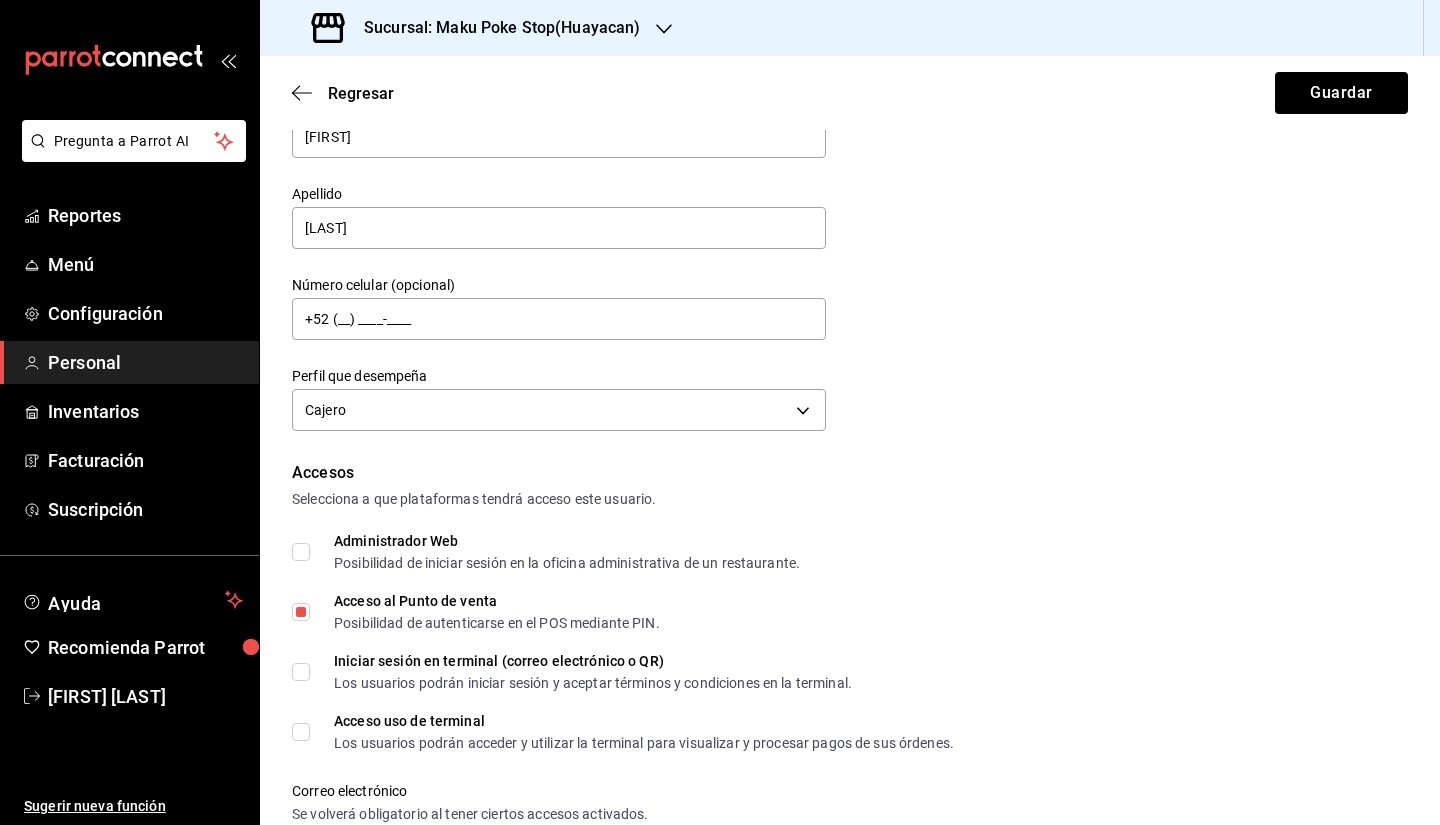 click on "Sucursal: Maku Poke Stop(Huayacan)" at bounding box center [478, 28] 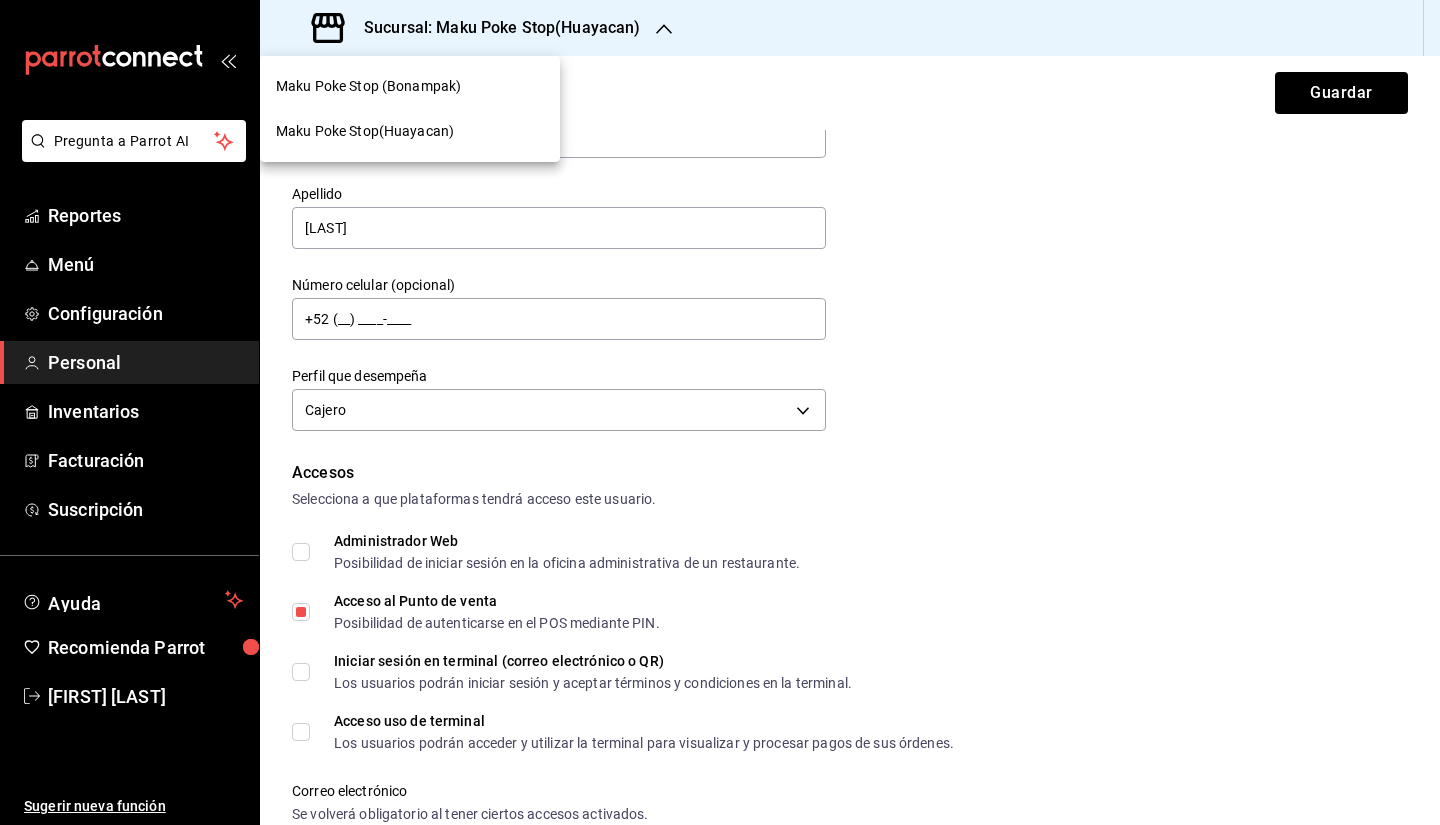 click on "Maku Poke Stop (Bonampak)" at bounding box center (410, 86) 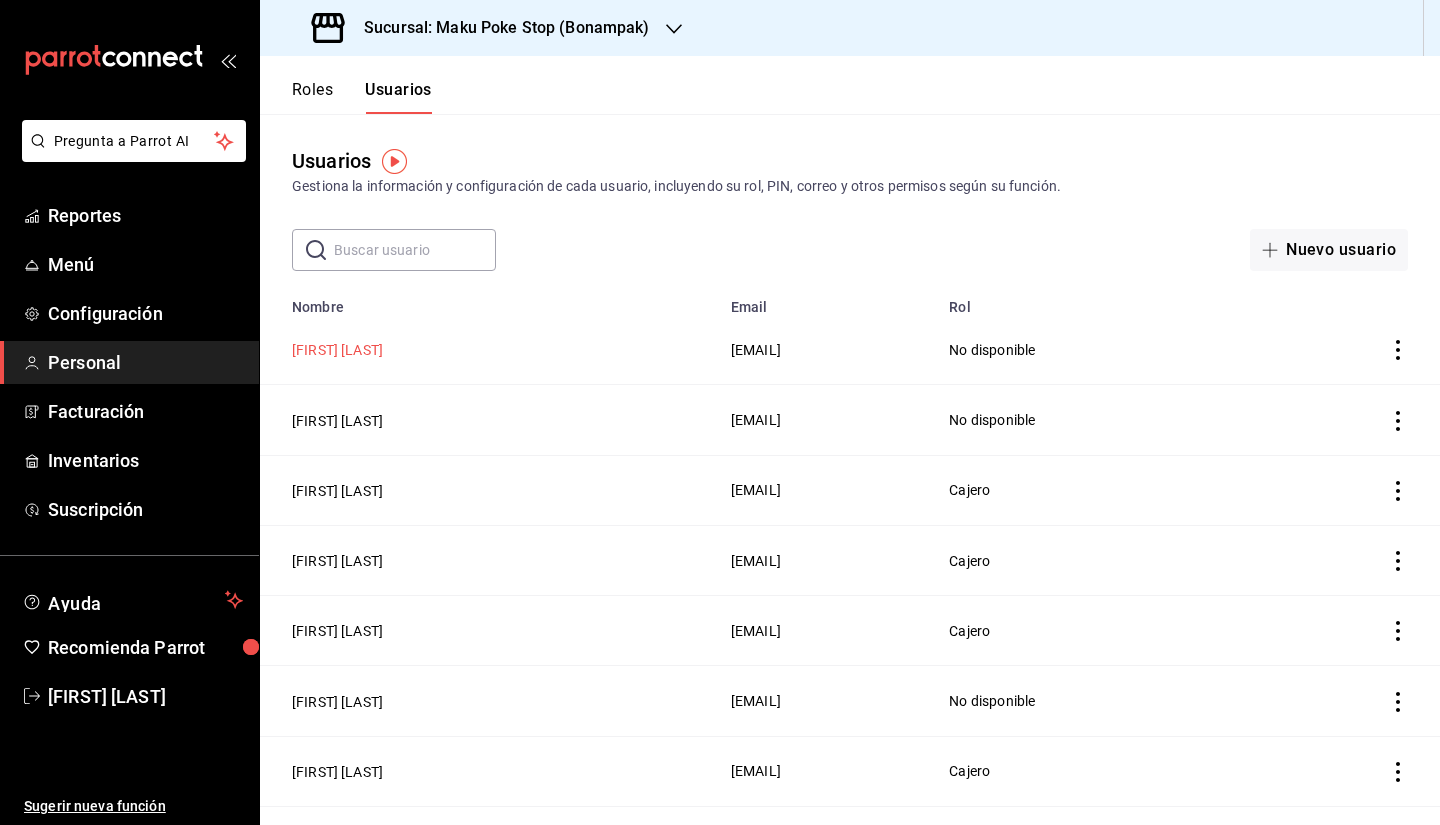 click on "[FIRST] [LAST]" at bounding box center [337, 350] 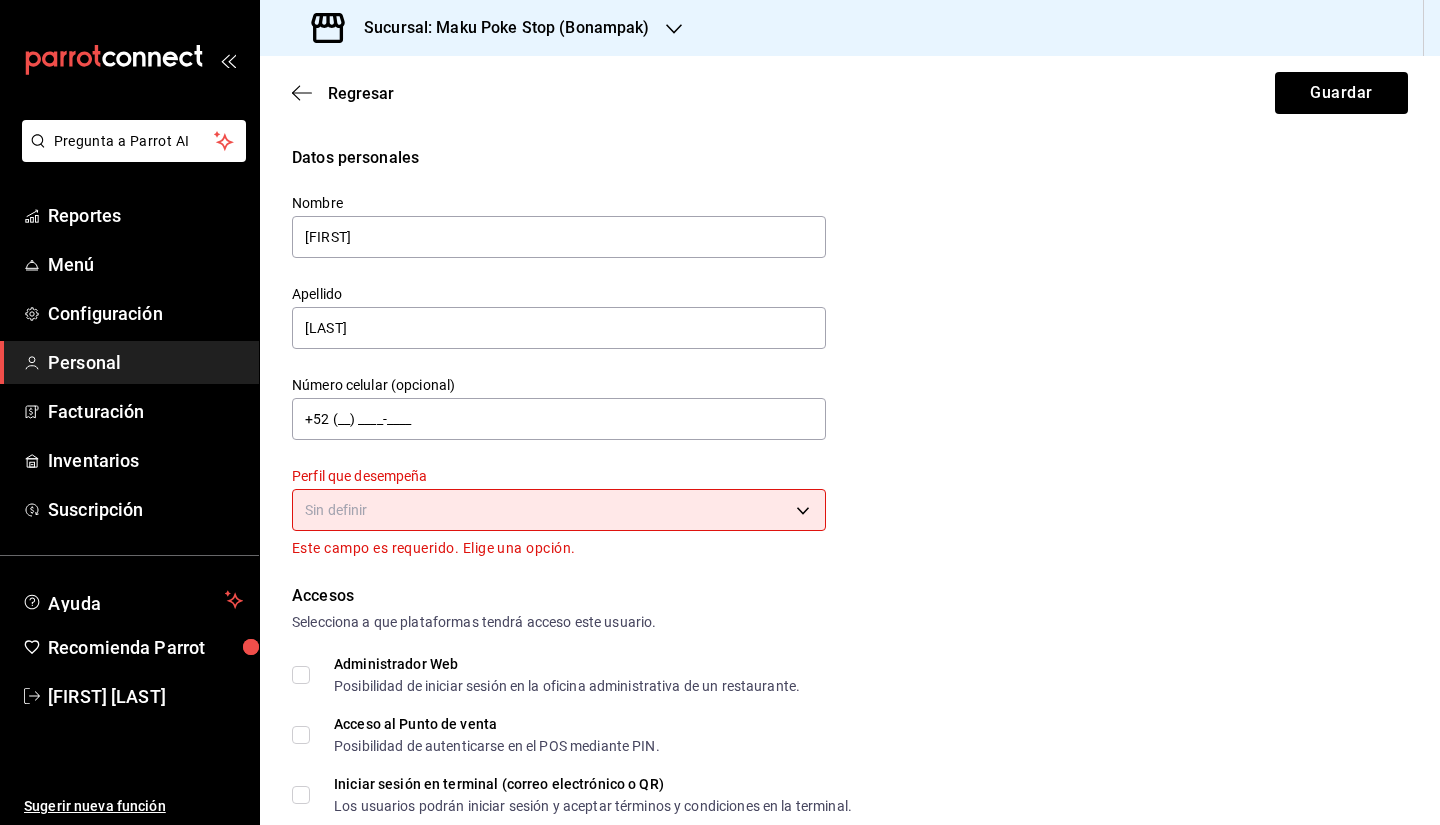 click on "Pregunta a Parrot AI Reportes   Menú   Configuración   Personal   Facturación   Inventarios   Suscripción   Ayuda Recomienda Parrot   [FIRST] [LAST]   Sugerir nueva función   Sucursal: Maku Poke Stop (Bonampak) Regresar Guardar Datos personales Nombre [FIRST] Apellido [LAST] Número celular (opcional) +52 (__) ____-____ Perfil que desempeña Sin definir Este campo es requerido. Elige una opción. Accesos Selecciona a que plataformas tendrá acceso este usuario. Administrador Web Posibilidad de iniciar sesión en la oficina administrativa de un restaurante.  Acceso al Punto de venta Posibilidad de autenticarse en el POS mediante PIN.  Iniciar sesión en terminal (correo electrónico o QR) Los usuarios podrán iniciar sesión y aceptar términos y condiciones en la terminal. Acceso uso de terminal Los usuarios podrán acceder y utilizar la terminal para visualizar y procesar pagos de sus órdenes. Correo electrónico Se volverá obligatorio al tener ciertos accesos activados. Contraseña PIN ​" at bounding box center (720, 412) 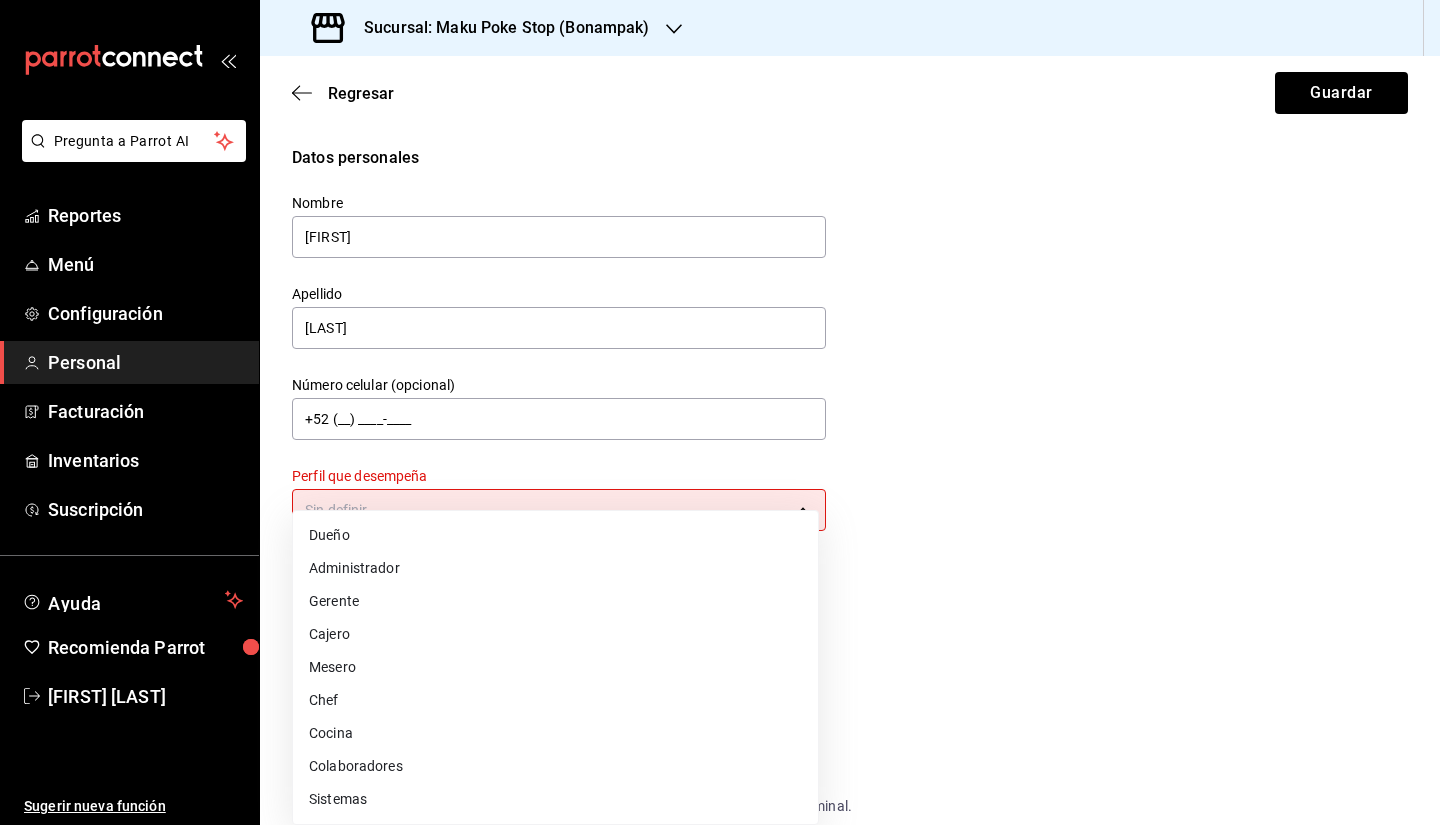 click on "Cajero" at bounding box center (555, 634) 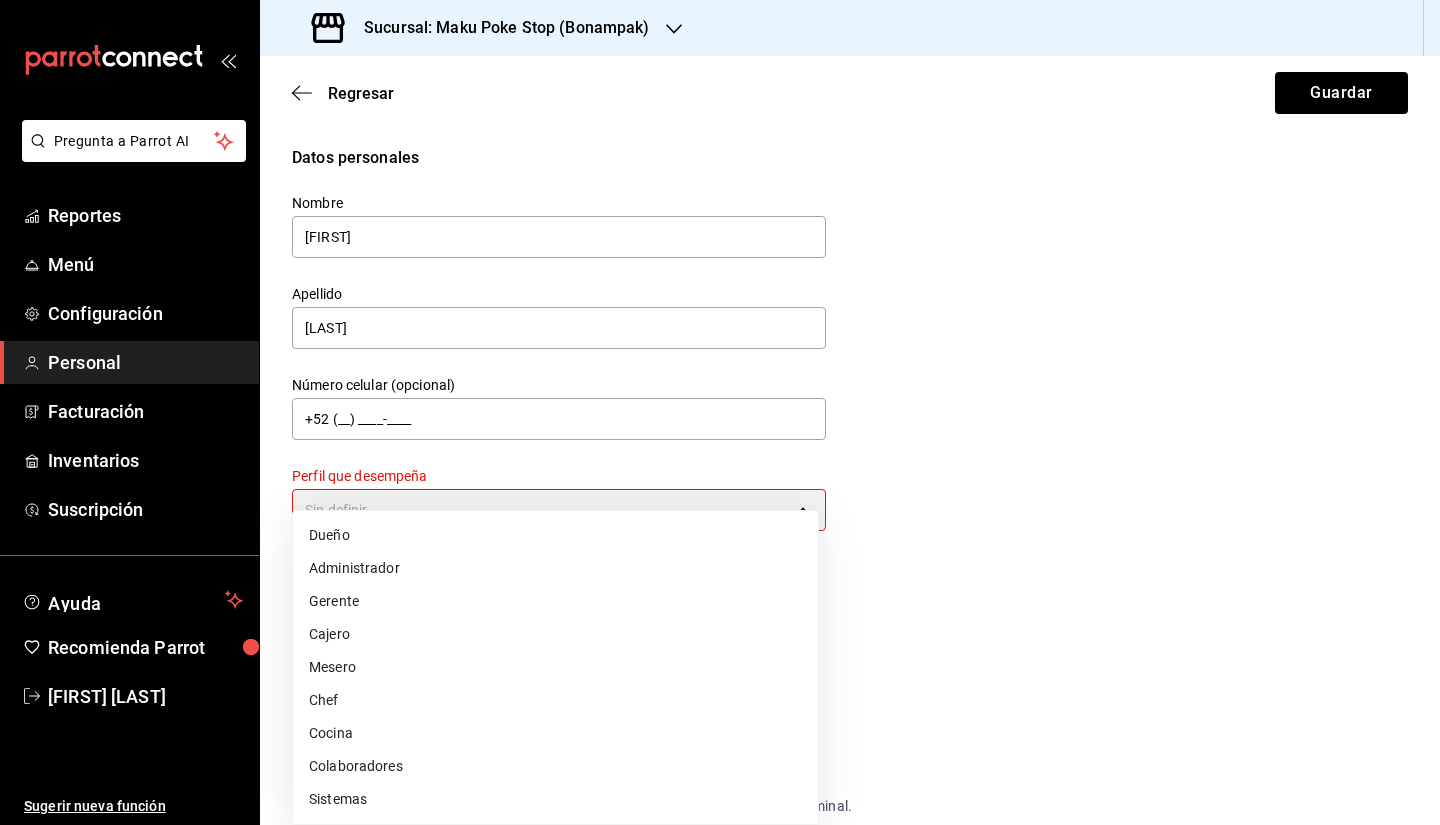 type on "CASHIER" 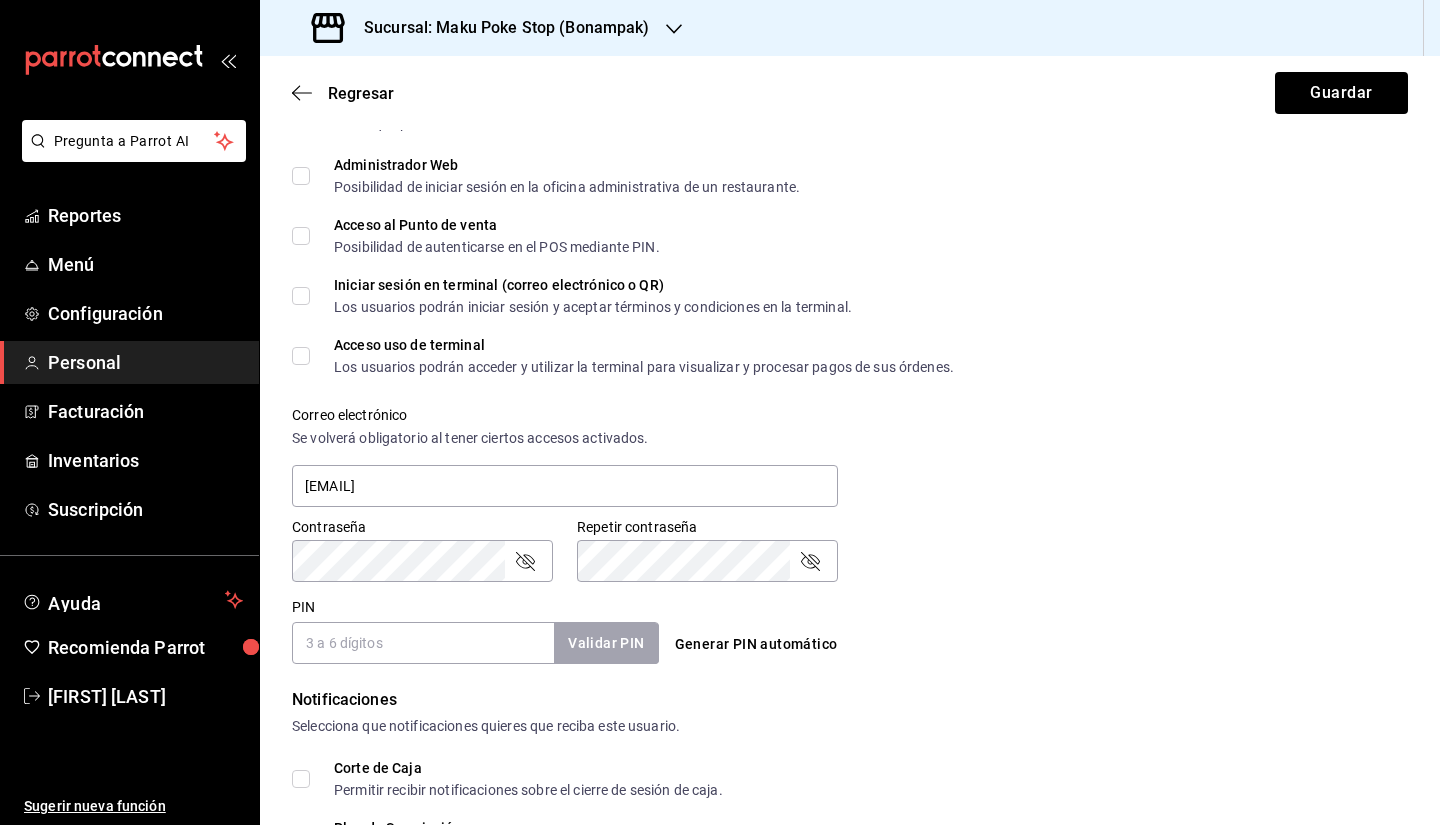 scroll, scrollTop: 500, scrollLeft: 0, axis: vertical 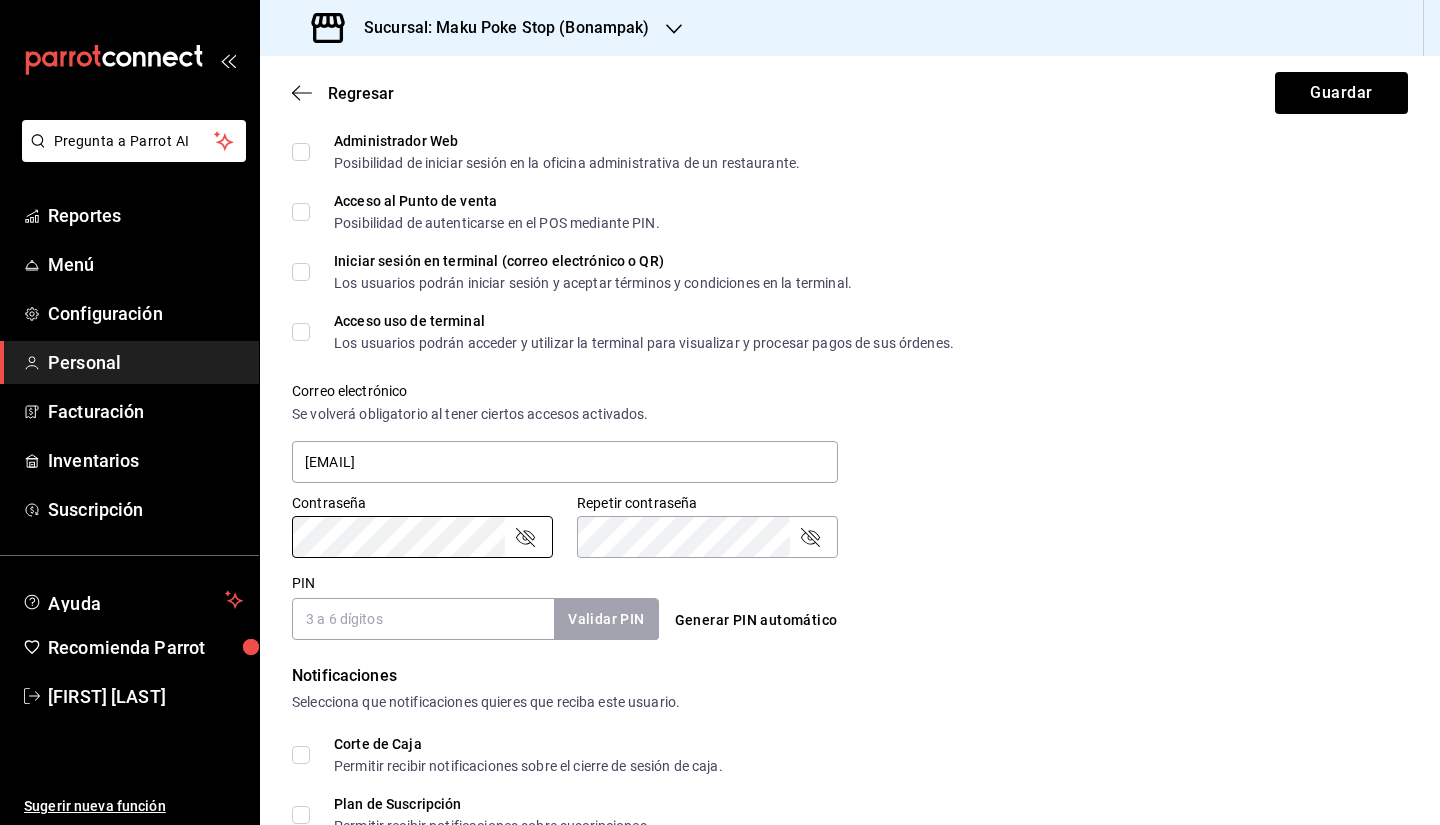 type 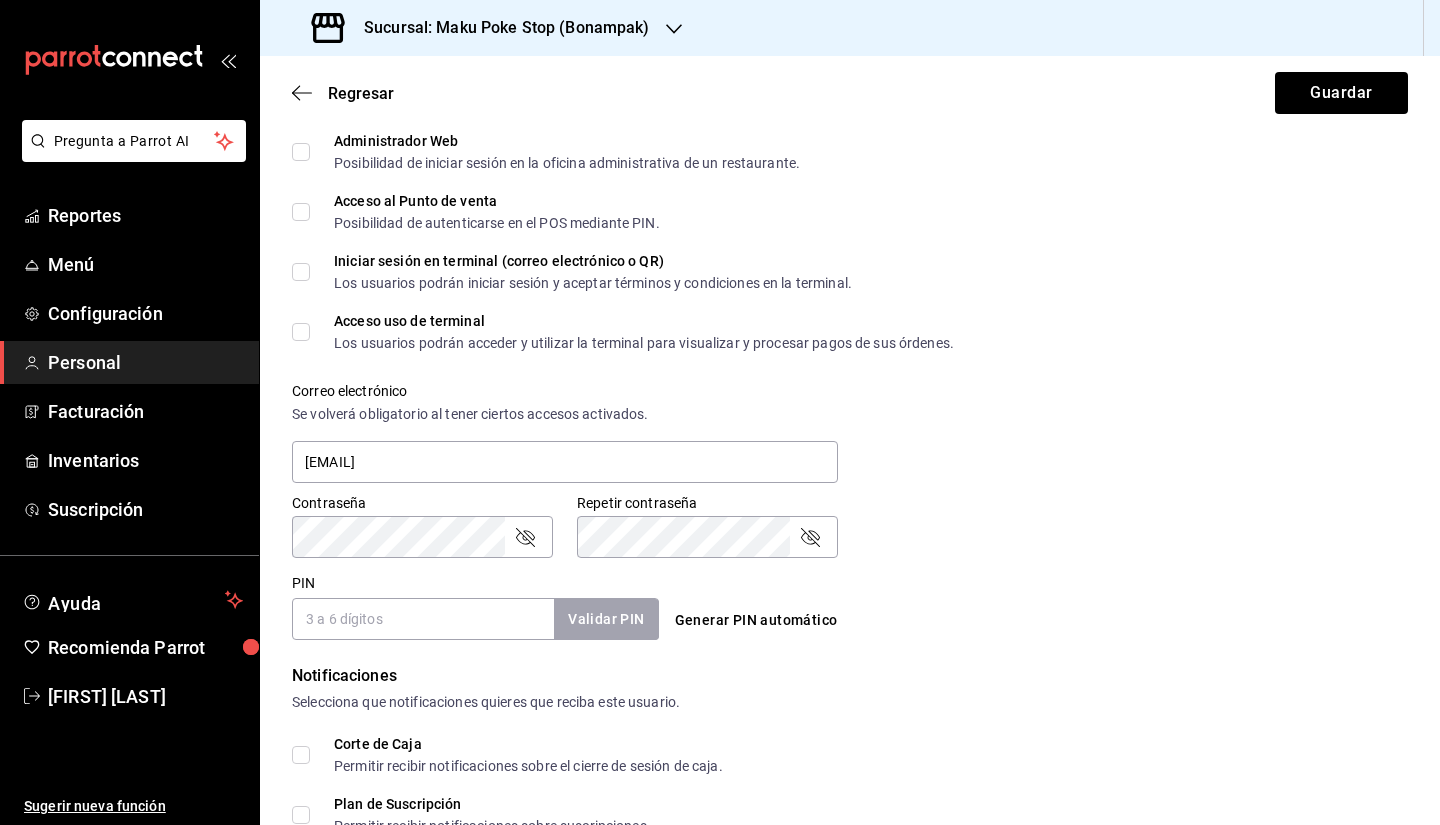 click 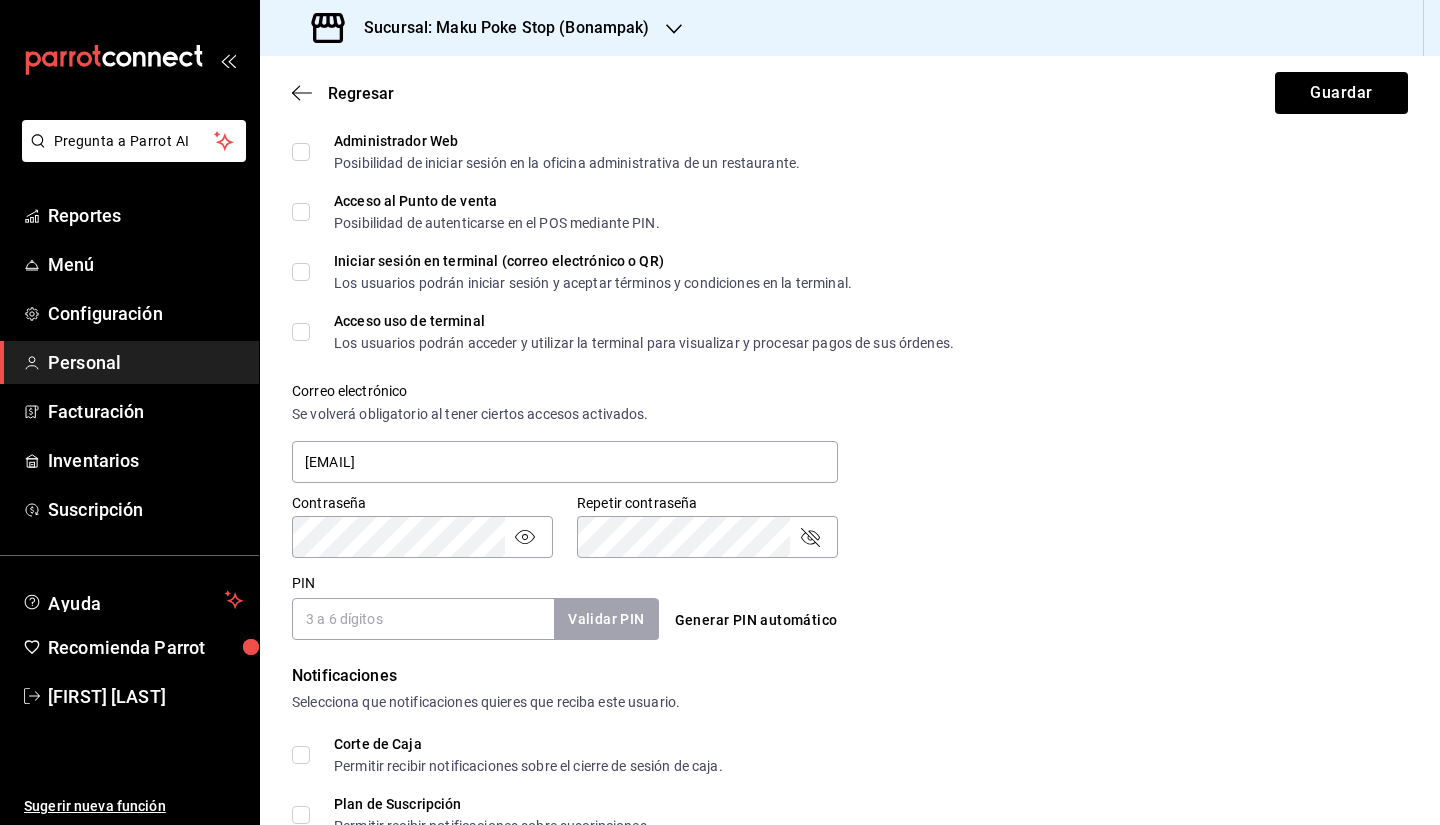 click 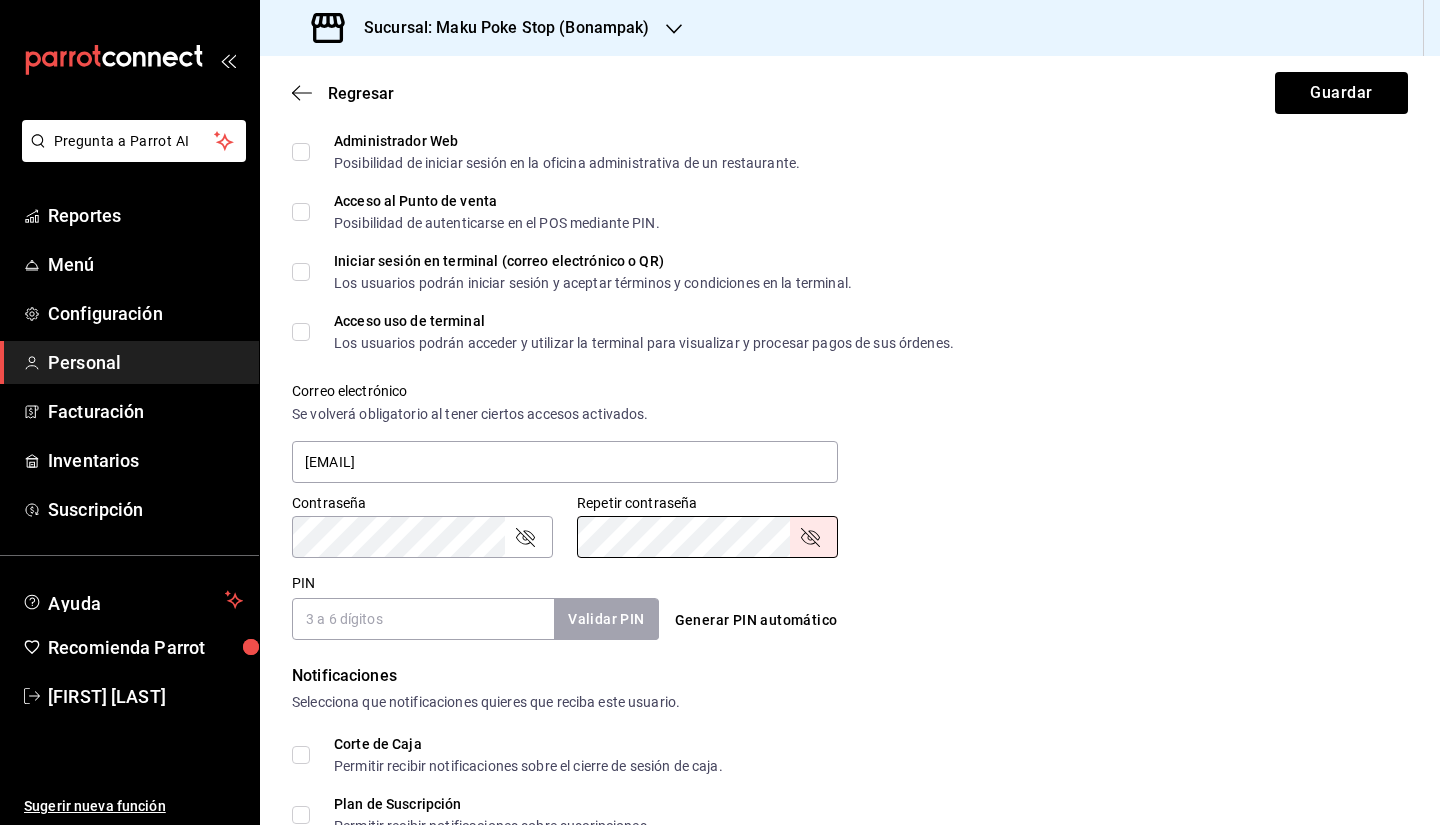 click on "PIN" at bounding box center [423, 619] 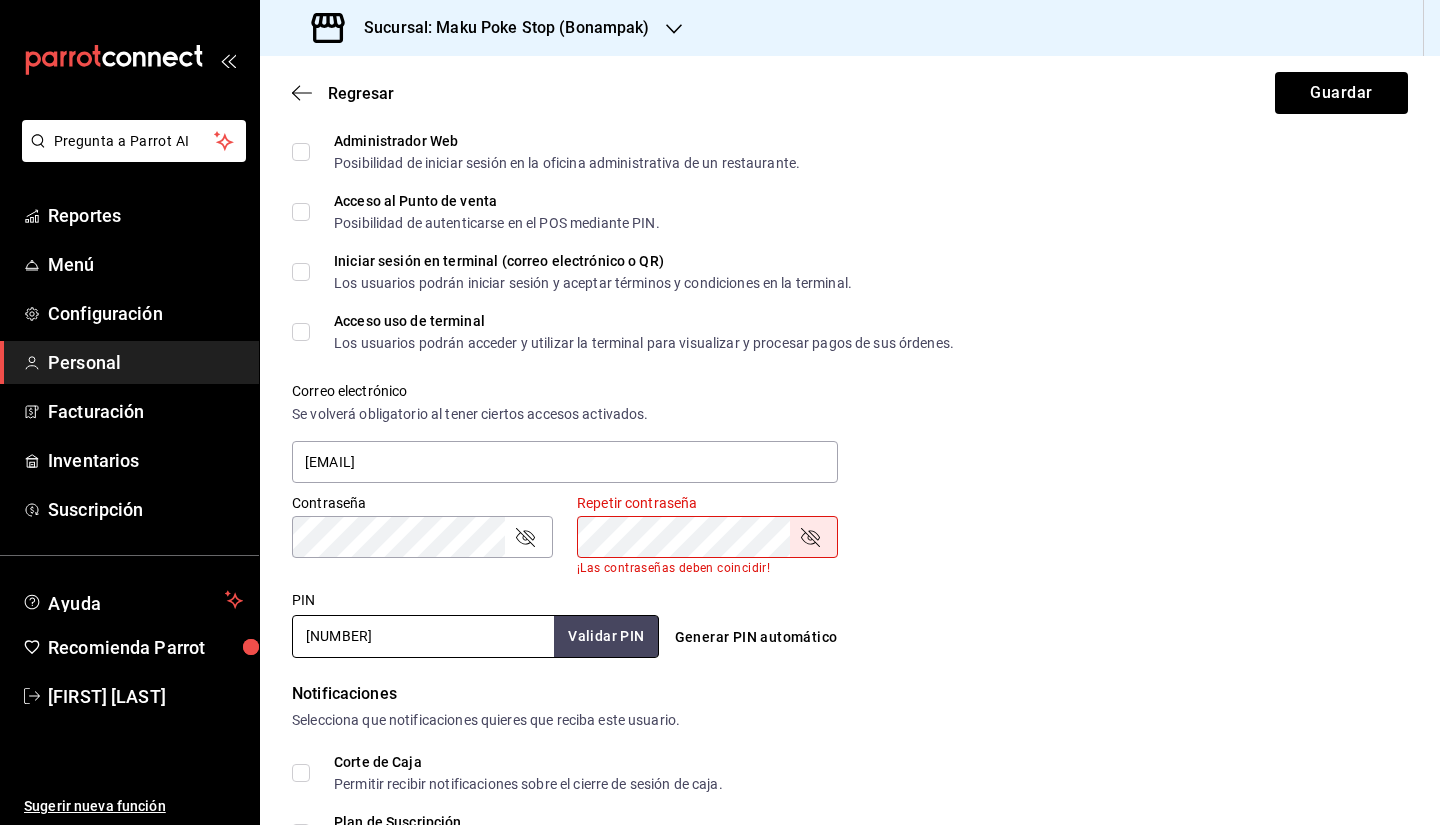 click 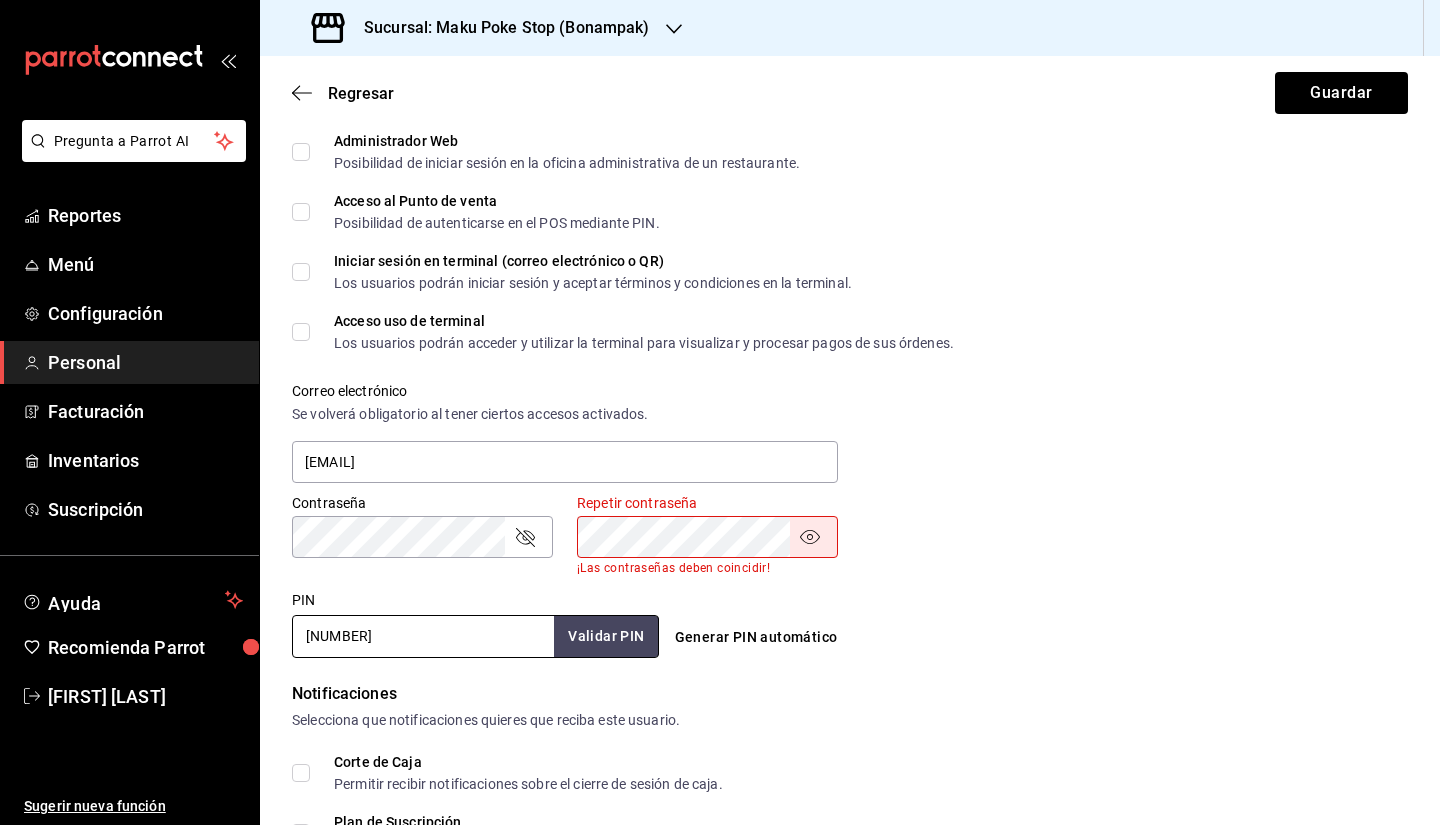 type on "[NUMBER]" 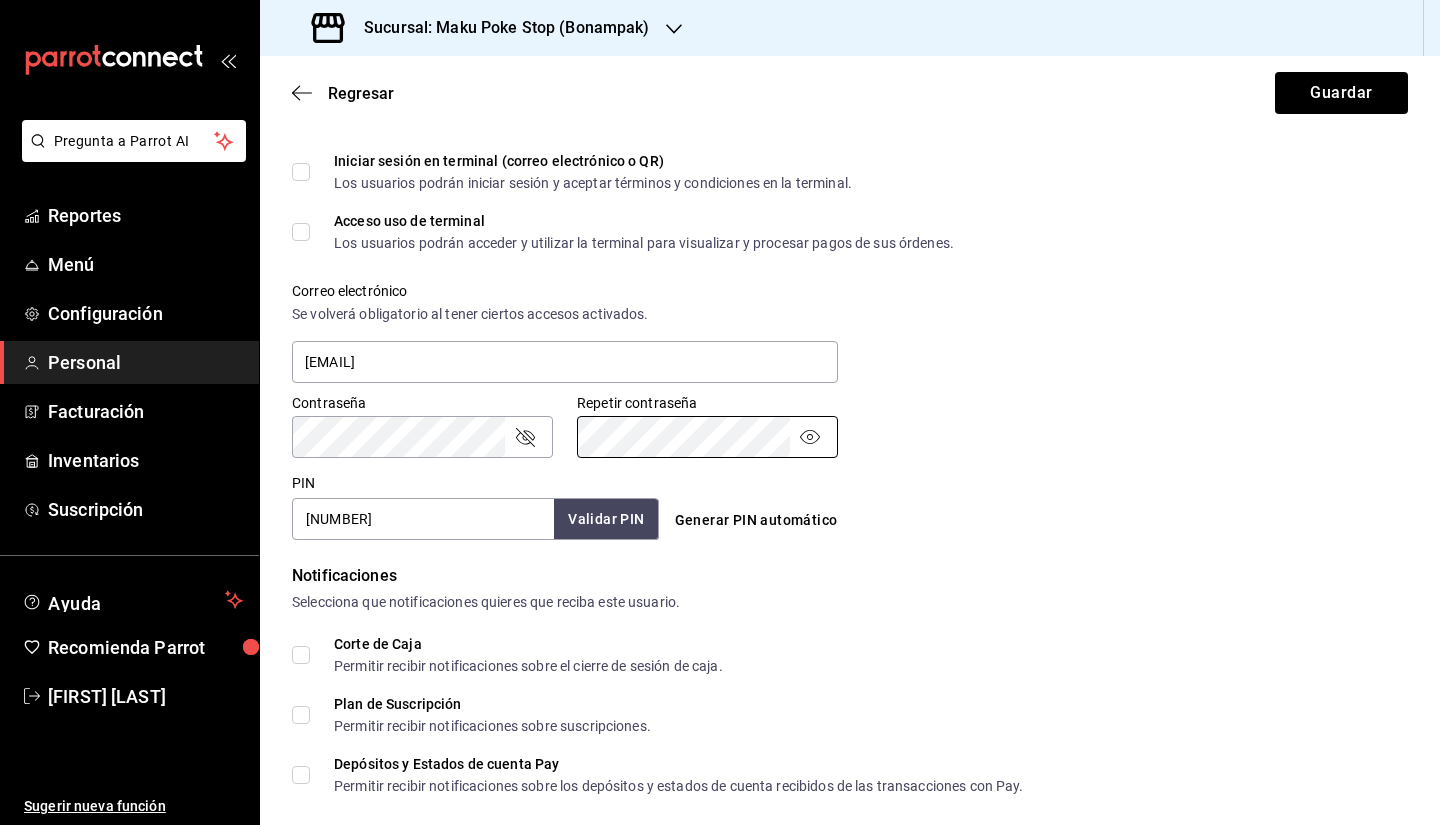 scroll, scrollTop: 773, scrollLeft: 0, axis: vertical 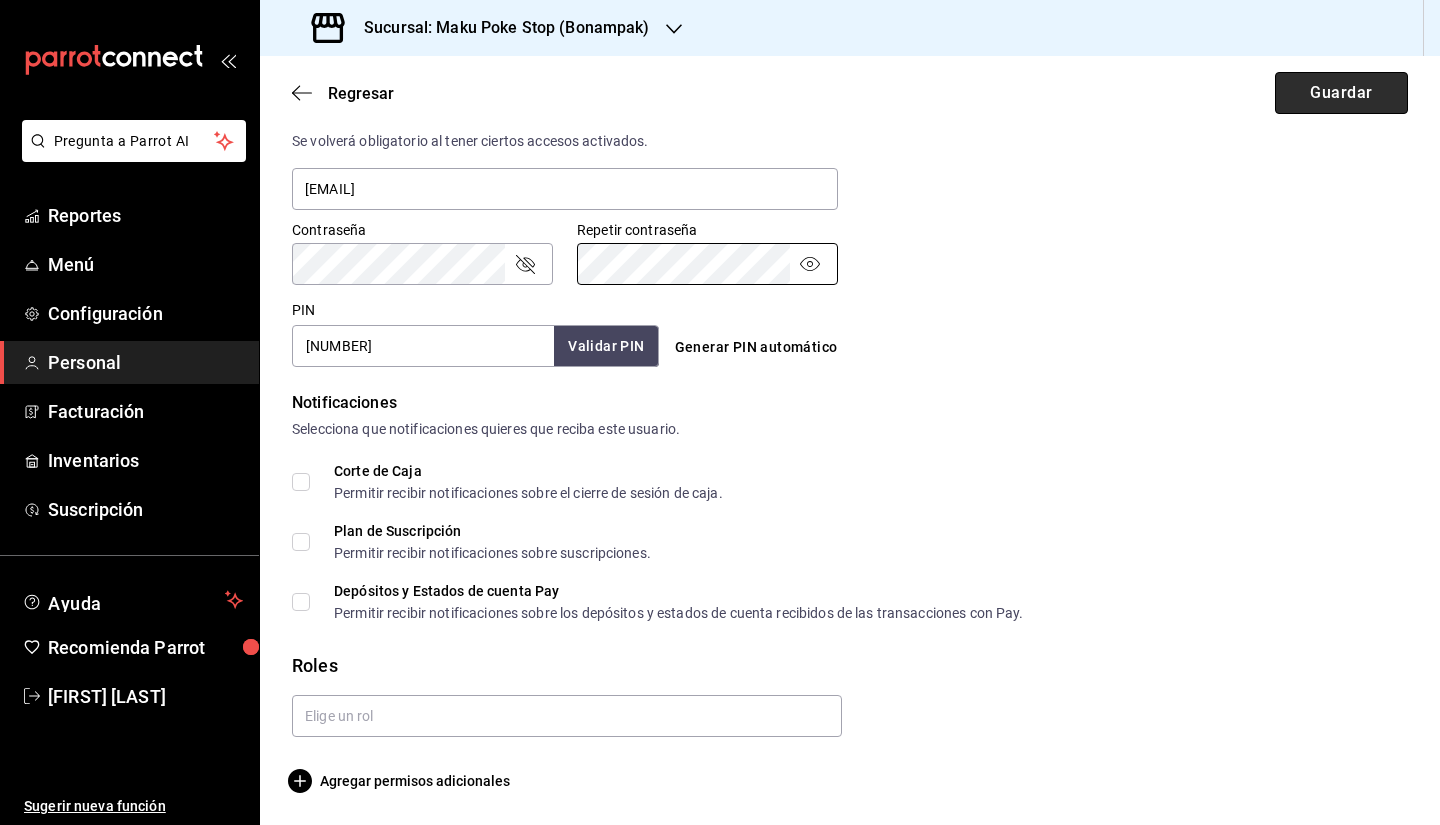 click on "Guardar" at bounding box center (1341, 93) 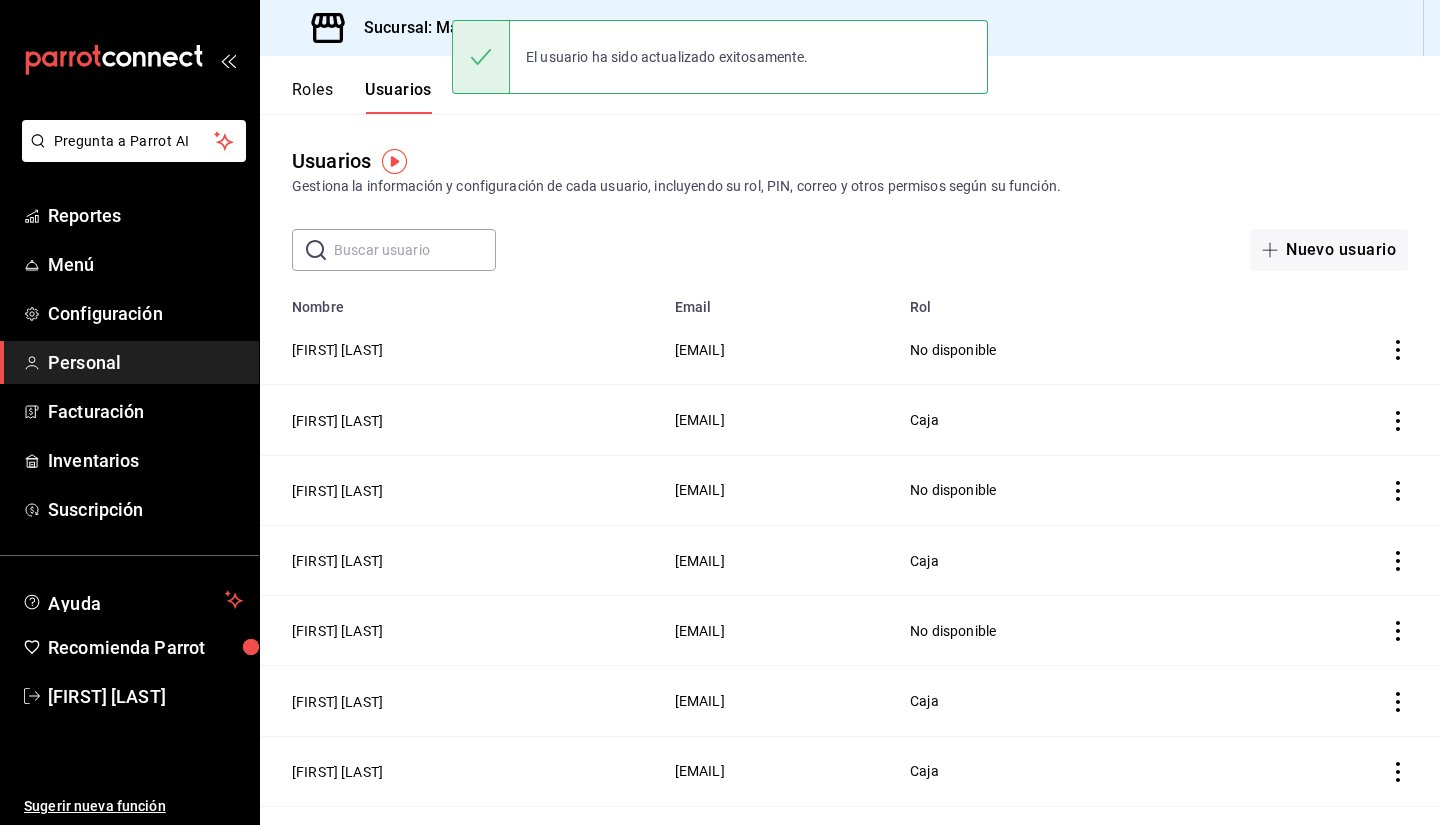 click on "Email" at bounding box center (781, 301) 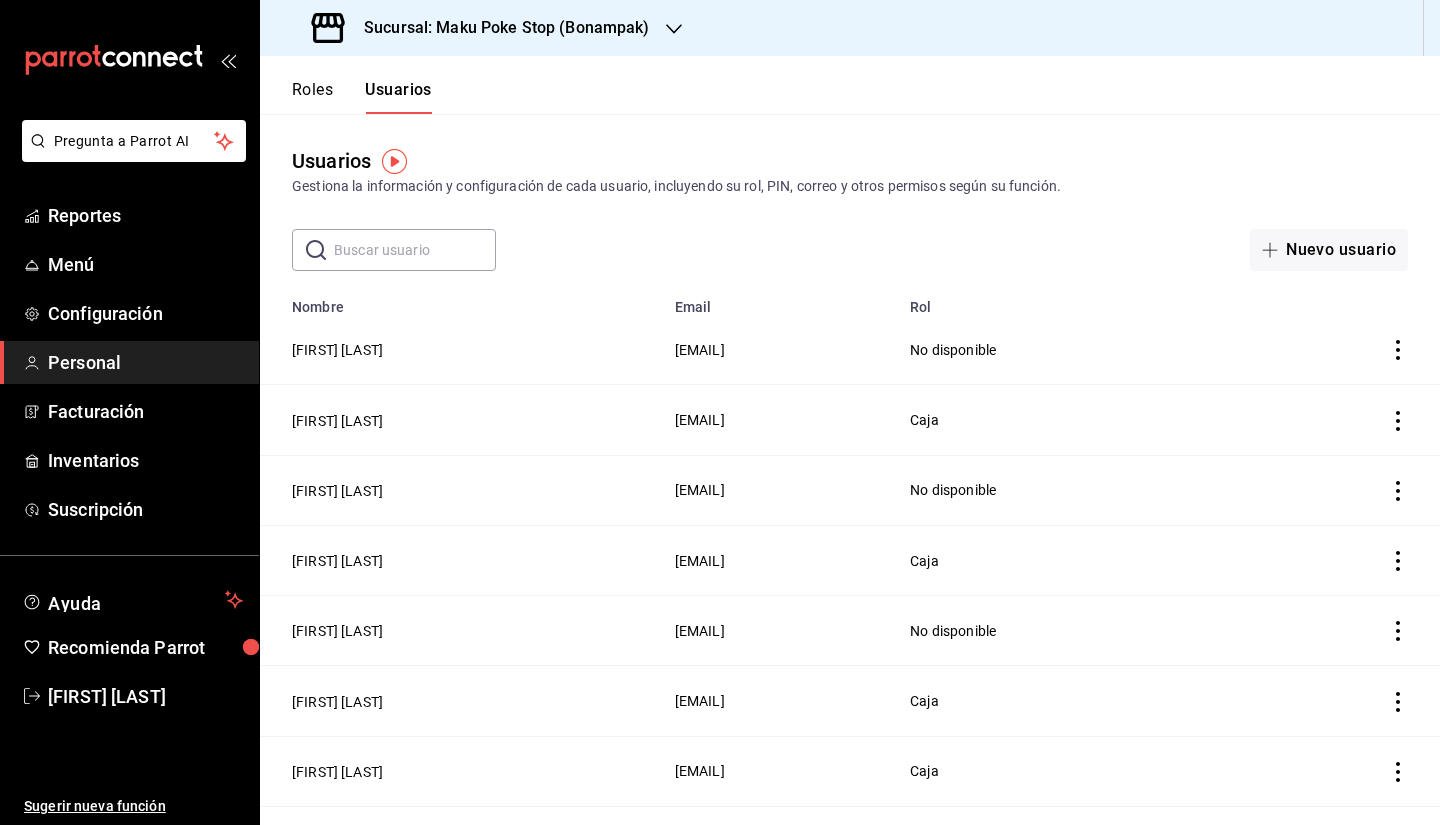 click at bounding box center [1336, 420] 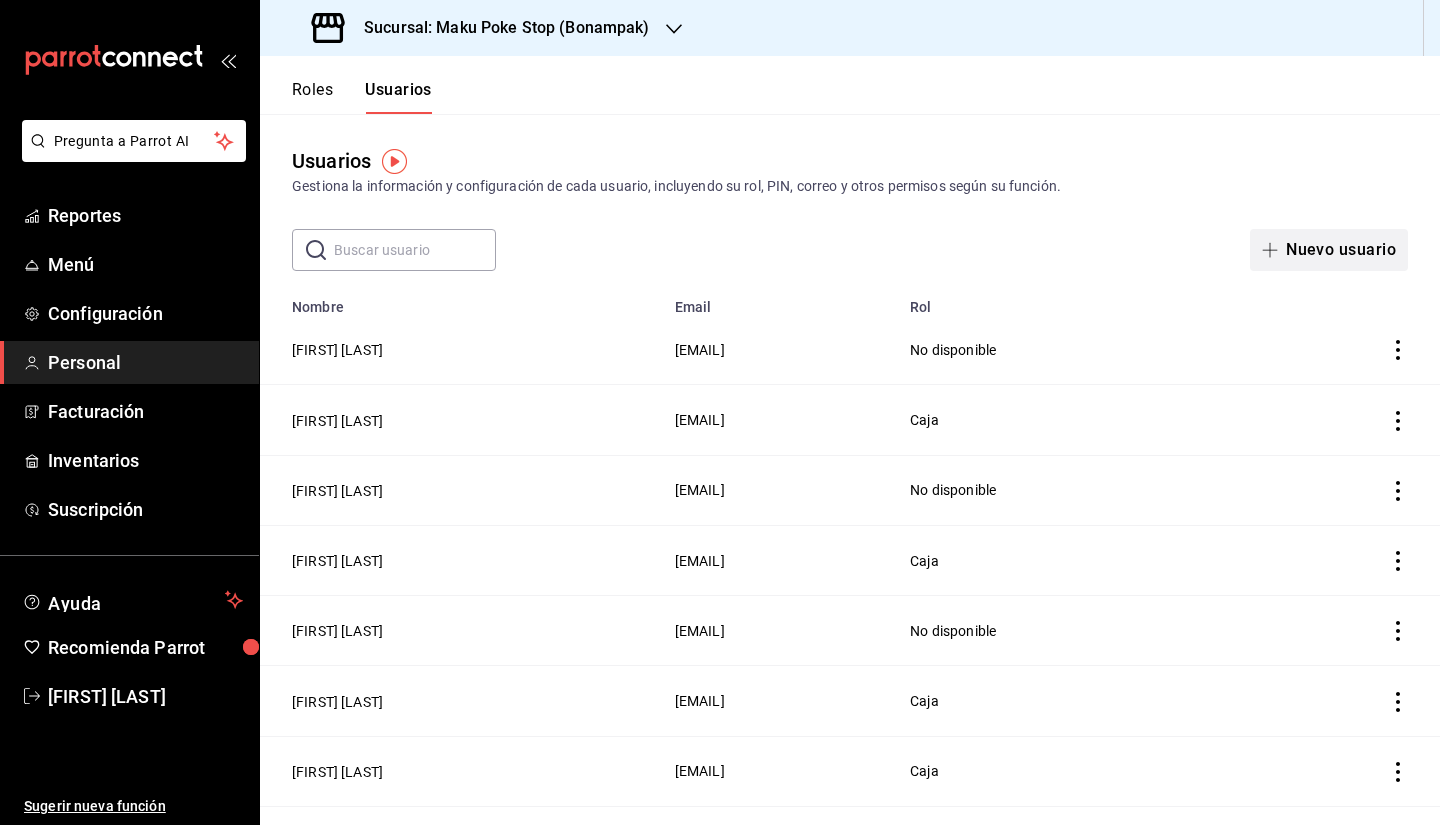 click on "Nuevo usuario" at bounding box center [1329, 250] 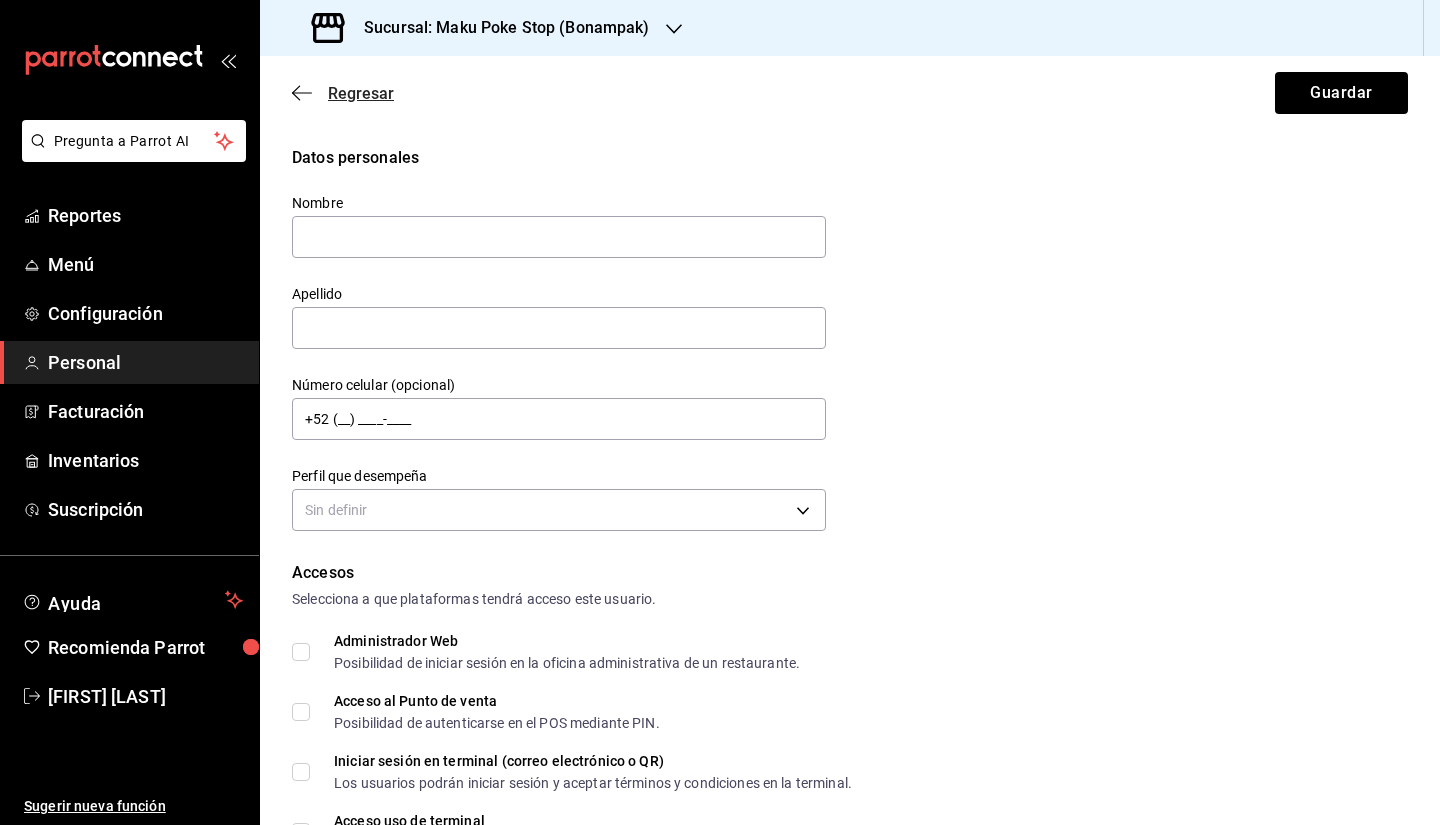 click on "Regresar" at bounding box center (361, 93) 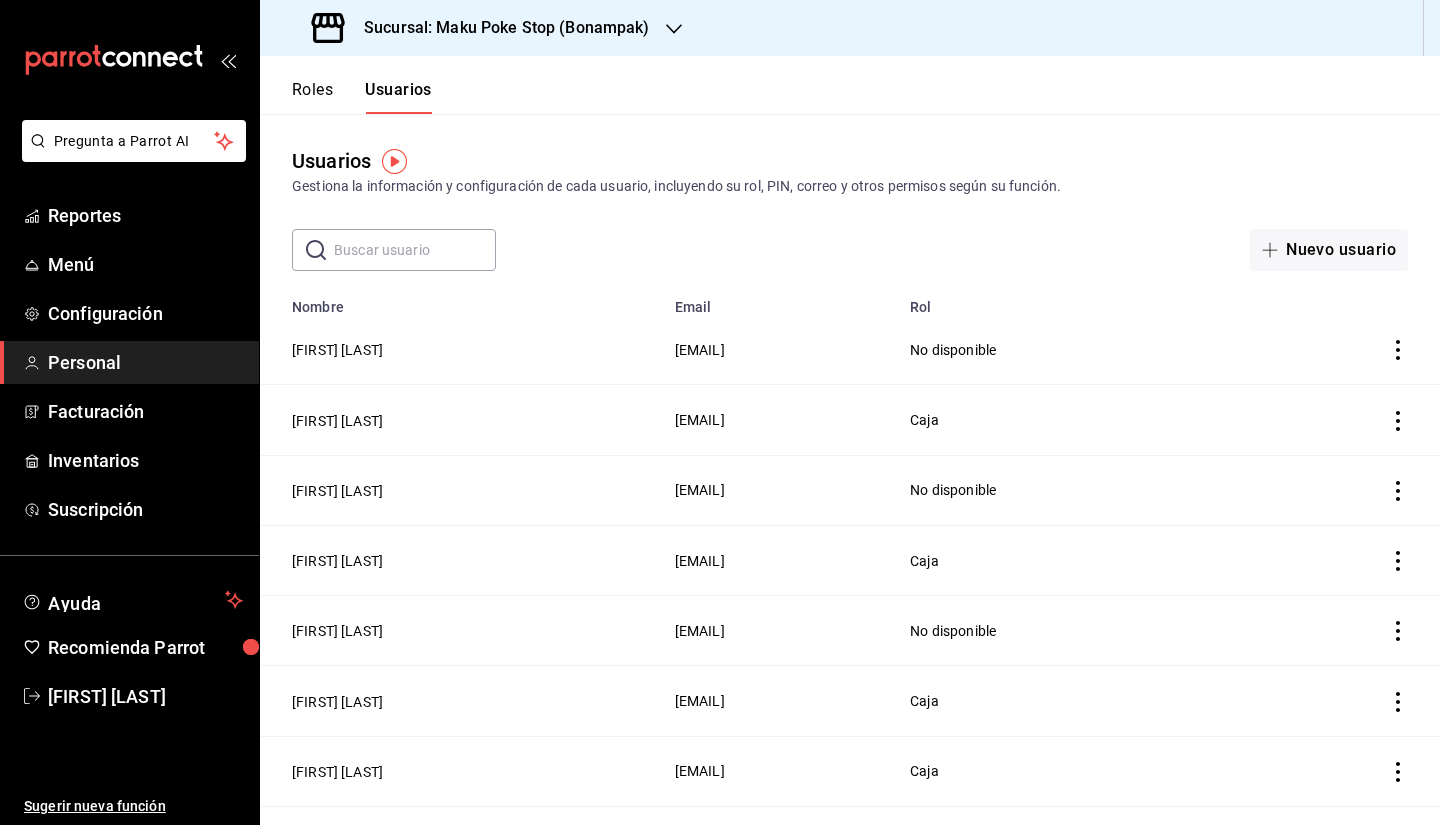 click 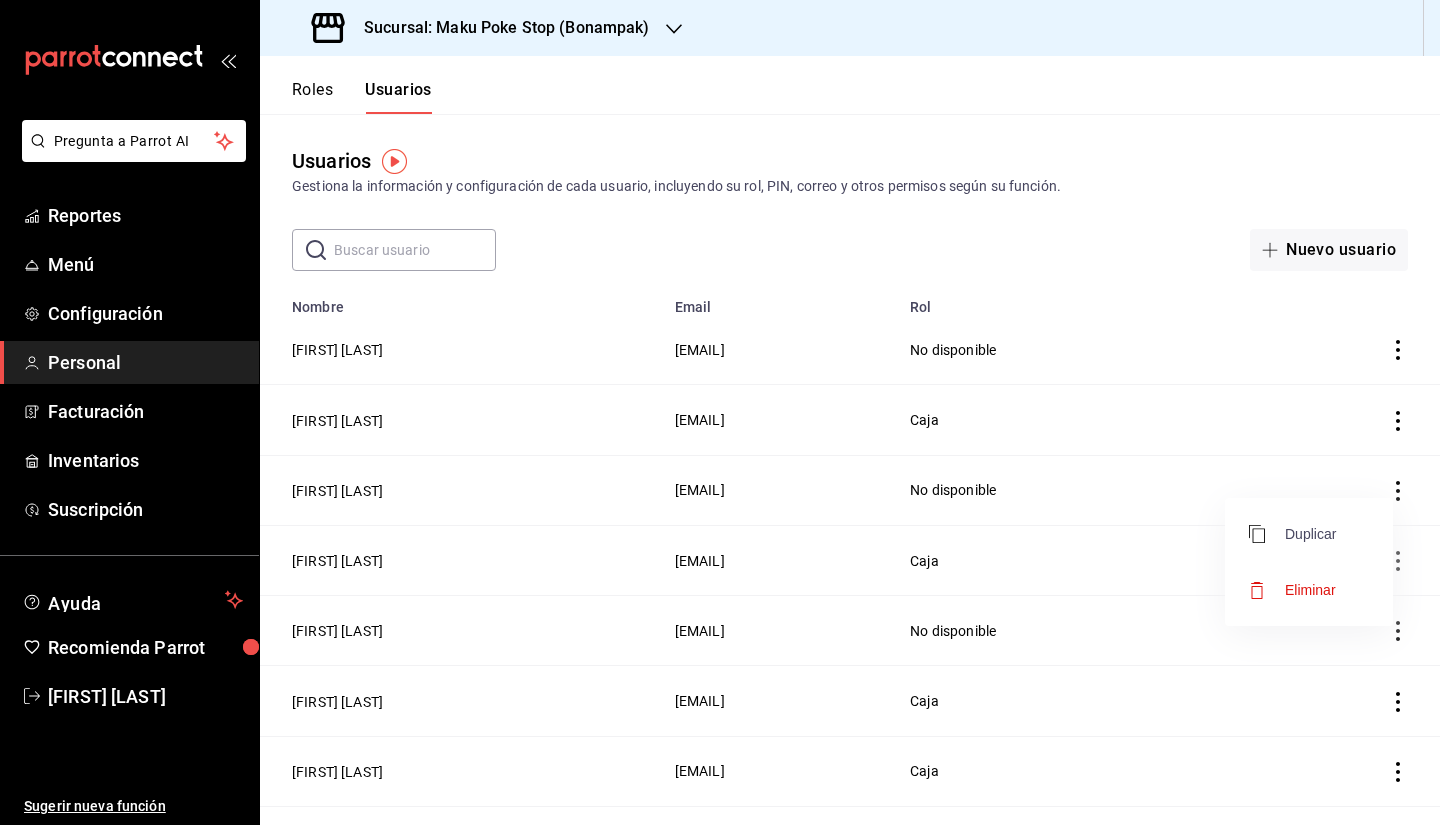 click on "Duplicar" at bounding box center [1292, 534] 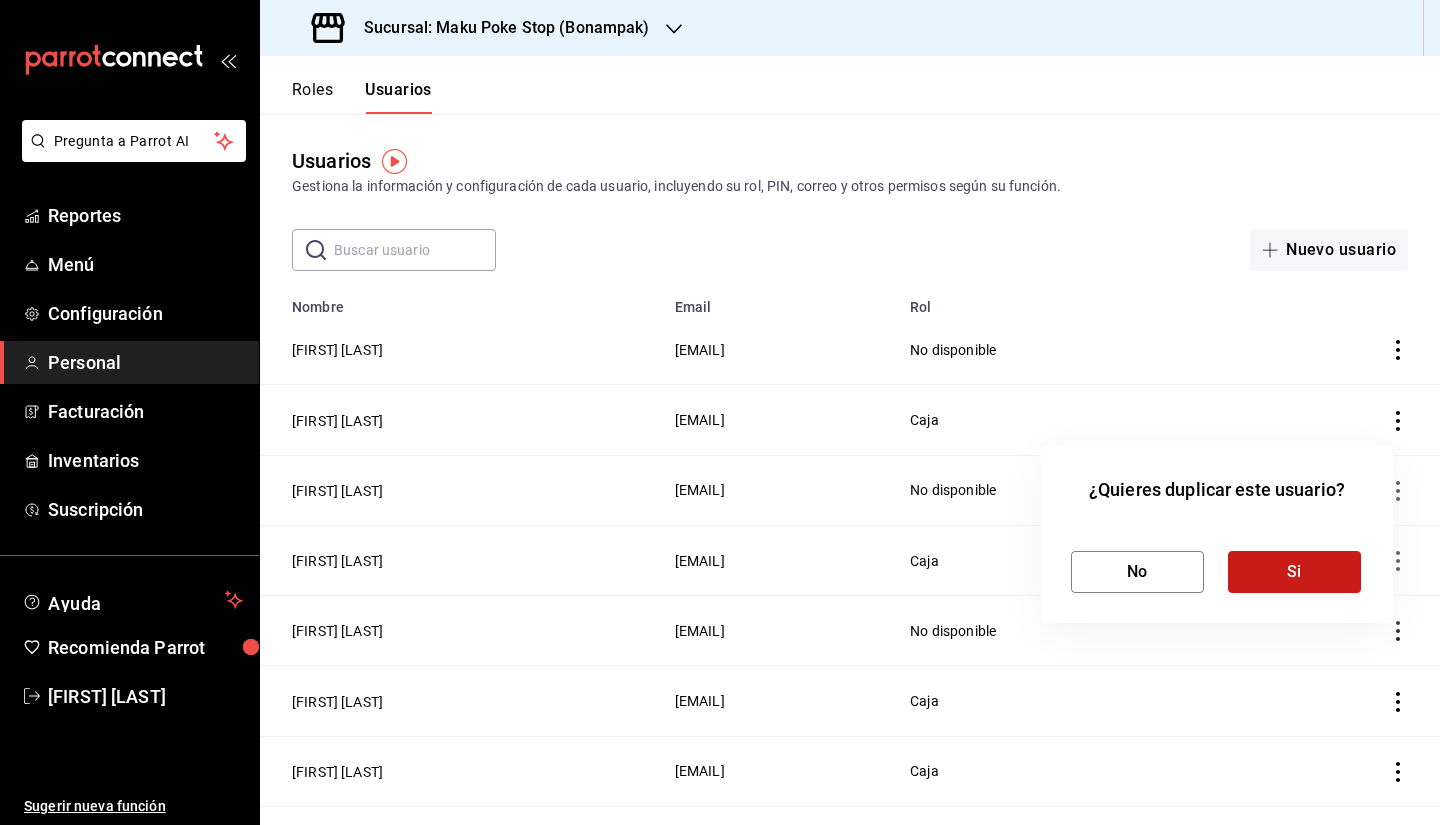 click on "Si" at bounding box center [1294, 572] 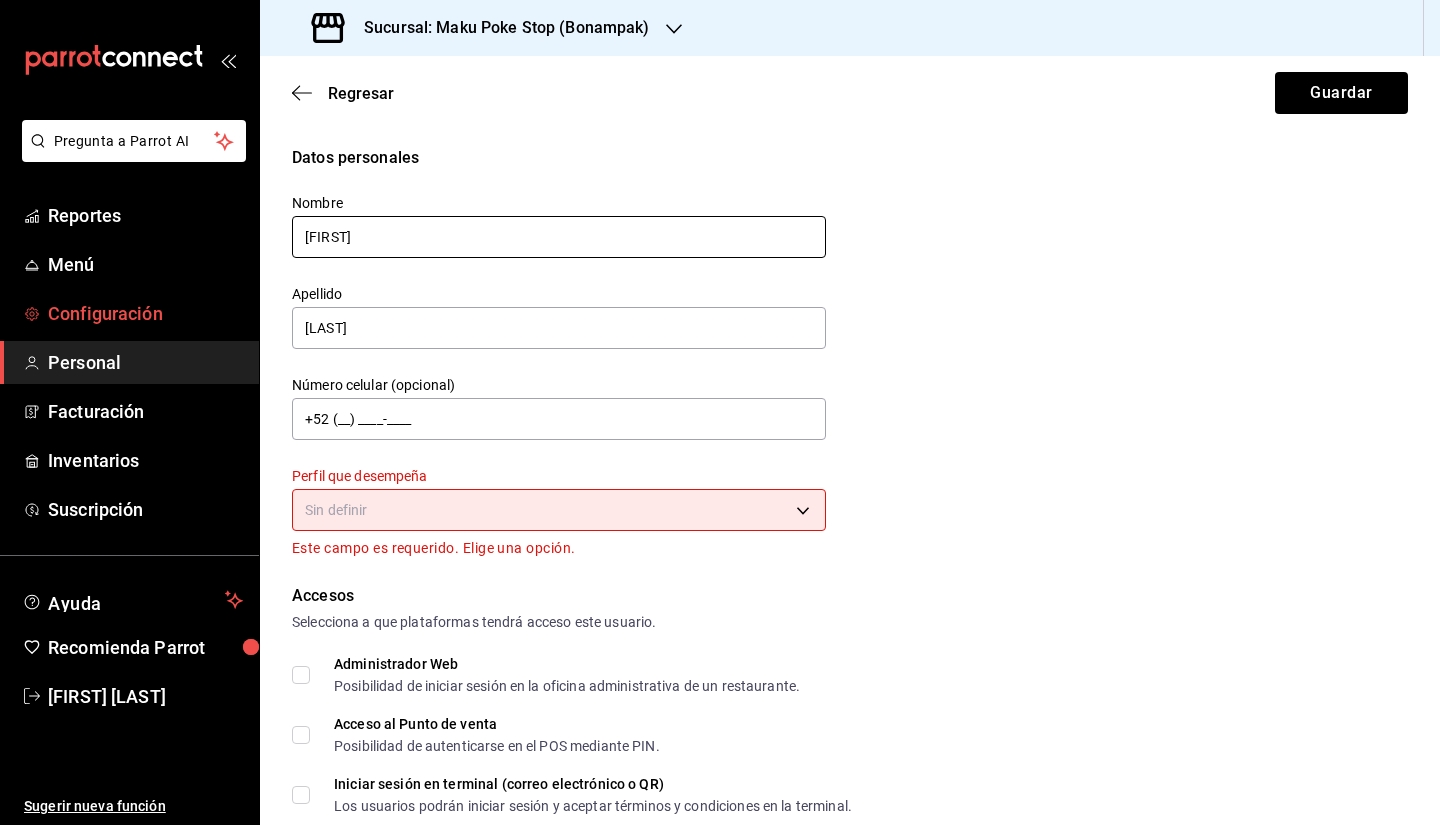 drag, startPoint x: 424, startPoint y: 233, endPoint x: 17, endPoint y: 320, distance: 416.19467 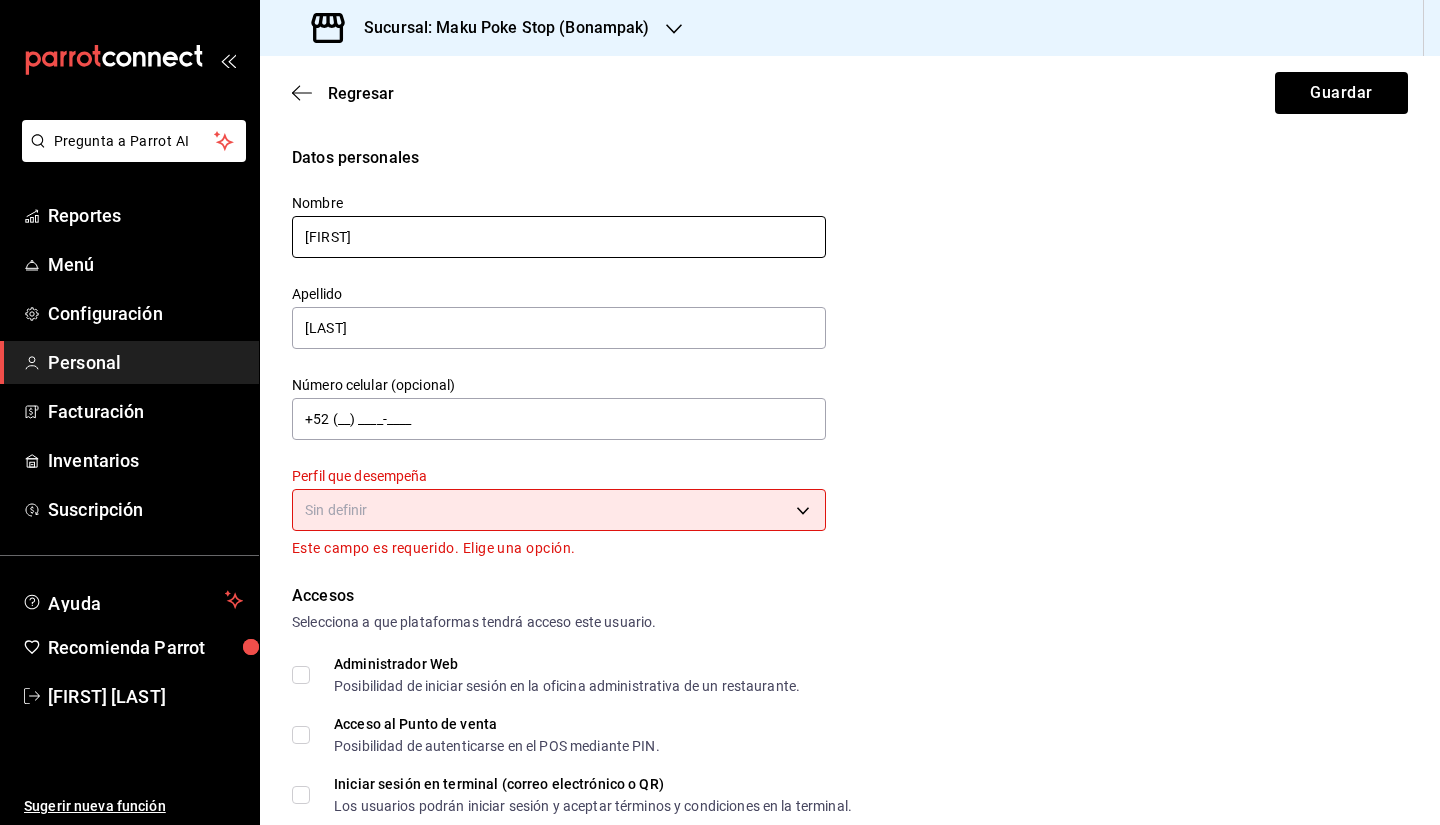 type on "[FIRST]" 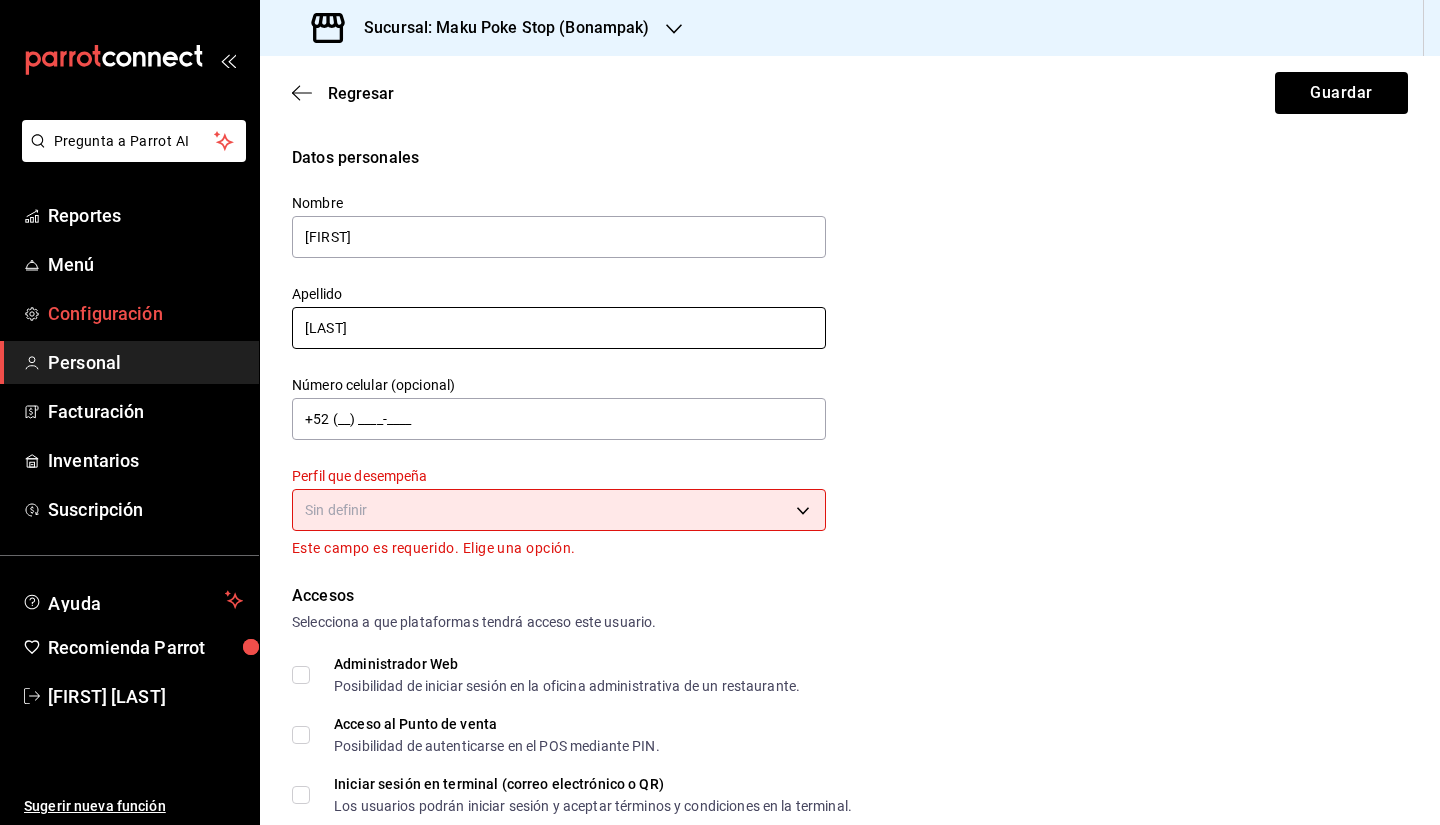 drag, startPoint x: 368, startPoint y: 325, endPoint x: 207, endPoint y: 331, distance: 161.11176 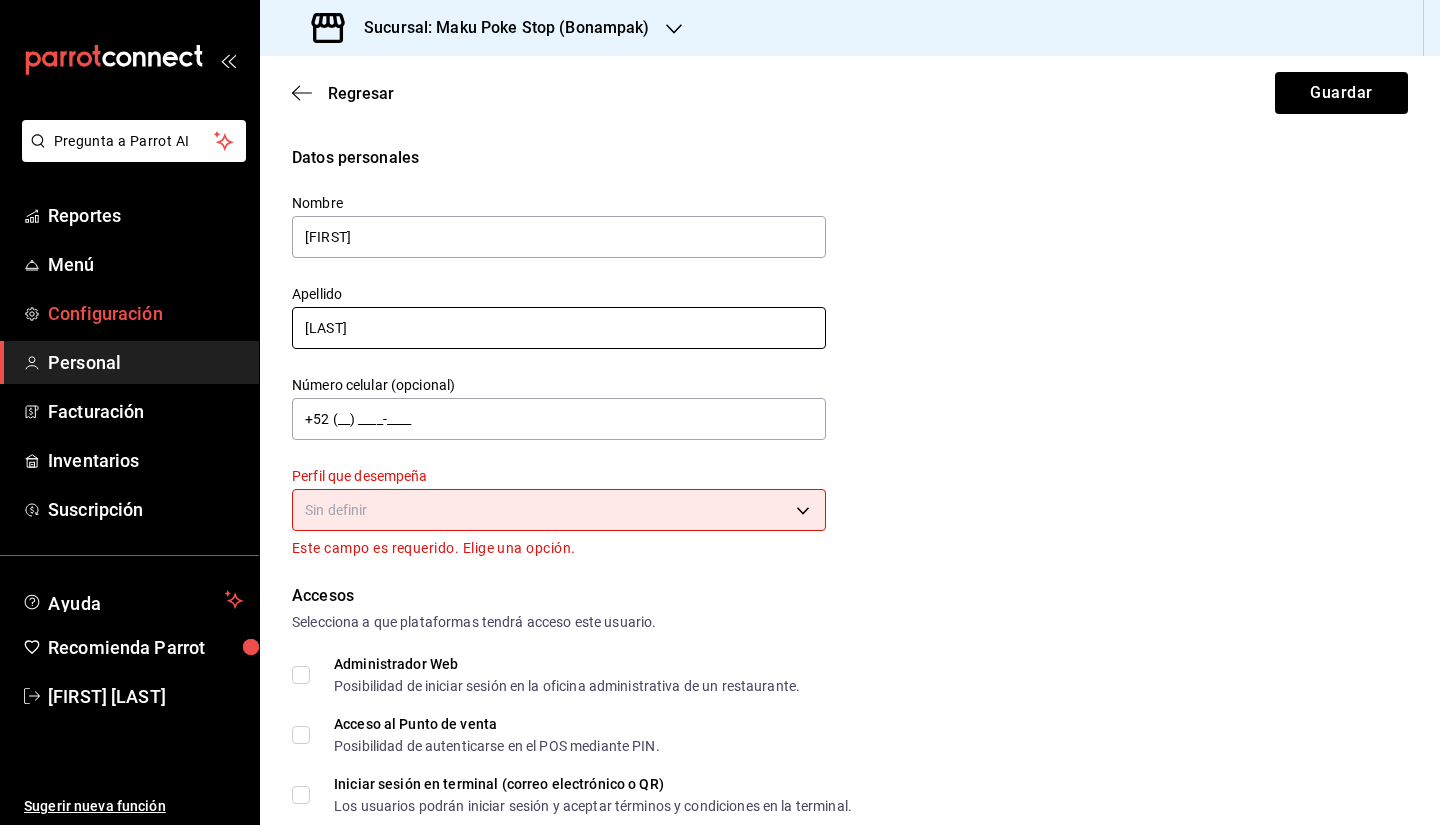 click on "Pregunta a Parrot AI Reportes   Menú   Configuración   Personal   Facturación   Inventarios   Suscripción   Ayuda Recomienda Parrot   [FIRST] [LAST]   Sugerir nueva función   Sucursal: Maku Poke Stop (Bonampak) Regresar Guardar Datos personales Nombre [FIRST] Apellido [LAST] Número celular (opcional) +52 (__) ____-____ Perfil que desempeña Sin definir Este campo es requerido. Elige una opción. Accesos Selecciona a que plataformas tendrá acceso este usuario. Administrador Web Posibilidad de iniciar sesión en la oficina administrativa de un restaurante.  Acceso al Punto de venta Posibilidad de autenticarse en el POS mediante PIN.  Iniciar sesión en terminal (correo electrónico o QR) Los usuarios podrán iniciar sesión y aceptar términos y condiciones en la terminal. Acceso uso de terminal Los usuarios podrán acceder y utilizar la terminal para visualizar y procesar pagos de sus órdenes. Correo electrónico Se volverá obligatorio al tener ciertos accesos activados. Contraseña Contraseña PIN ​" at bounding box center (720, 412) 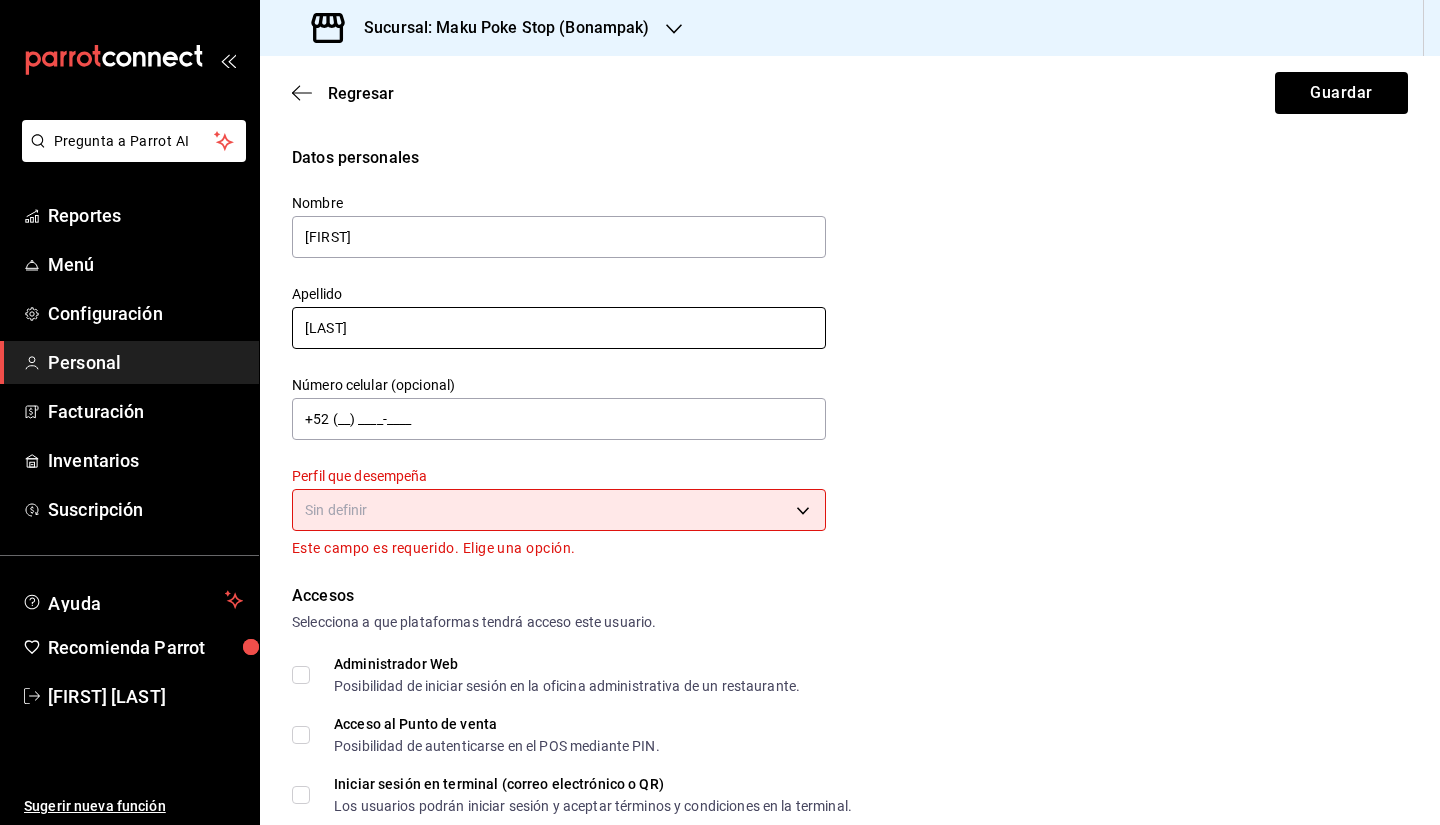type on "[LAST]" 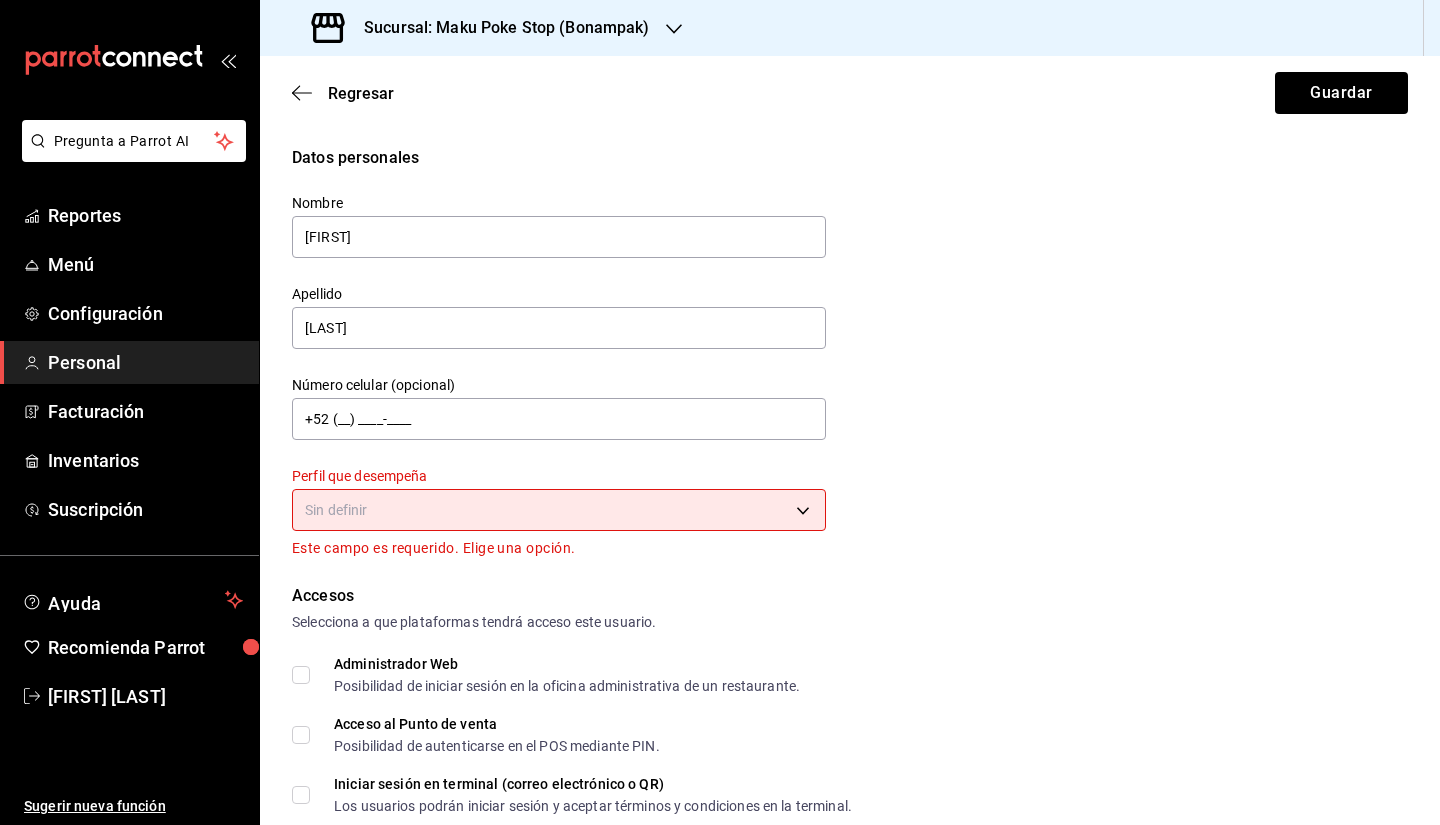 click on "Pregunta a Parrot AI Reportes   Menú   Configuración   Personal   Facturación   Inventarios   Suscripción   Ayuda Recomienda Parrot   [FIRST] [LAST]   Sugerir nueva función   Sucursal: Maku Poke Stop (Bonampak) Regresar Guardar Datos personales Nombre [FIRST] Apellido [LAST] Número celular (opcional) +52 (__) ____-____ Perfil que desempeña Sin definir Este campo es requerido. Elige una opción. Accesos Selecciona a que plataformas tendrá acceso este usuario. Administrador Web Posibilidad de iniciar sesión en la oficina administrativa de un restaurante.  Acceso al Punto de venta Posibilidad de autenticarse en el POS mediante PIN.  Iniciar sesión en terminal (correo electrónico o QR) Los usuarios podrán iniciar sesión y aceptar términos y condiciones en la terminal. Acceso uso de terminal Los usuarios podrán acceder y utilizar la terminal para visualizar y procesar pagos de sus órdenes. Correo electrónico Se volverá obligatorio al tener ciertos accesos activados. Contraseña Contraseña PIN ​" at bounding box center (720, 412) 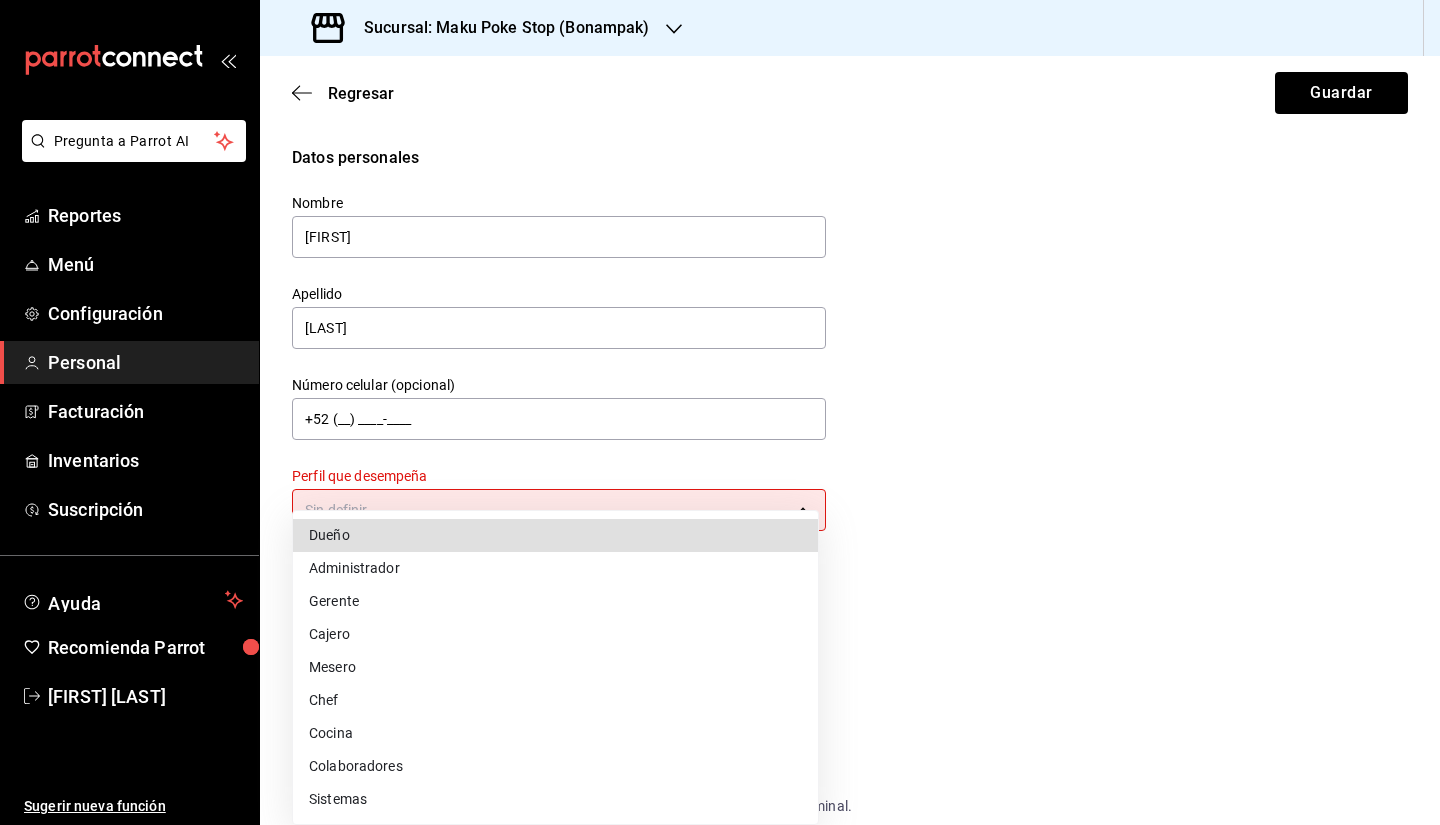 click on "Cajero" at bounding box center (555, 634) 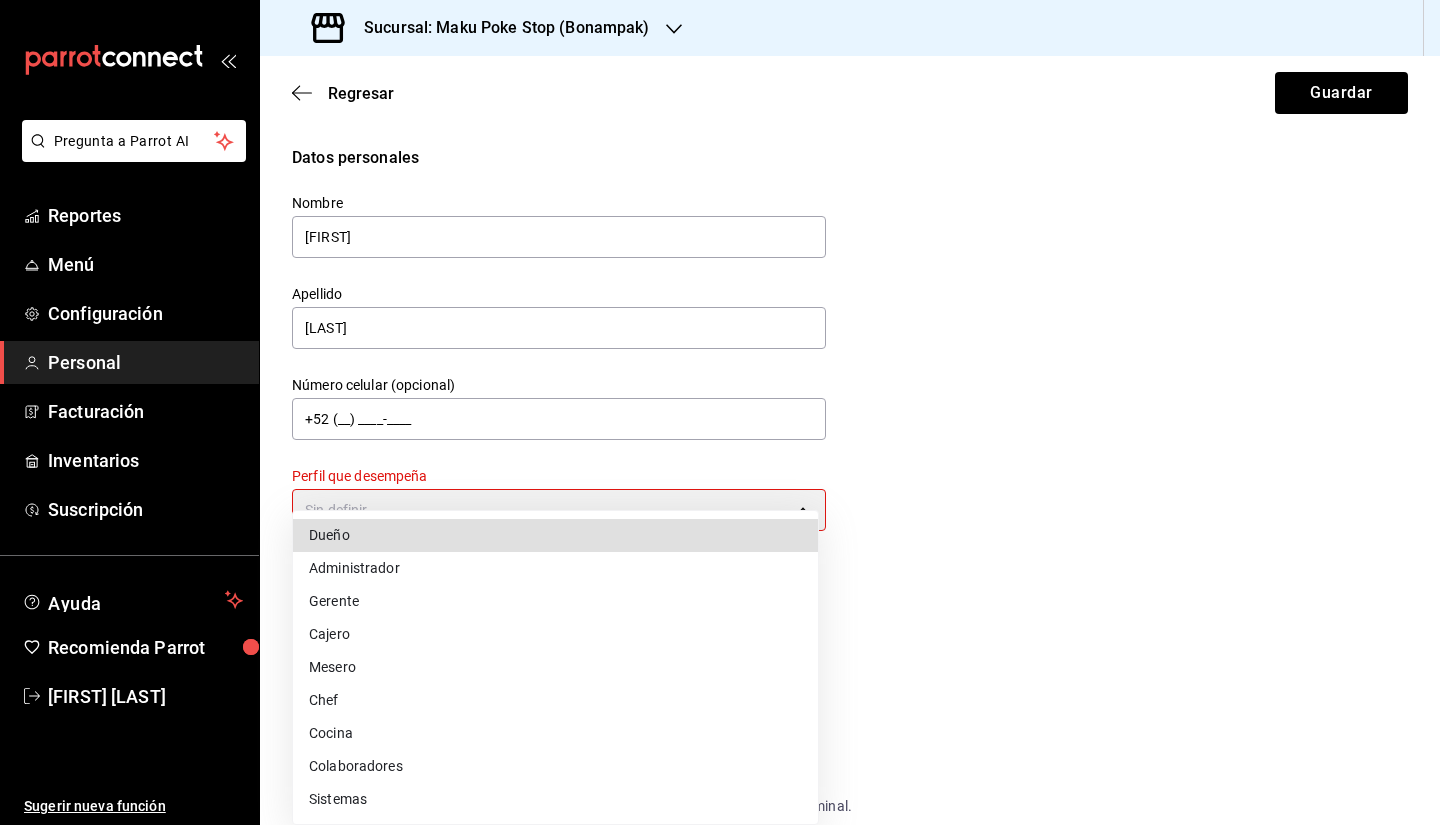 type on "CASHIER" 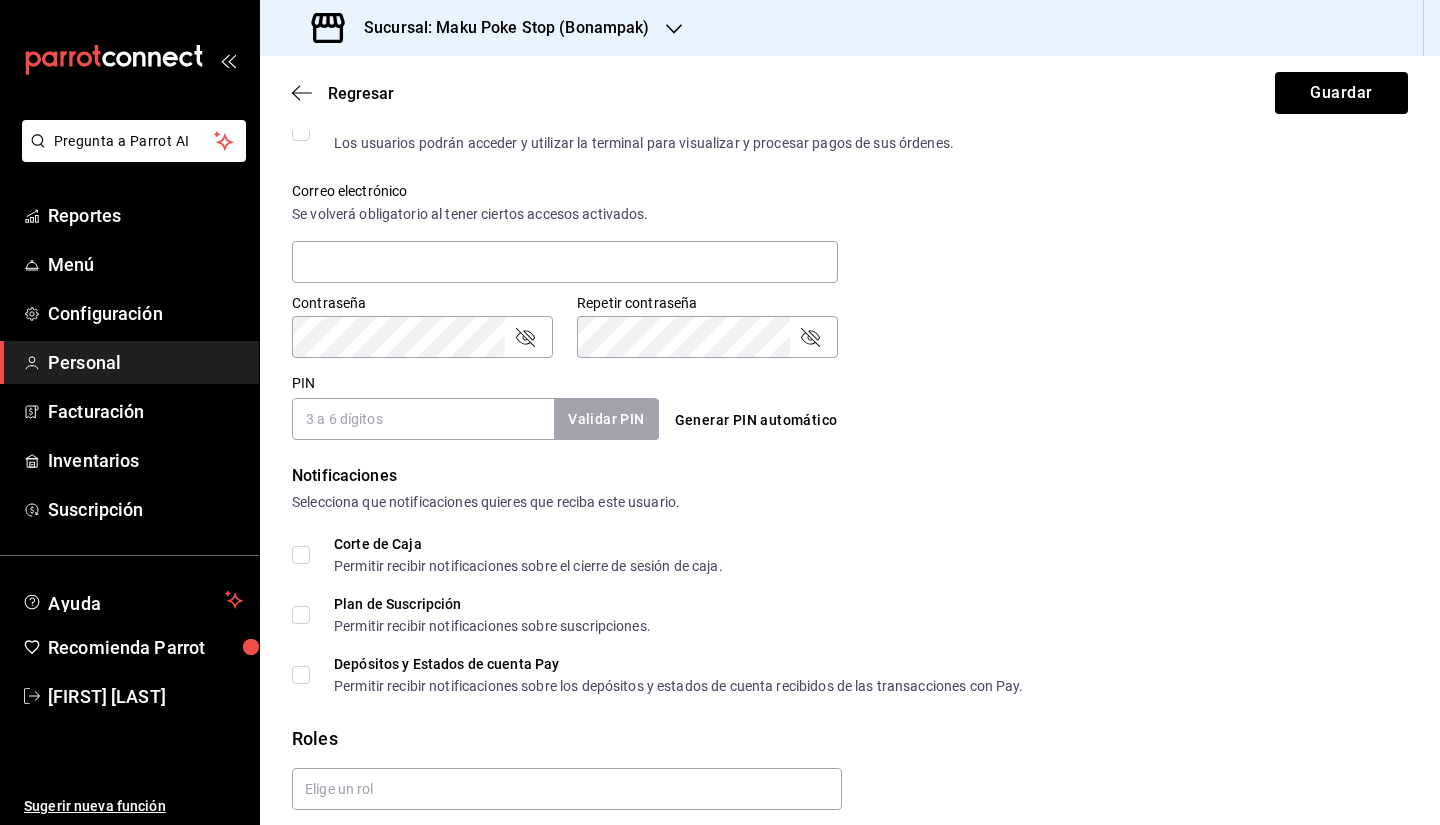 scroll, scrollTop: 773, scrollLeft: 0, axis: vertical 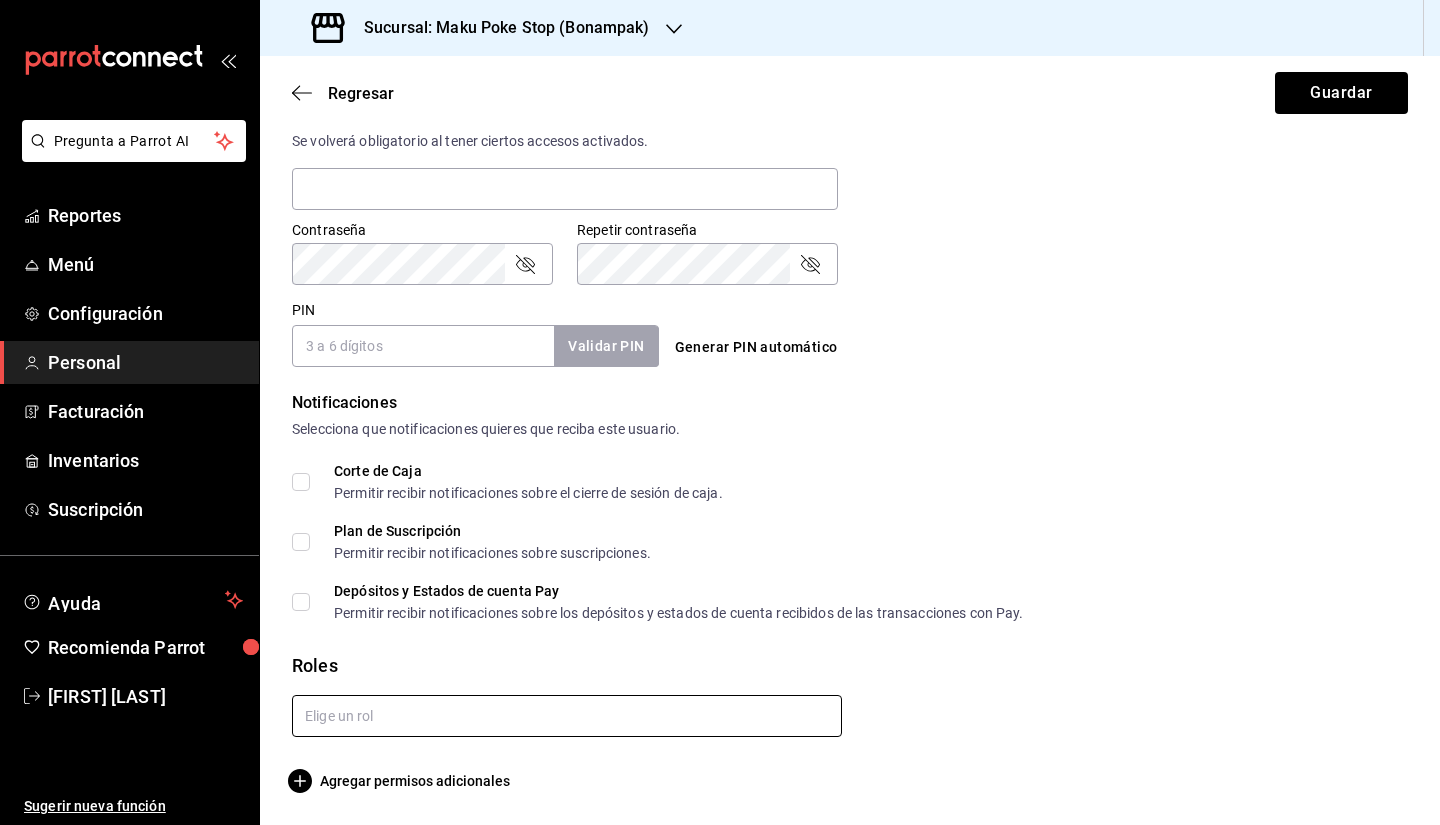 click at bounding box center (567, 716) 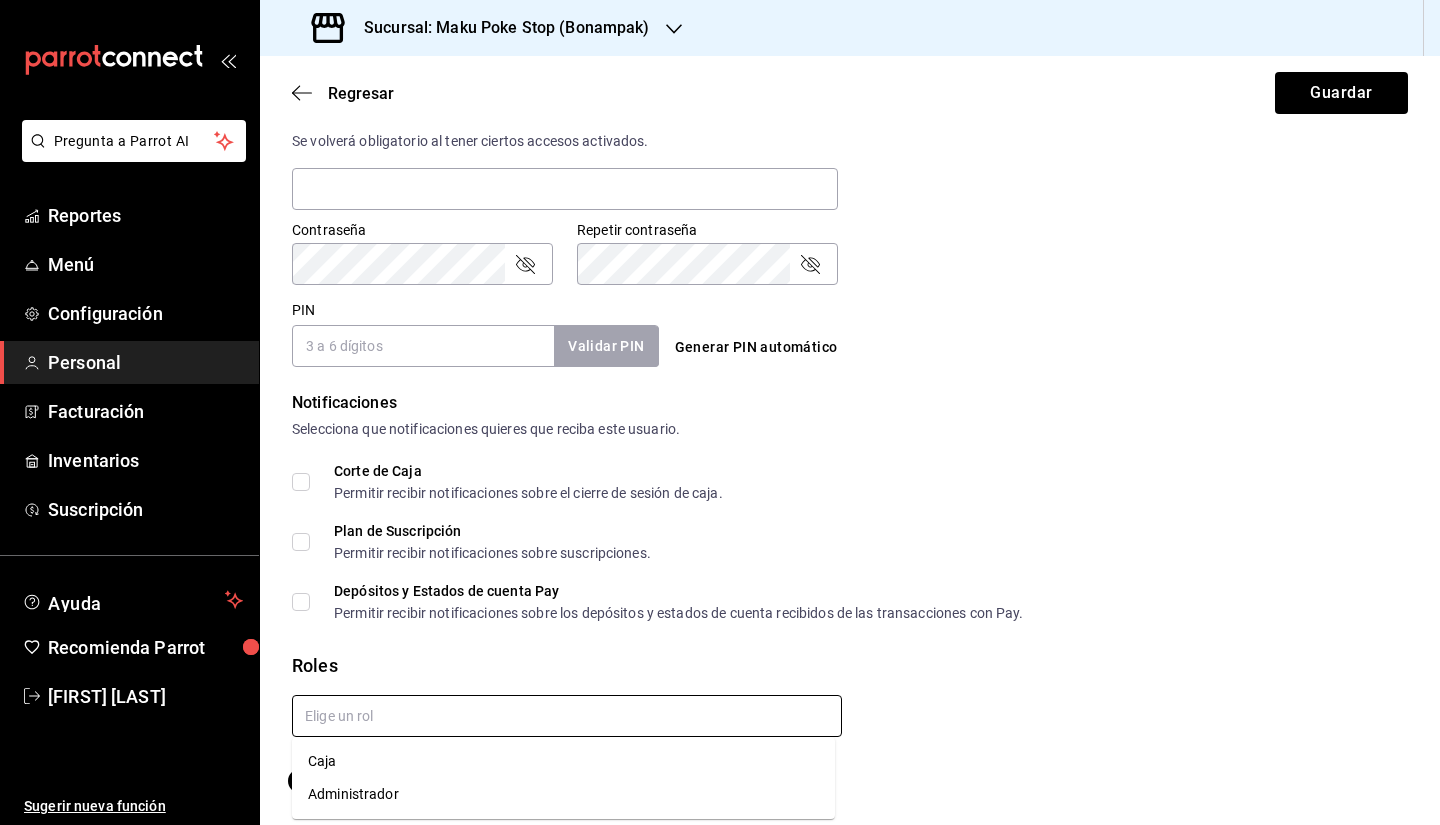 click on "Caja" at bounding box center [563, 761] 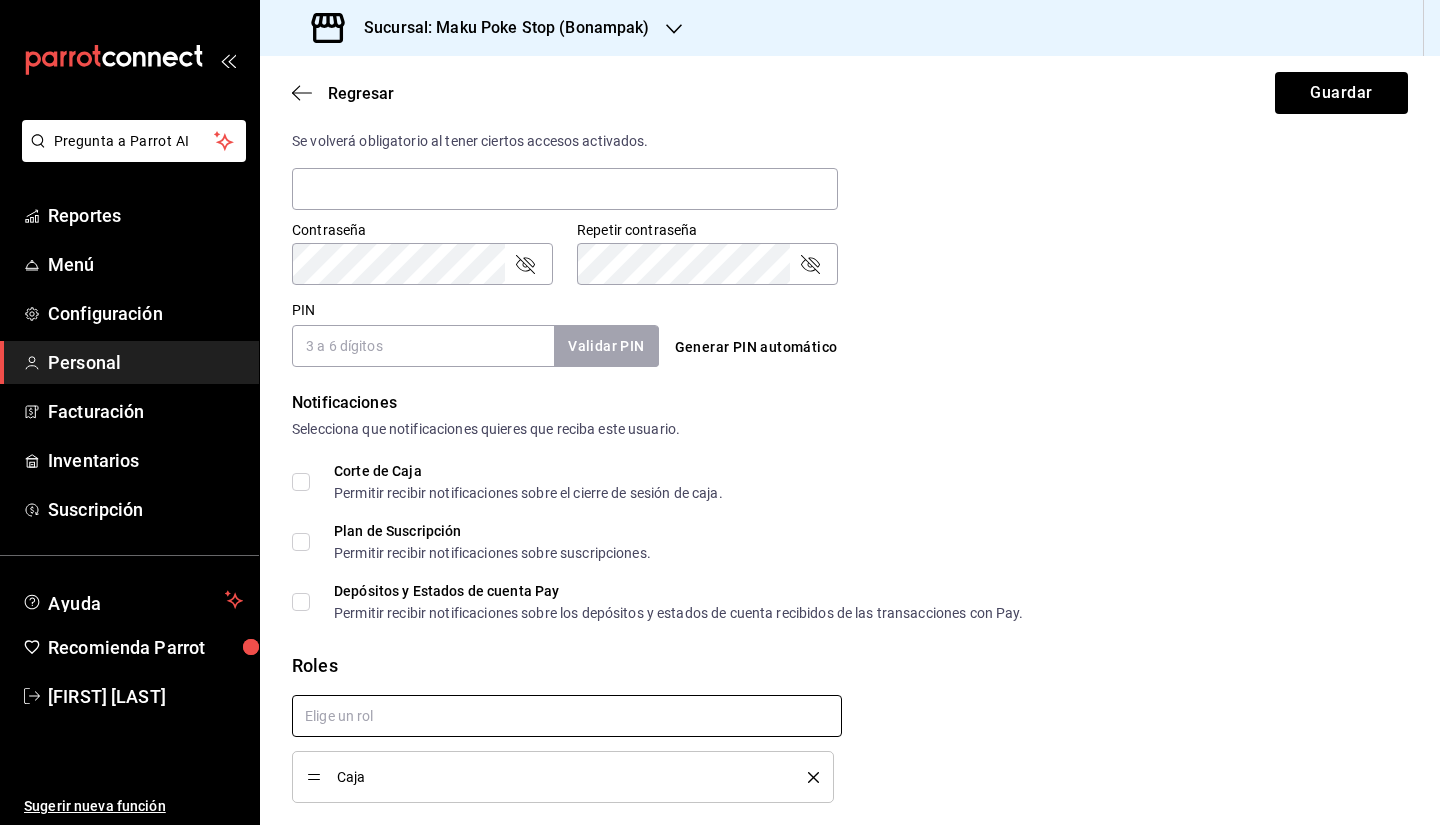 checkbox on "true" 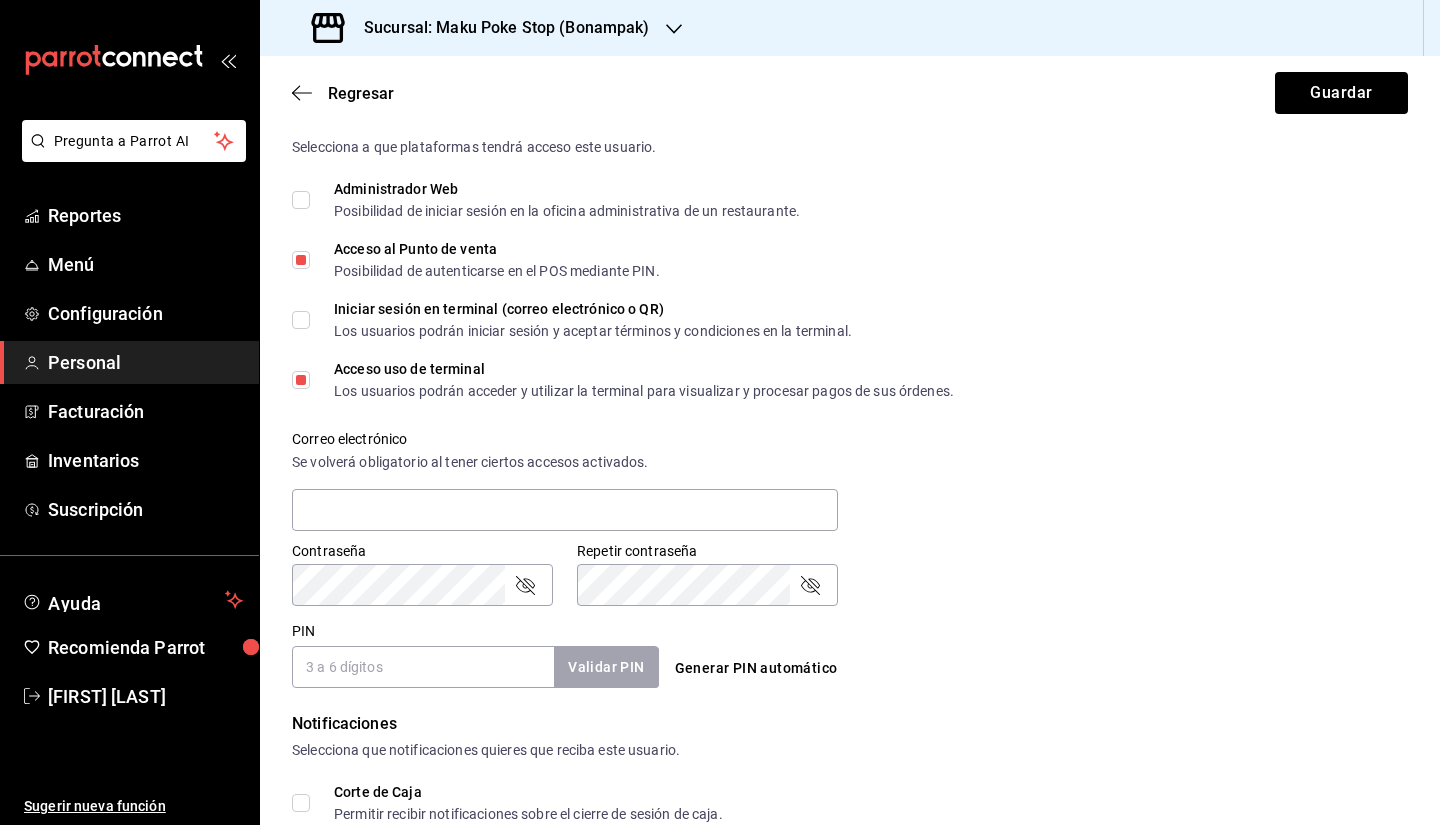 scroll, scrollTop: 573, scrollLeft: 0, axis: vertical 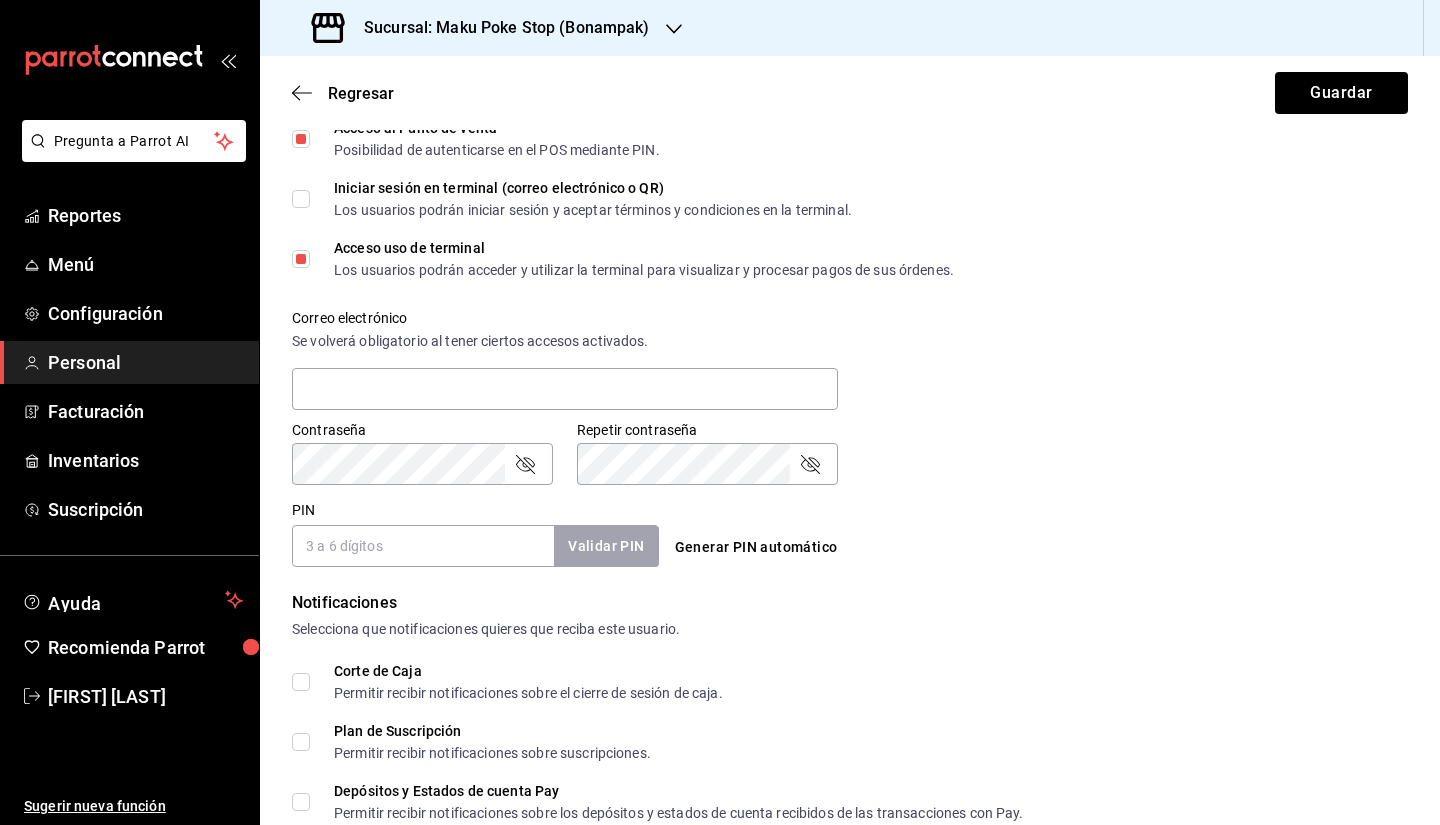click on "PIN" at bounding box center [423, 546] 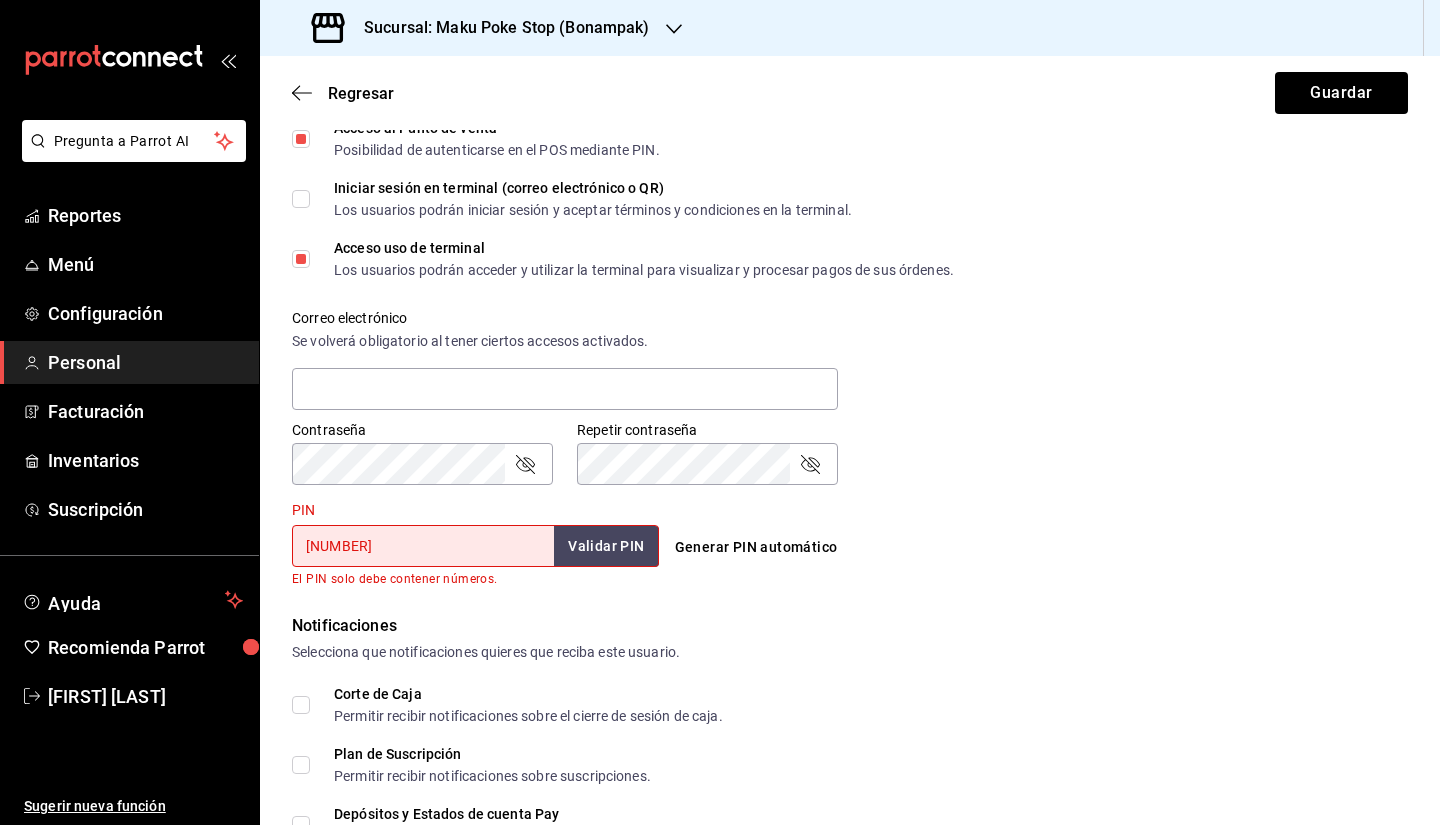 drag, startPoint x: 321, startPoint y: 547, endPoint x: 139, endPoint y: 570, distance: 183.44754 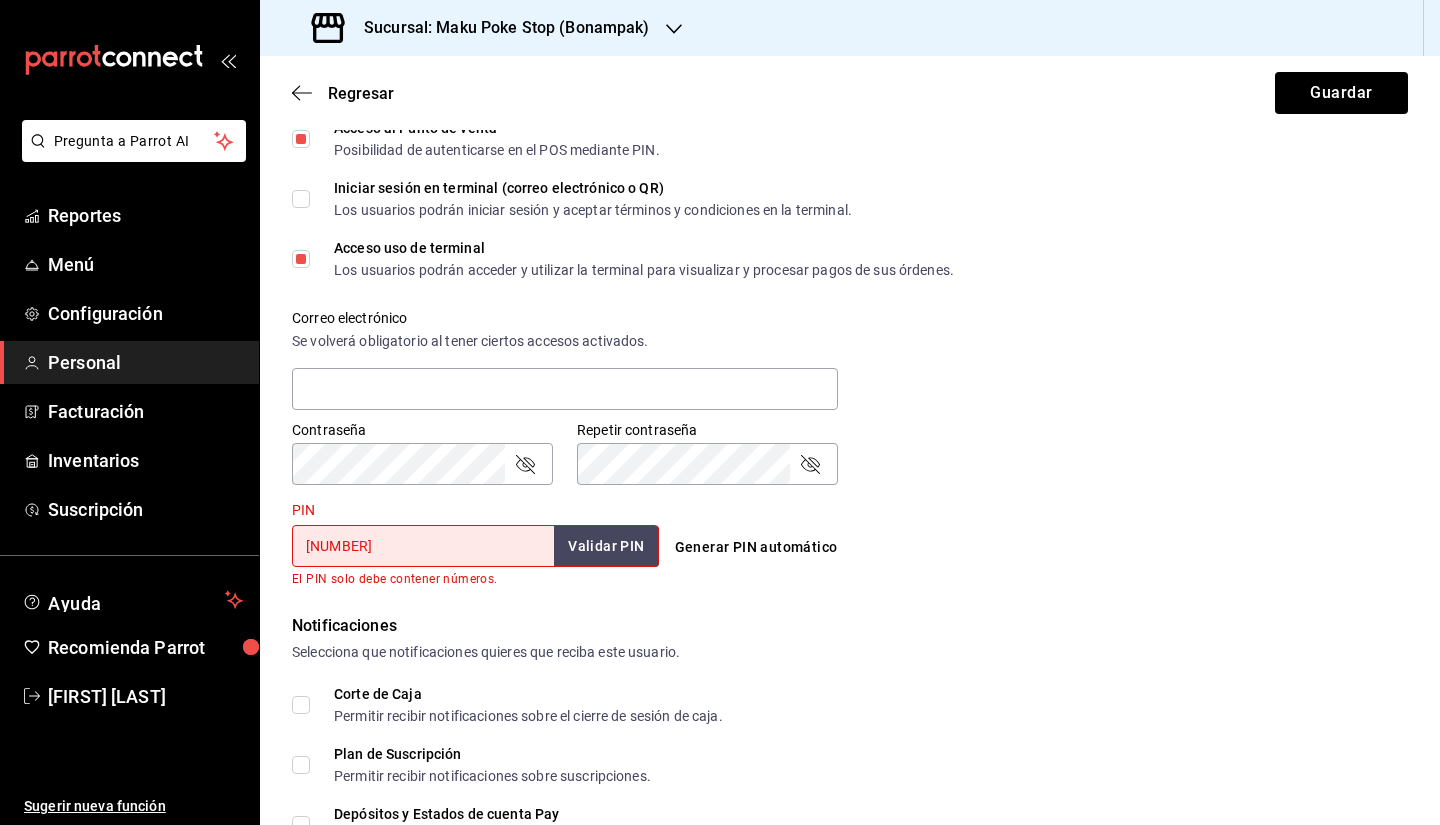 click on "Pregunta a Parrot AI Reportes   Menú   Configuración   Personal   Facturación   Inventarios   Suscripción   Ayuda Recomienda Parrot   [FIRST] [LAST]   Sugerir nueva función   Sucursal: Maku Poke Stop (Bonampak) Regresar Guardar Datos personales Nombre [FIRST] Apellido [LAST] Número celular (opcional) +52 (__) ____-____ Perfil que desempeña Cajero CASHIER Accesos Selecciona a que plataformas tendrá acceso este usuario. Administrador Web Posibilidad de iniciar sesión en la oficina administrativa de un restaurante.  Acceso al Punto de venta Posibilidad de autenticarse en el POS mediante PIN.  Iniciar sesión en terminal (correo electrónico o QR) Los usuarios podrán iniciar sesión y aceptar términos y condiciones en la terminal. Acceso uso de terminal Los usuarios podrán acceder y utilizar la terminal para visualizar y procesar pagos de sus órdenes. Correo electrónico Se volverá obligatorio al tener ciertos accesos activados. Contraseña Contraseña Repetir contraseña Repetir contraseña PIN ​" at bounding box center (720, 412) 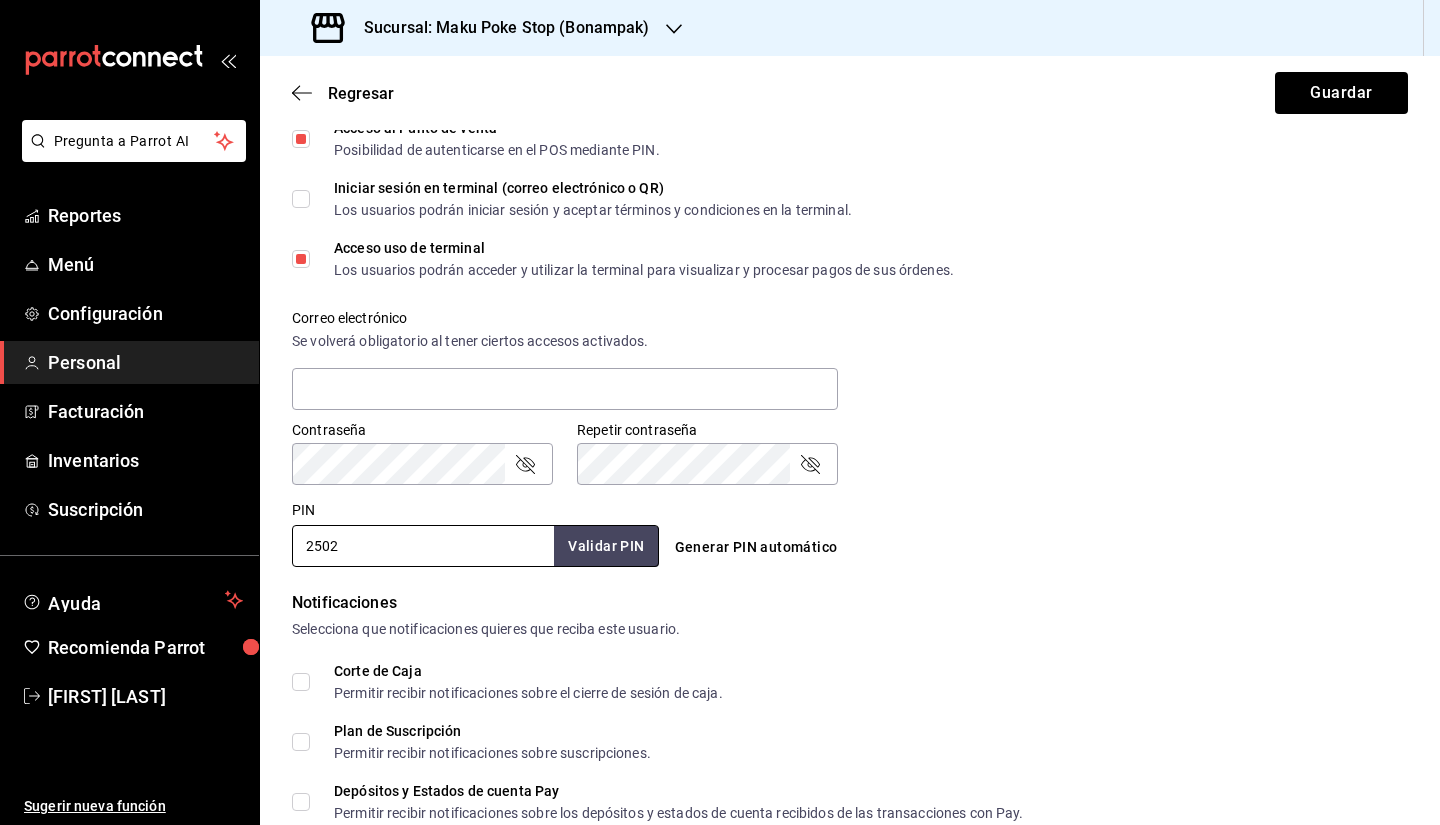 type on "2502" 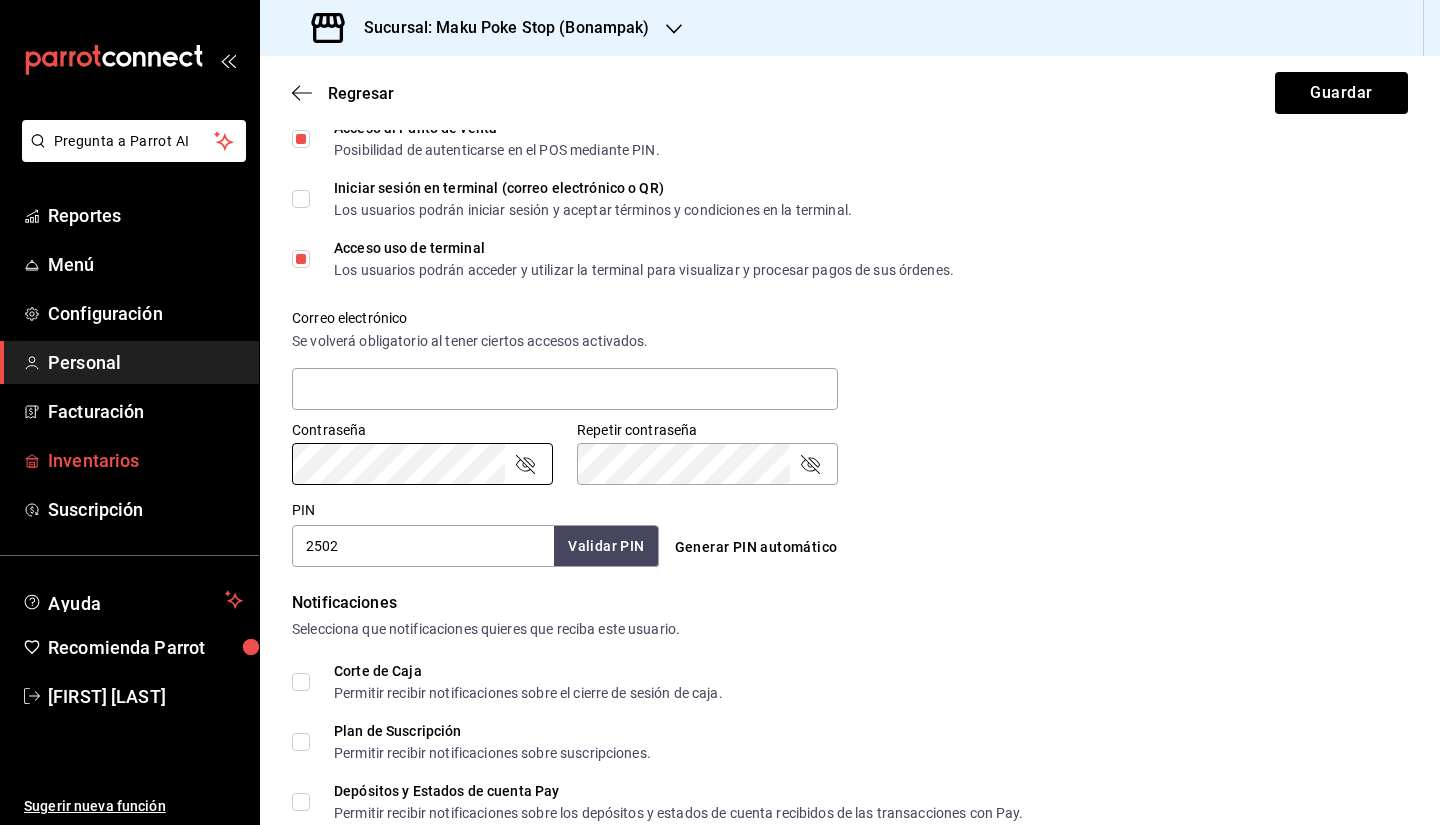 click on "Pregunta a Parrot AI Reportes   Menú   Configuración   Personal   Facturación   Inventarios   Suscripción   Ayuda Recomienda Parrot   [FIRST] [LAST]   Sugerir nueva función   Sucursal: Maku Poke Stop (Bonampak) Regresar Guardar Datos personales Nombre [FIRST] Apellido [LAST] Número celular (opcional) +52 (__) ____-____ Perfil que desempeña Cajero CASHIER Accesos Selecciona a que plataformas tendrá acceso este usuario. Administrador Web Posibilidad de iniciar sesión en la oficina administrativa de un restaurante.  Acceso al Punto de venta Posibilidad de autenticarse en el POS mediante PIN.  Iniciar sesión en terminal (correo electrónico o QR) Los usuarios podrán iniciar sesión y aceptar términos y condiciones en la terminal. Acceso uso de terminal Los usuarios podrán acceder y utilizar la terminal para visualizar y procesar pagos de sus órdenes. Correo electrónico Se volverá obligatorio al tener ciertos accesos activados. Contraseña Contraseña Repetir contraseña Repetir contraseña PIN [NUMBER]" at bounding box center (720, 412) 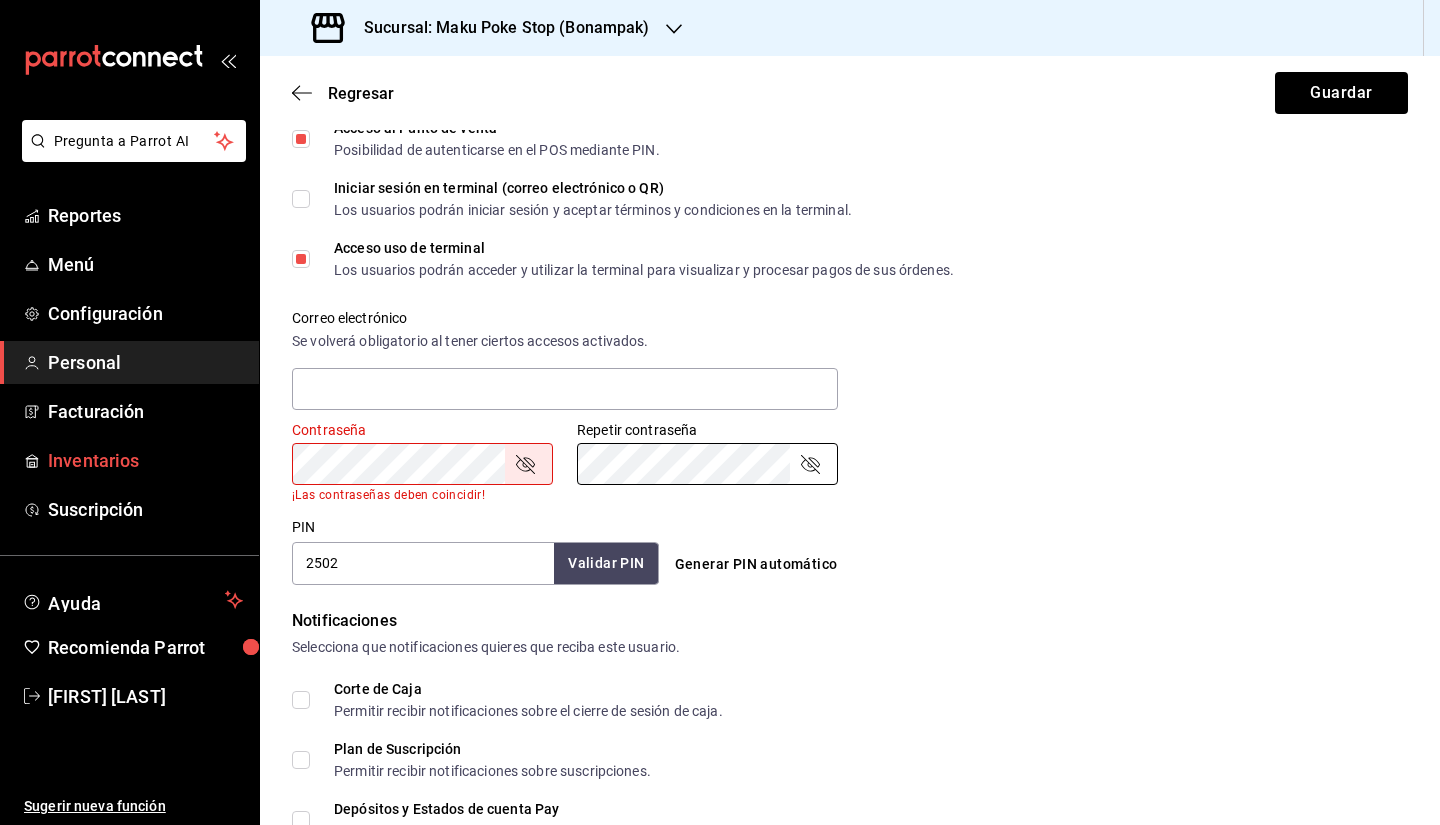 click on "Pregunta a Parrot AI Reportes   Menú   Configuración   Personal   Facturación   Inventarios   Suscripción   Ayuda Recomienda Parrot   [FIRST] [LAST]   Sugerir nueva función   Sucursal: Maku Poke Stop (Bonampak) Regresar Guardar Datos personales Nombre [FIRST] Apellido [LAST] Número celular (opcional) +52 (__) ____-____ Perfil que desempeña Cajero CASHIER Accesos Selecciona a que plataformas tendrá acceso este usuario. Administrador Web Posibilidad de iniciar sesión en la oficina administrativa de un restaurante.  Acceso al Punto de venta Posibilidad de autenticarse en el POS mediante PIN.  Iniciar sesión en terminal (correo electrónico o QR) Los usuarios podrán iniciar sesión y aceptar términos y condiciones en la terminal. Acceso uso de terminal Los usuarios podrán acceder y utilizar la terminal para visualizar y procesar pagos de sus órdenes. Correo electrónico Se volverá obligatorio al tener ciertos accesos activados. Contraseña Contraseña ¡Las contraseñas deben coincidir! PIN [NUMBER]" at bounding box center (720, 412) 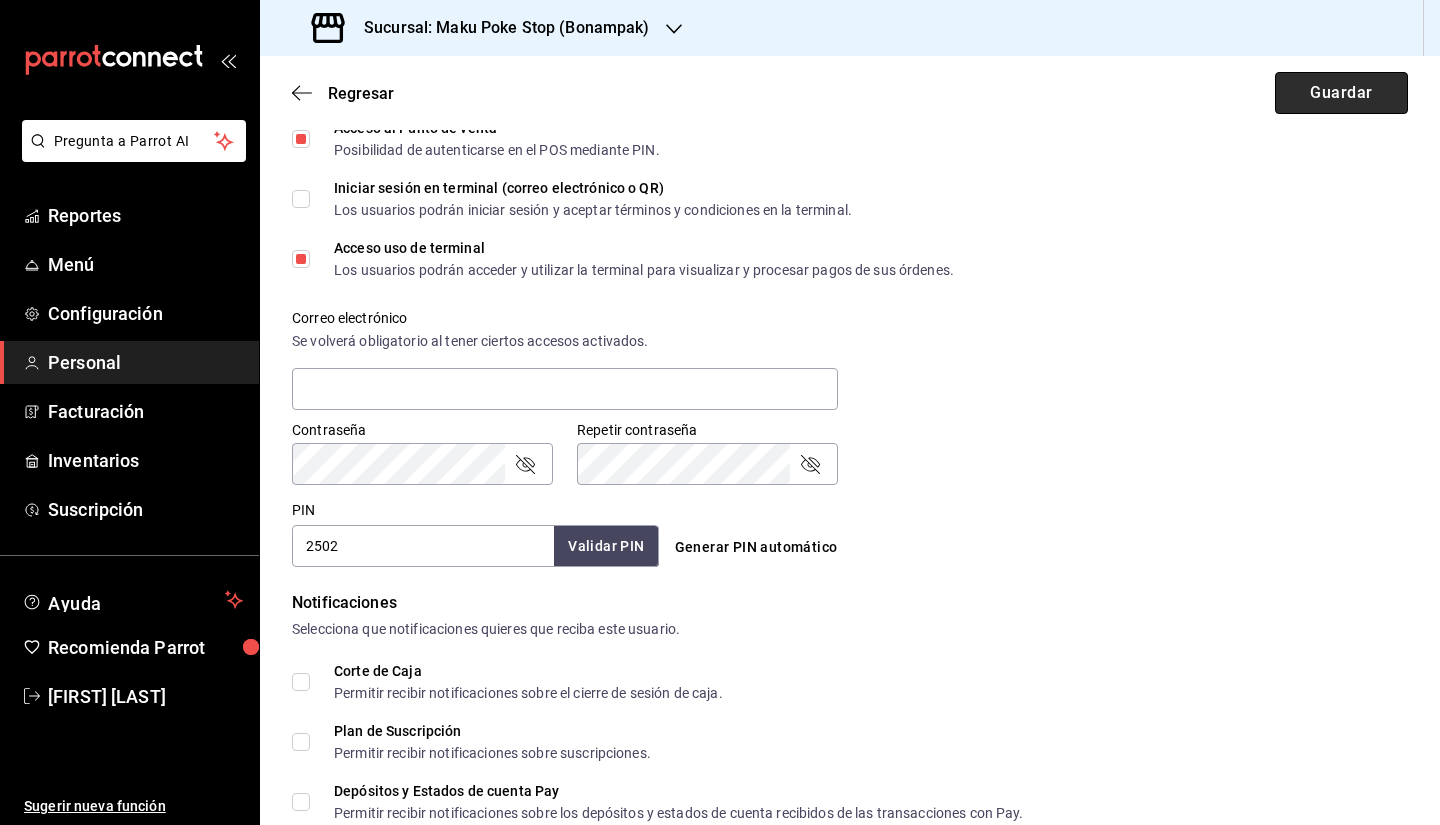 click on "Guardar" at bounding box center (1341, 93) 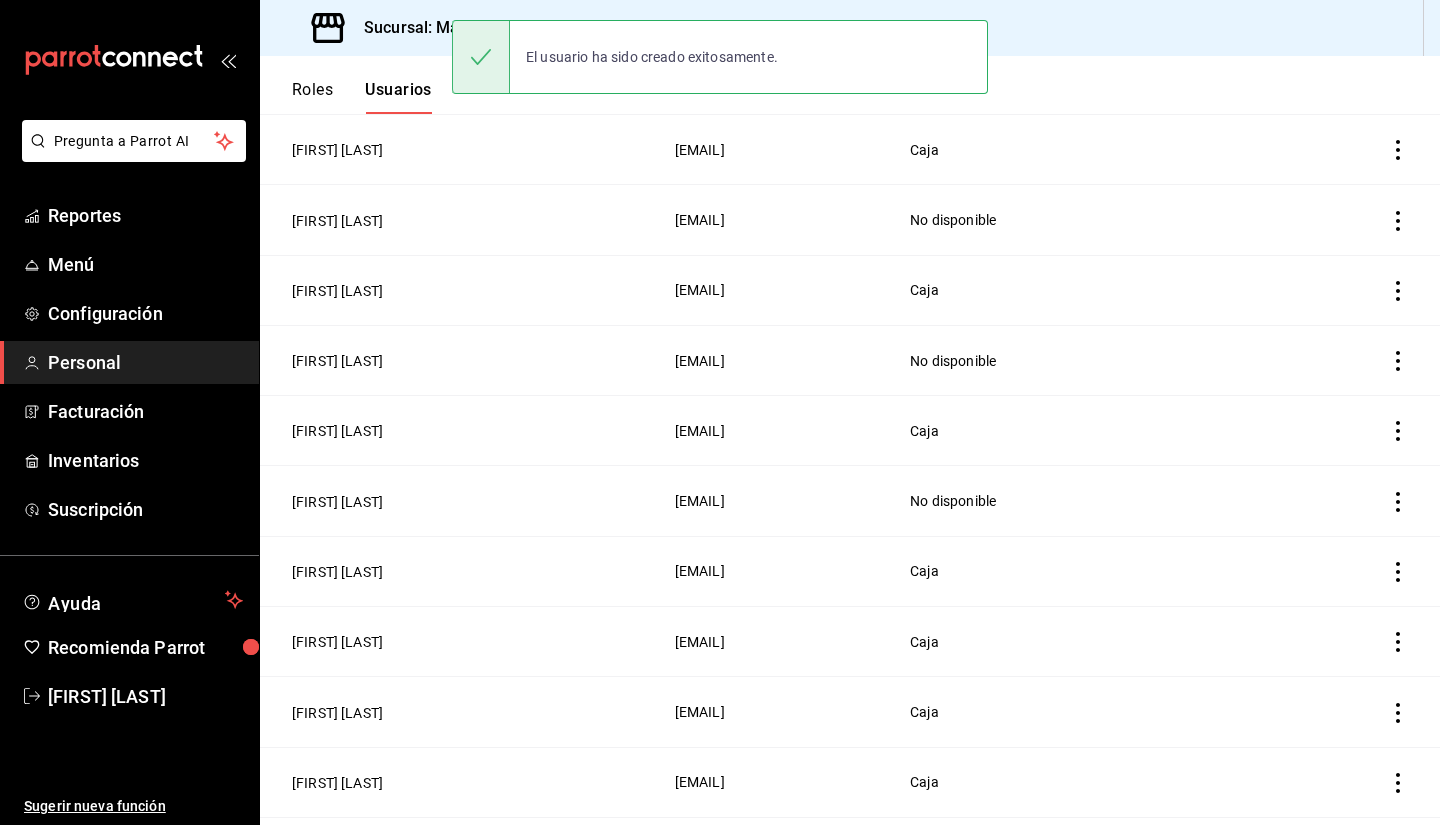 scroll, scrollTop: 0, scrollLeft: 0, axis: both 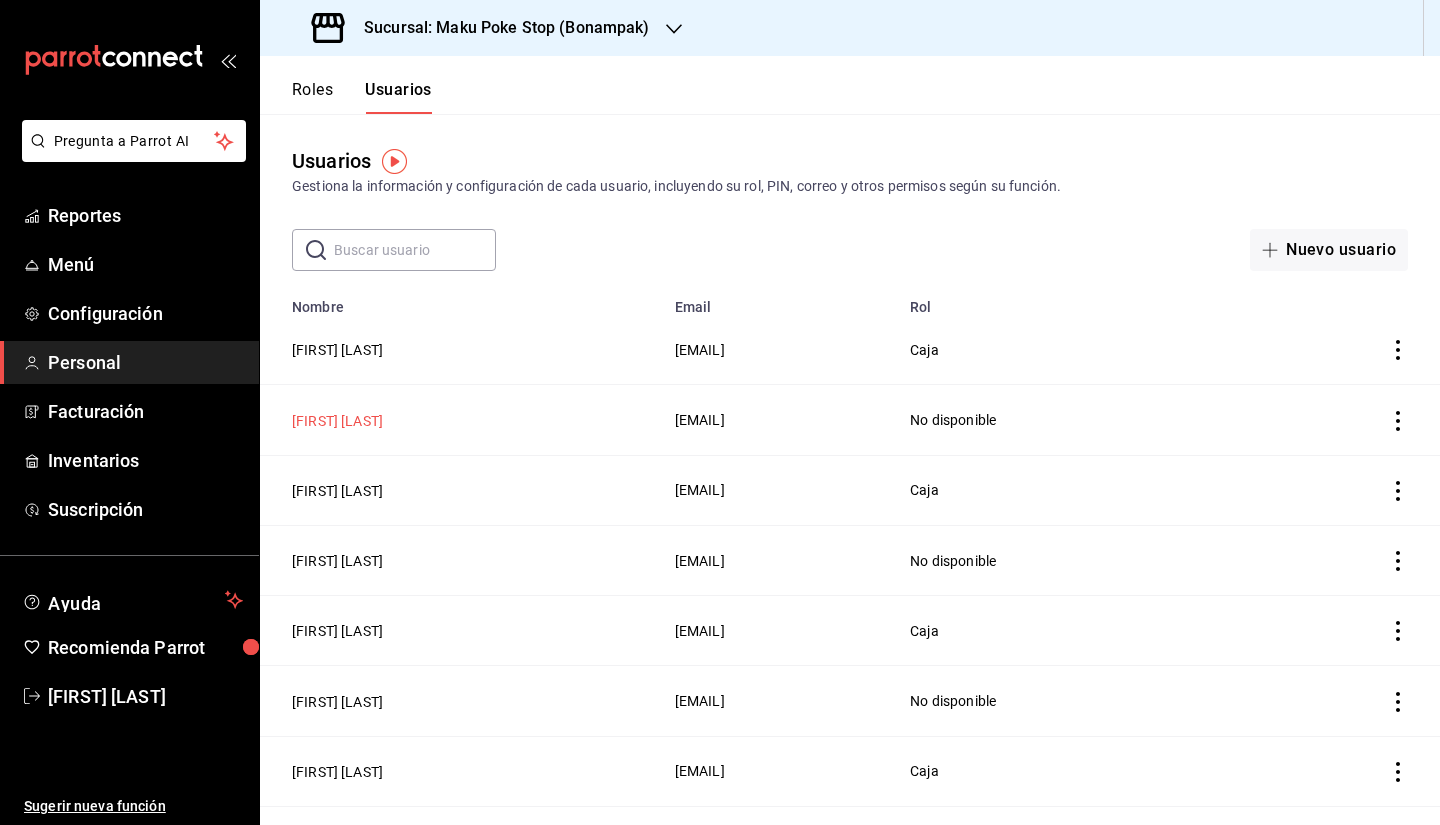 click on "[FIRST] [LAST]" at bounding box center [337, 421] 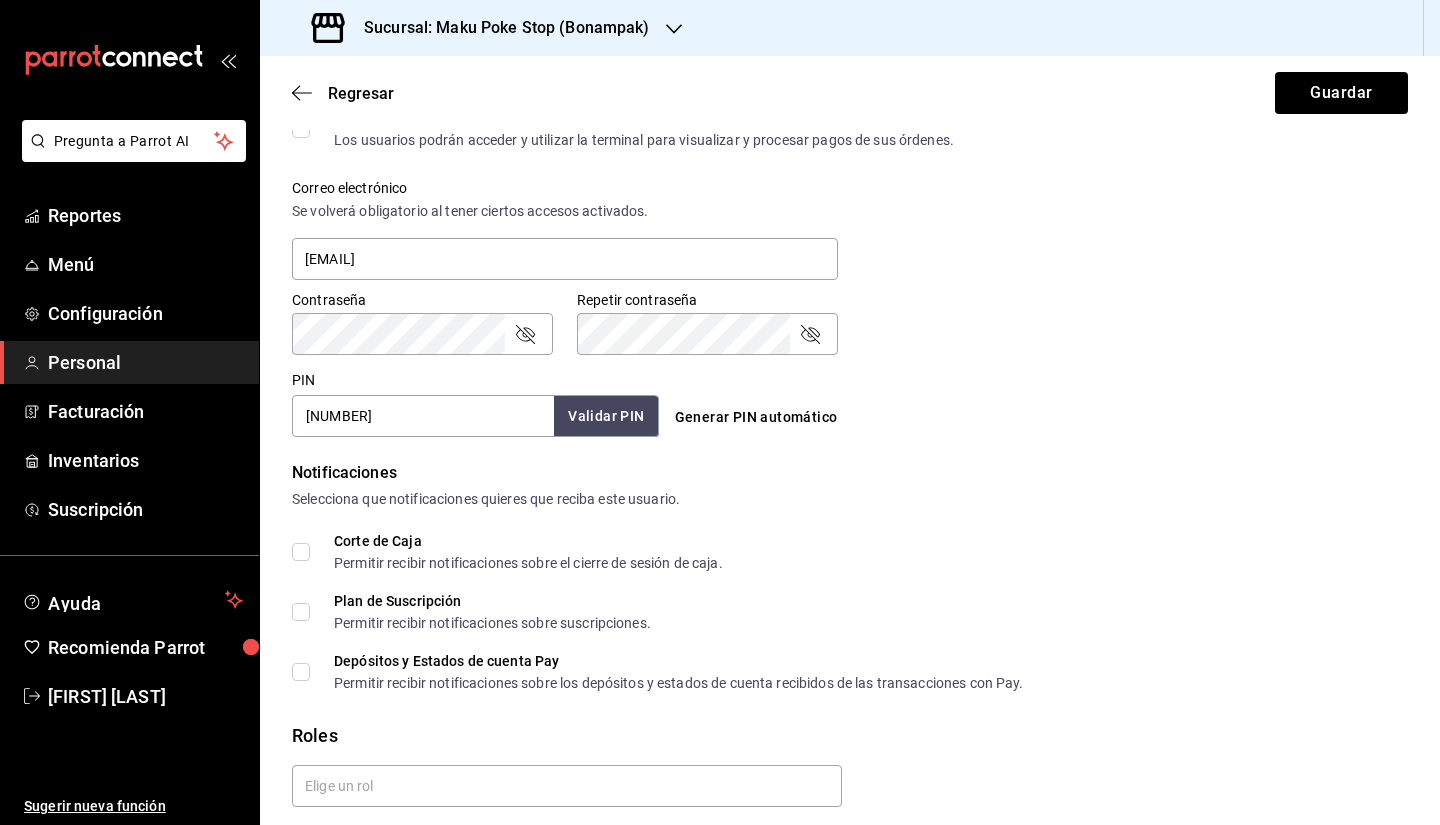 scroll, scrollTop: 773, scrollLeft: 0, axis: vertical 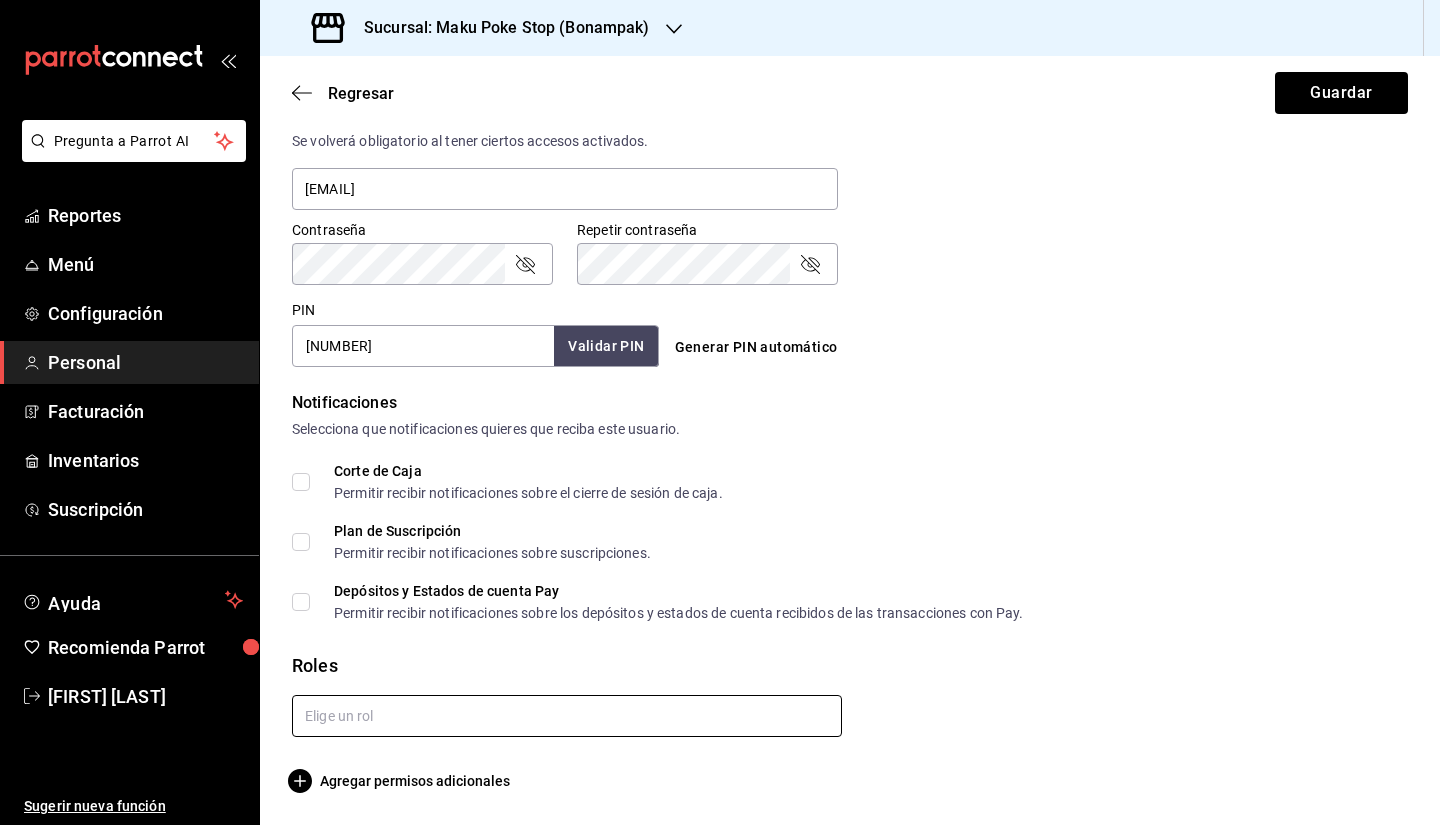 click at bounding box center (567, 716) 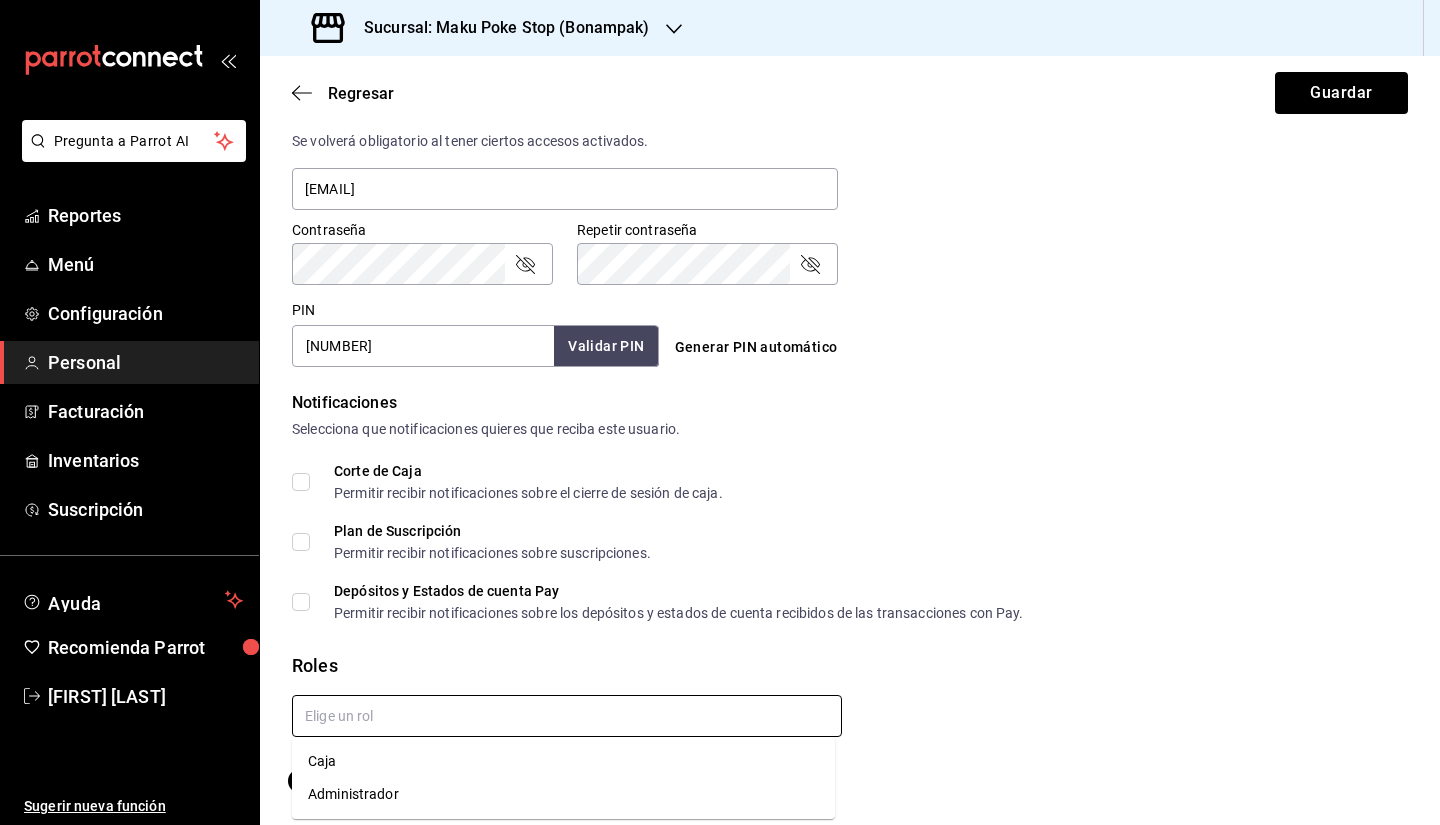 click on "Caja" at bounding box center [563, 761] 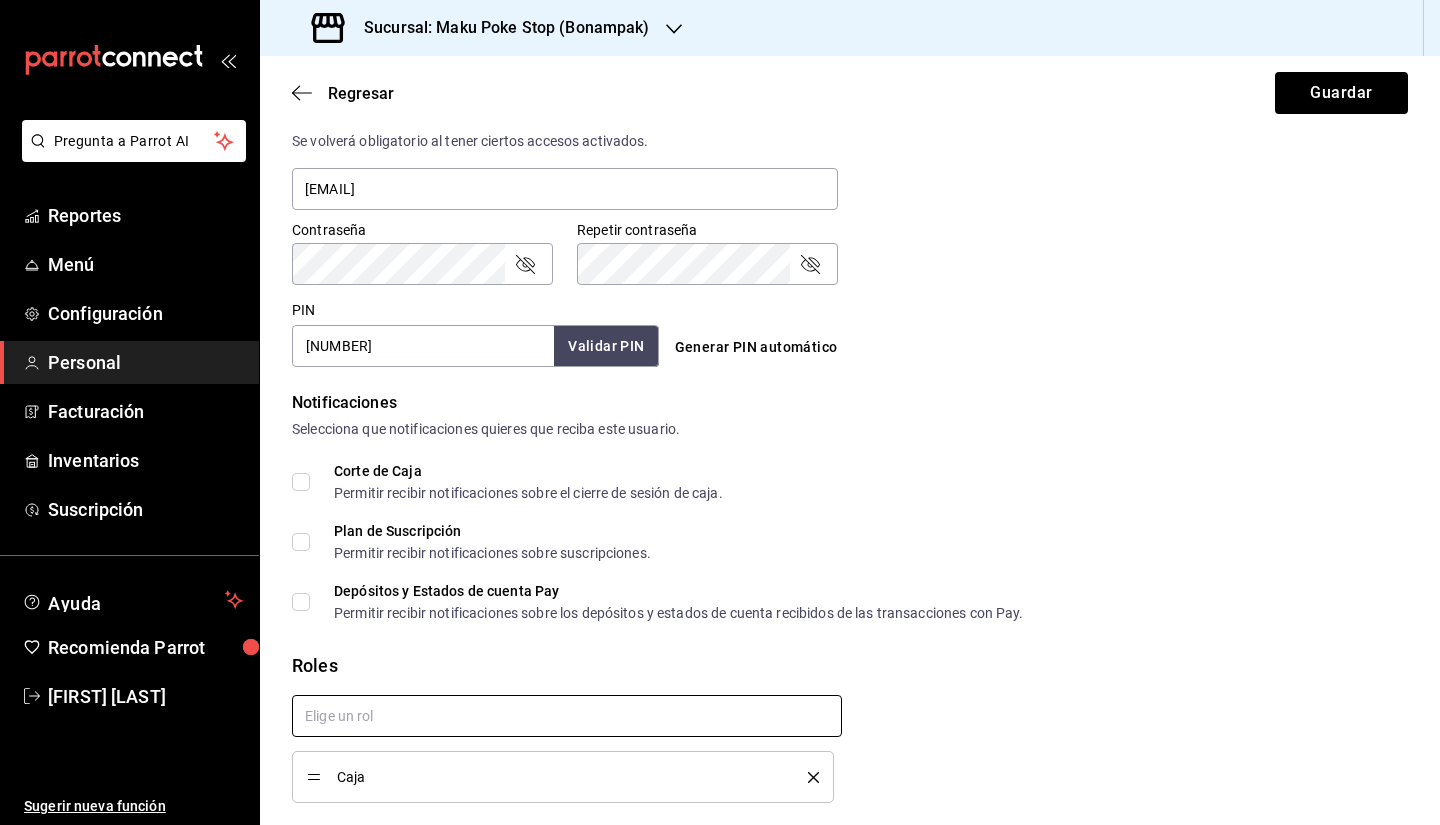 checkbox on "true" 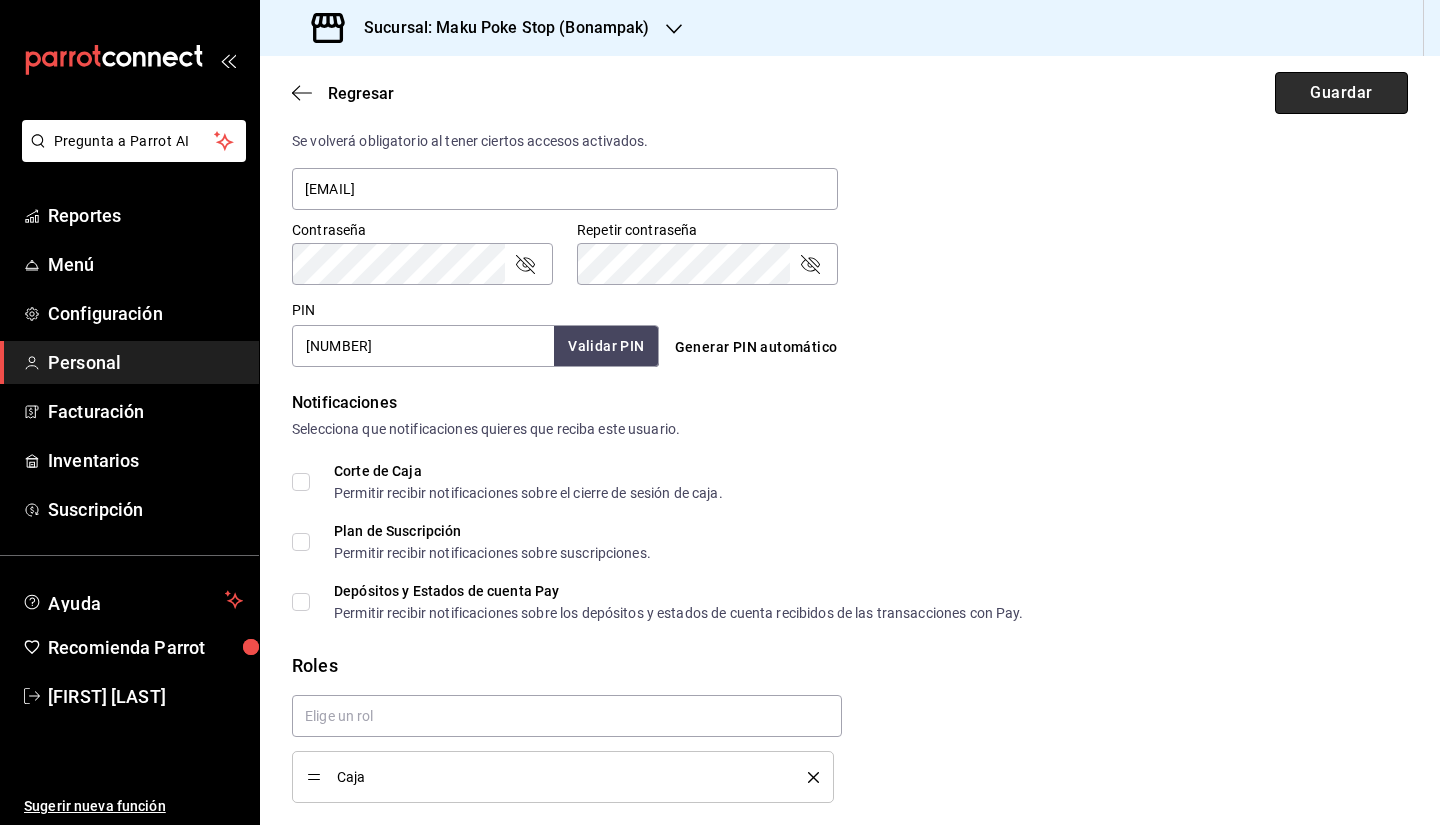 click on "Guardar" at bounding box center (1341, 93) 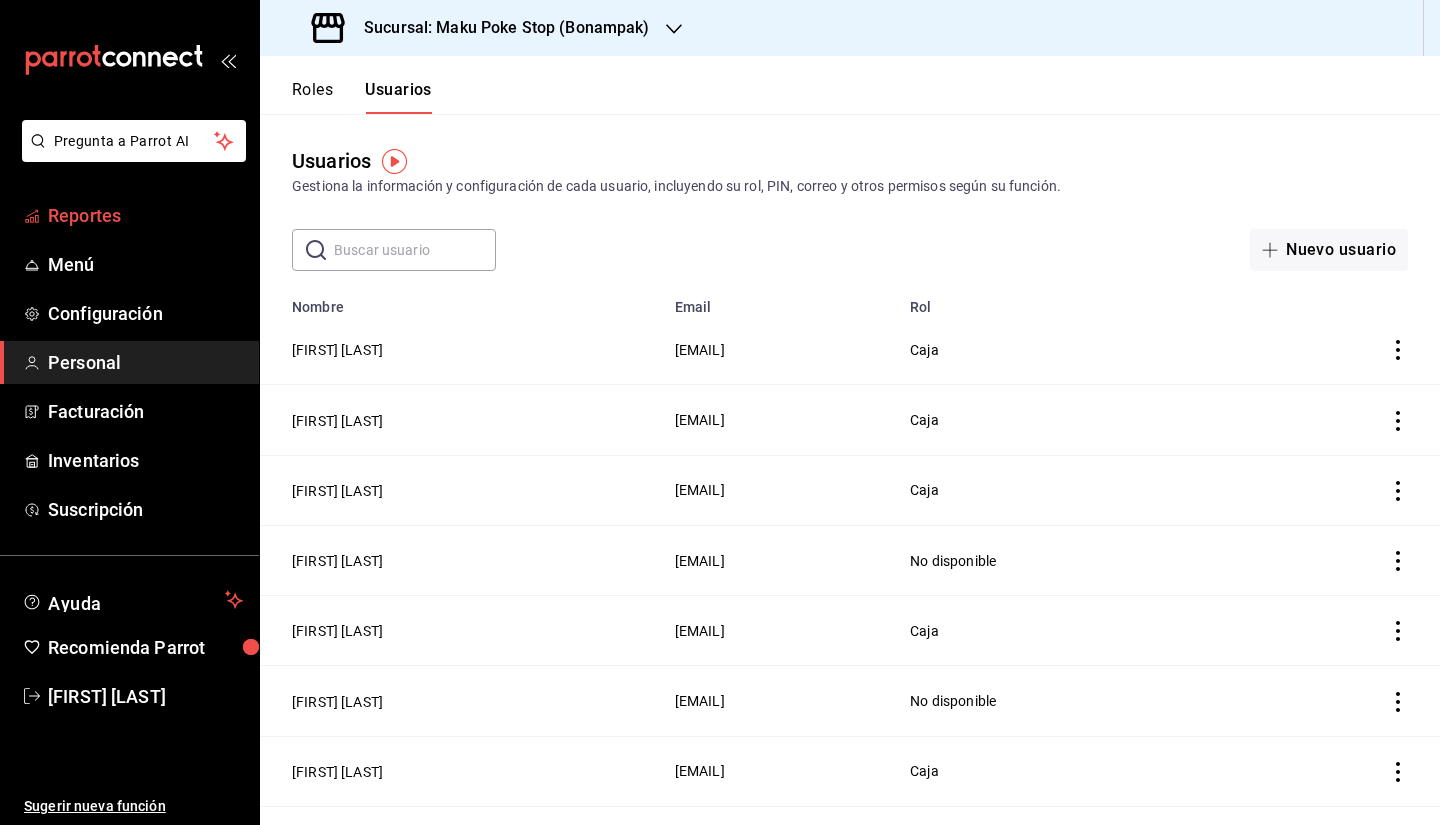 click on "Reportes" at bounding box center (145, 215) 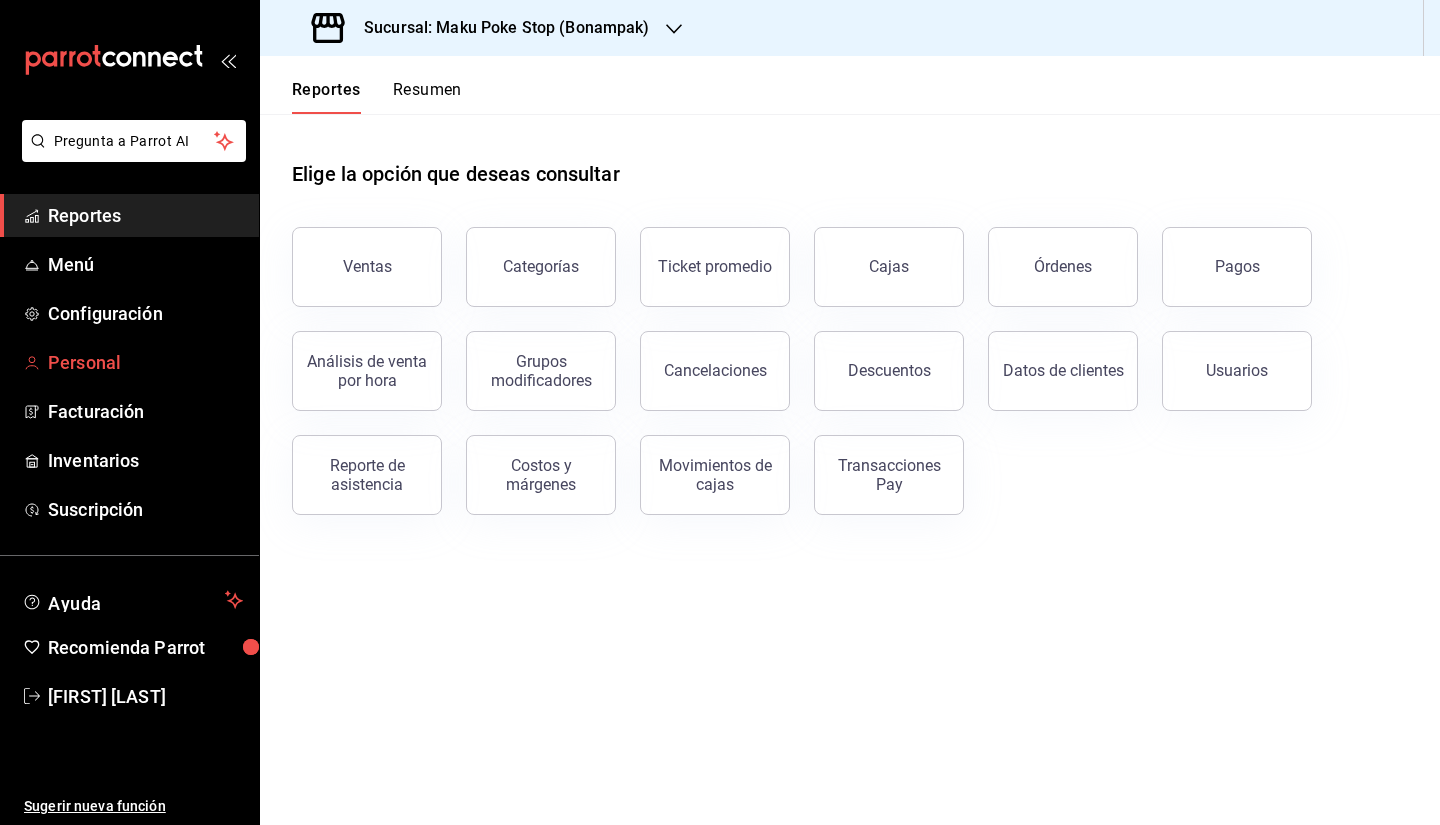 click on "Personal" at bounding box center [145, 362] 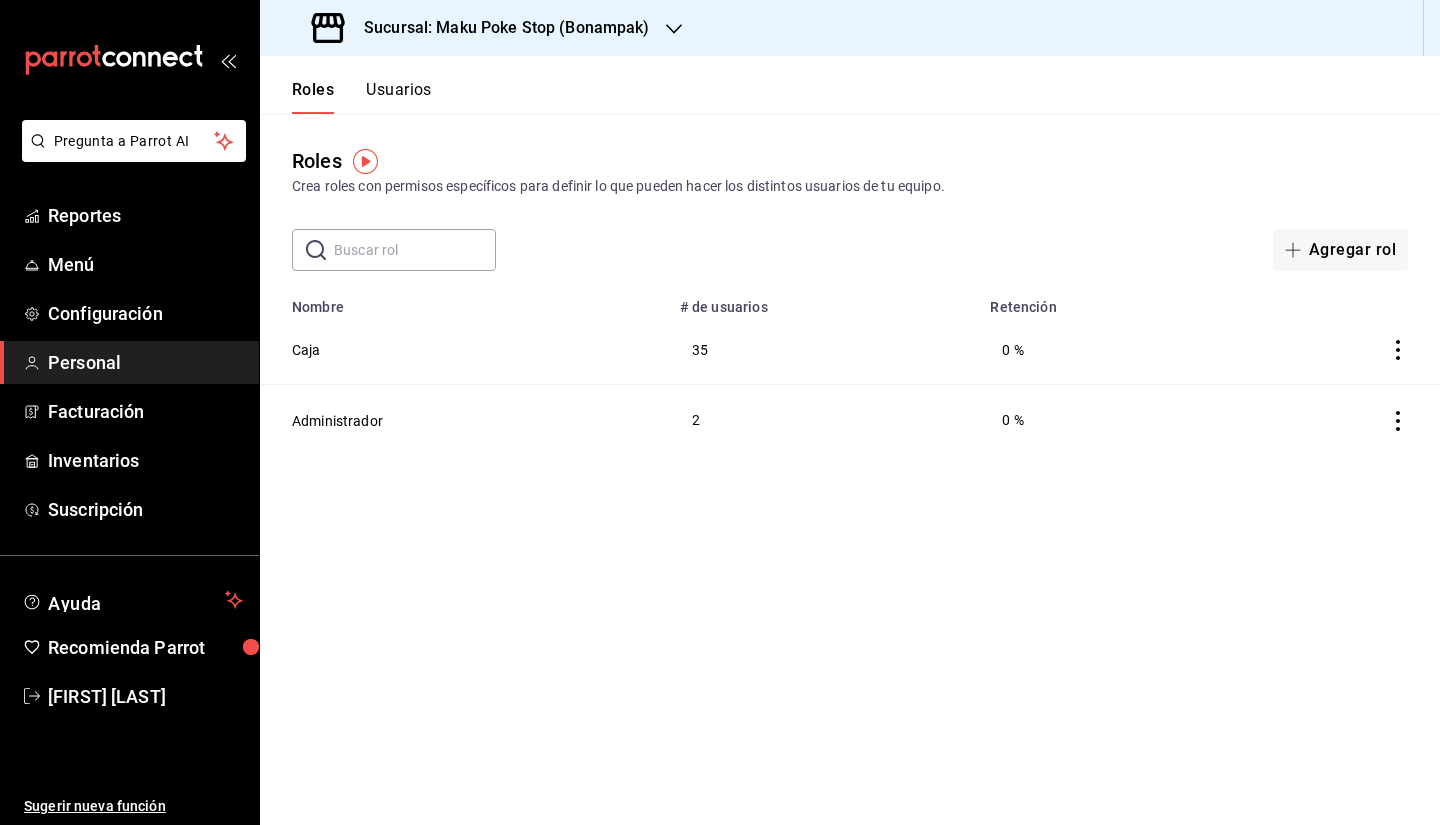 click on "Usuarios" at bounding box center (399, 97) 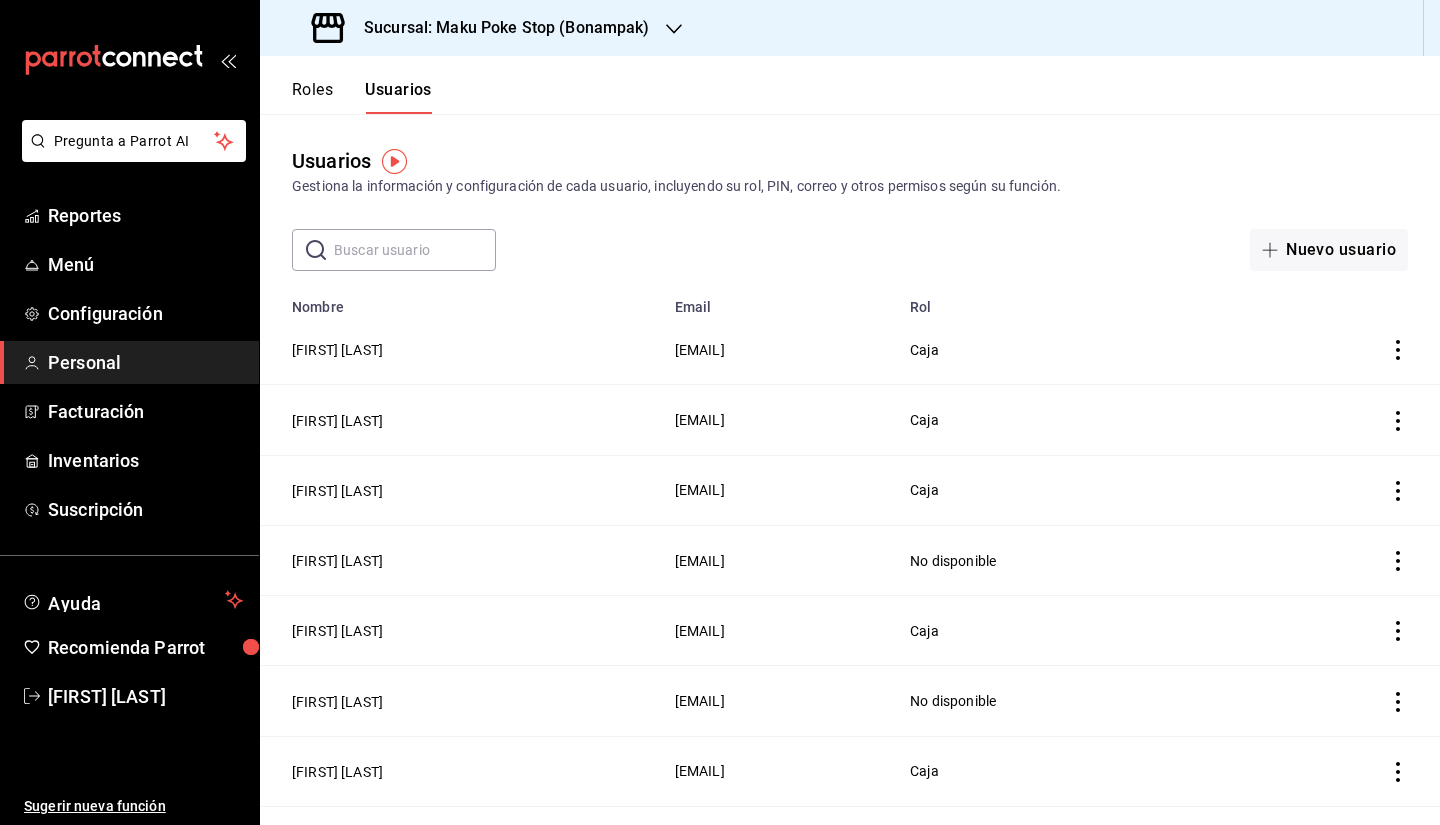 click on "Sucursal: Maku Poke Stop (Bonampak)" at bounding box center (499, 28) 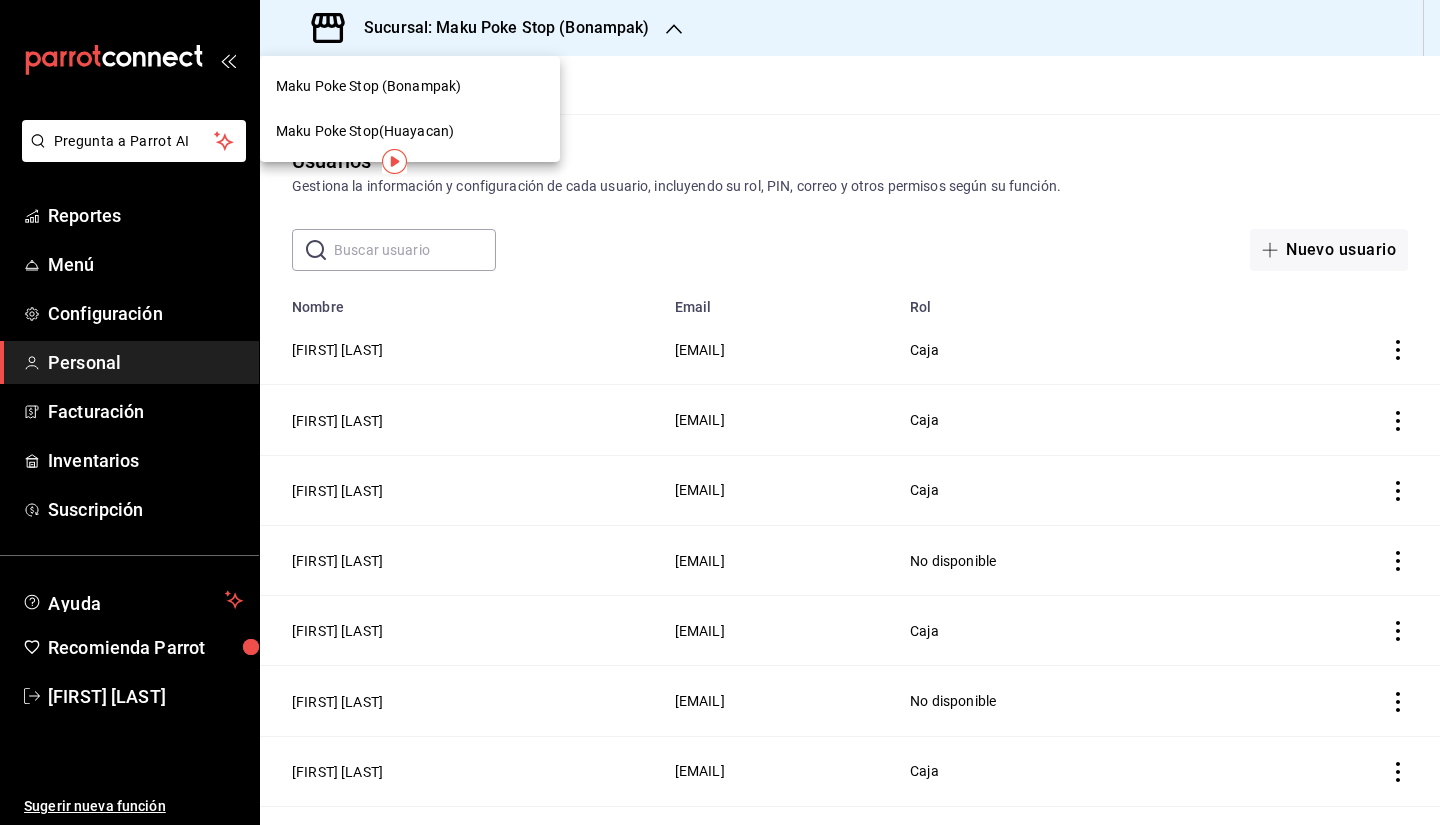 click on "Maku Poke Stop(Huayacan)" at bounding box center (365, 131) 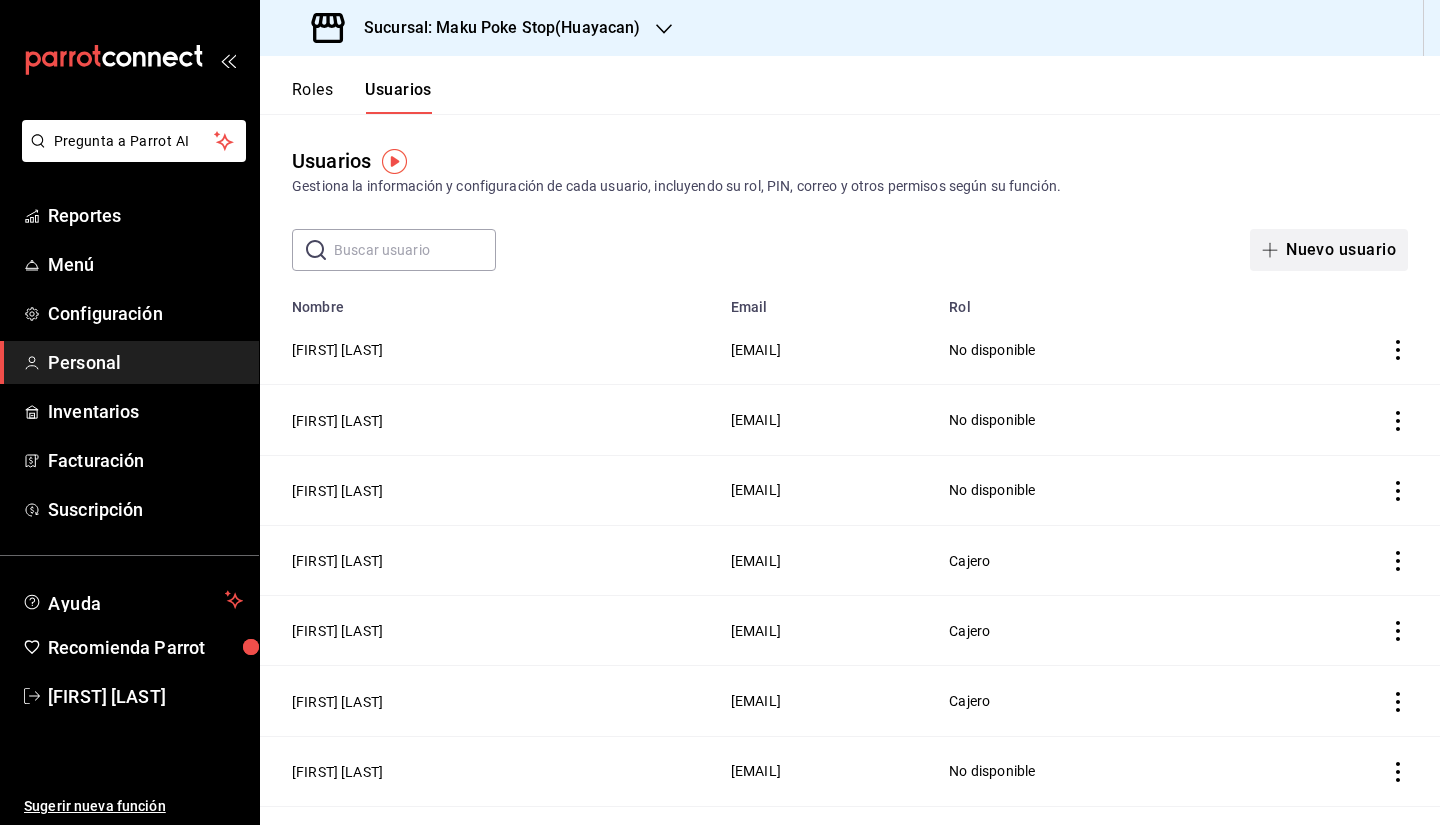 click 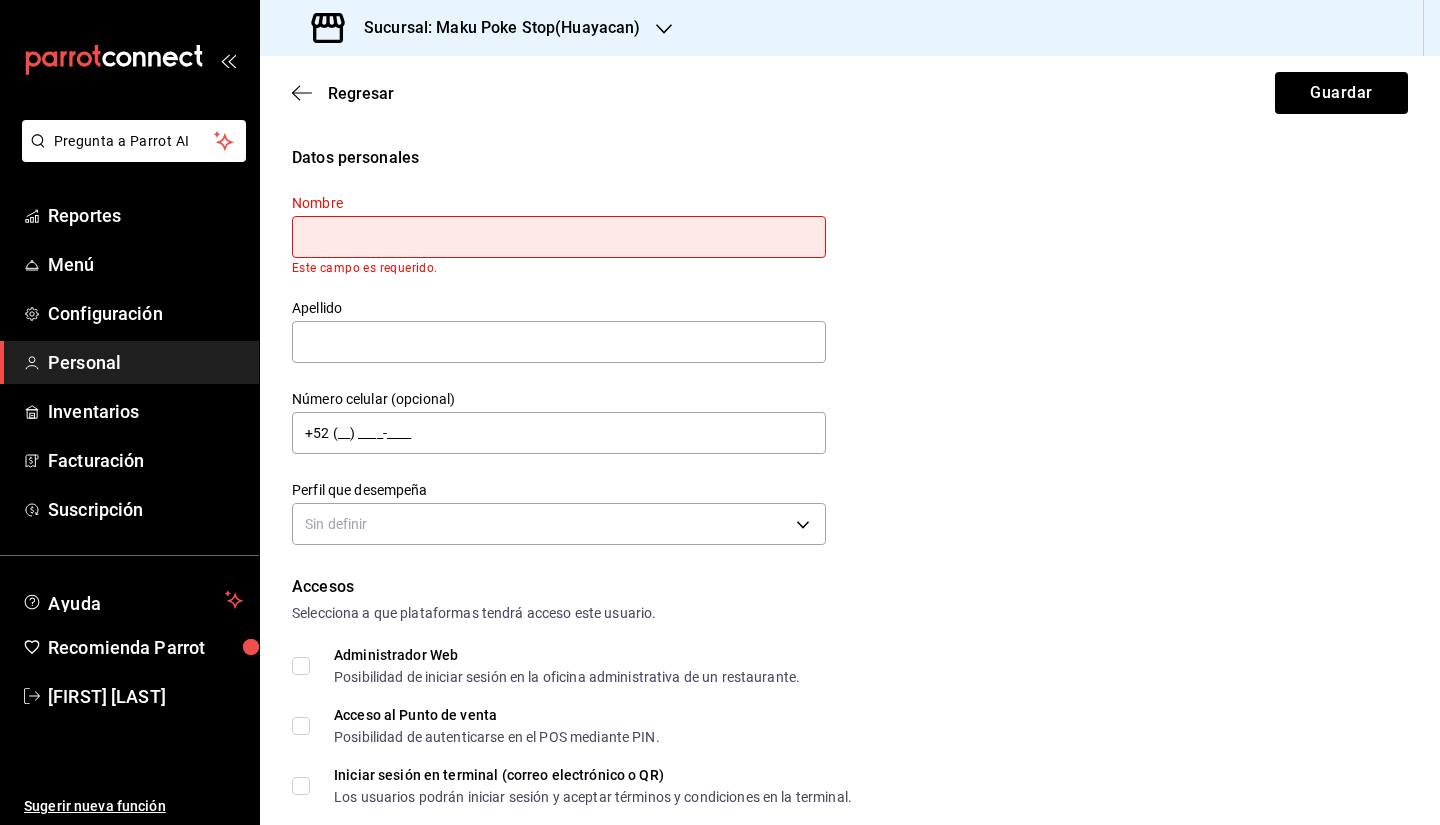 click on "Regresar Guardar" at bounding box center [850, 93] 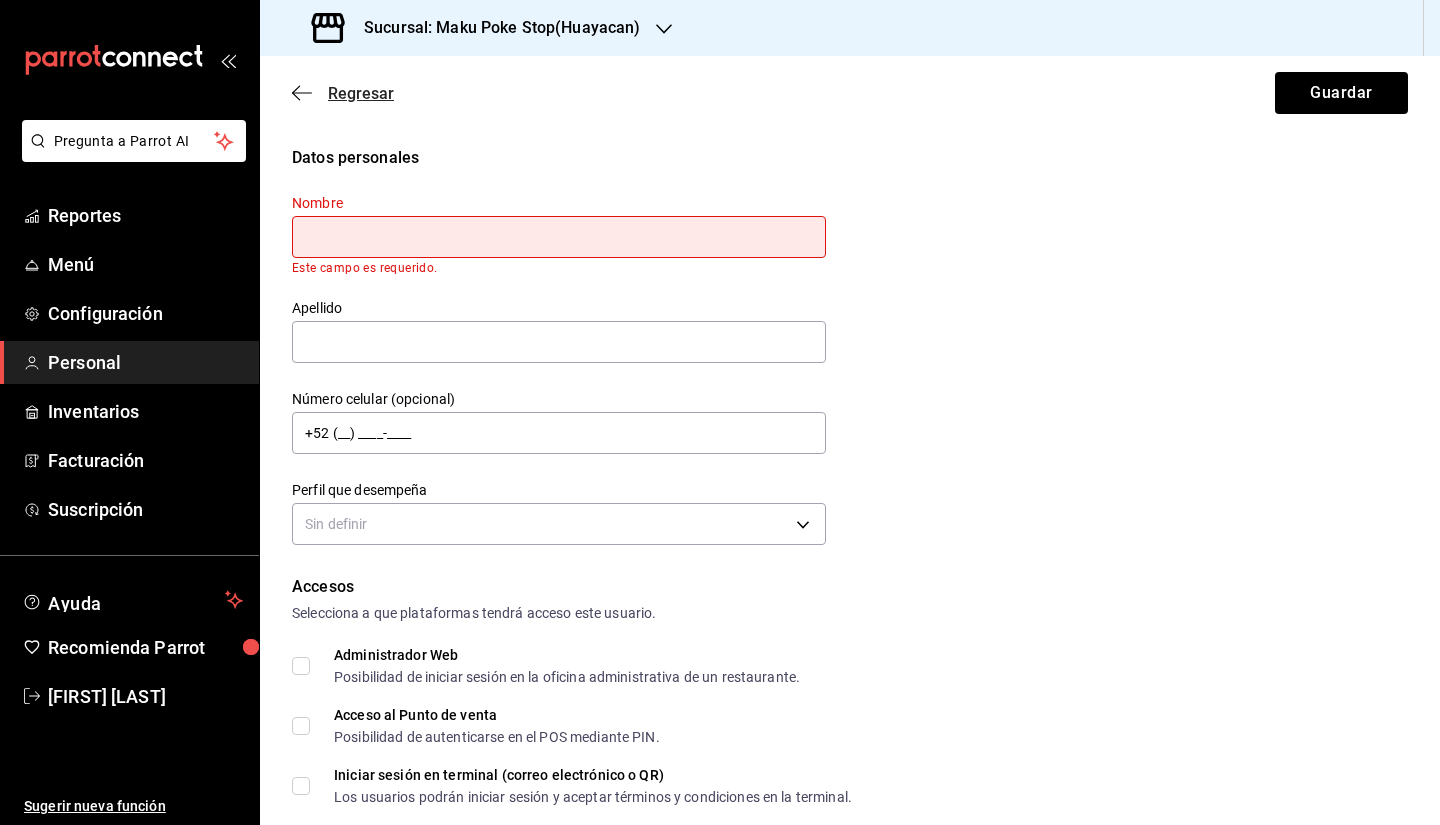 click on "Regresar" at bounding box center (361, 93) 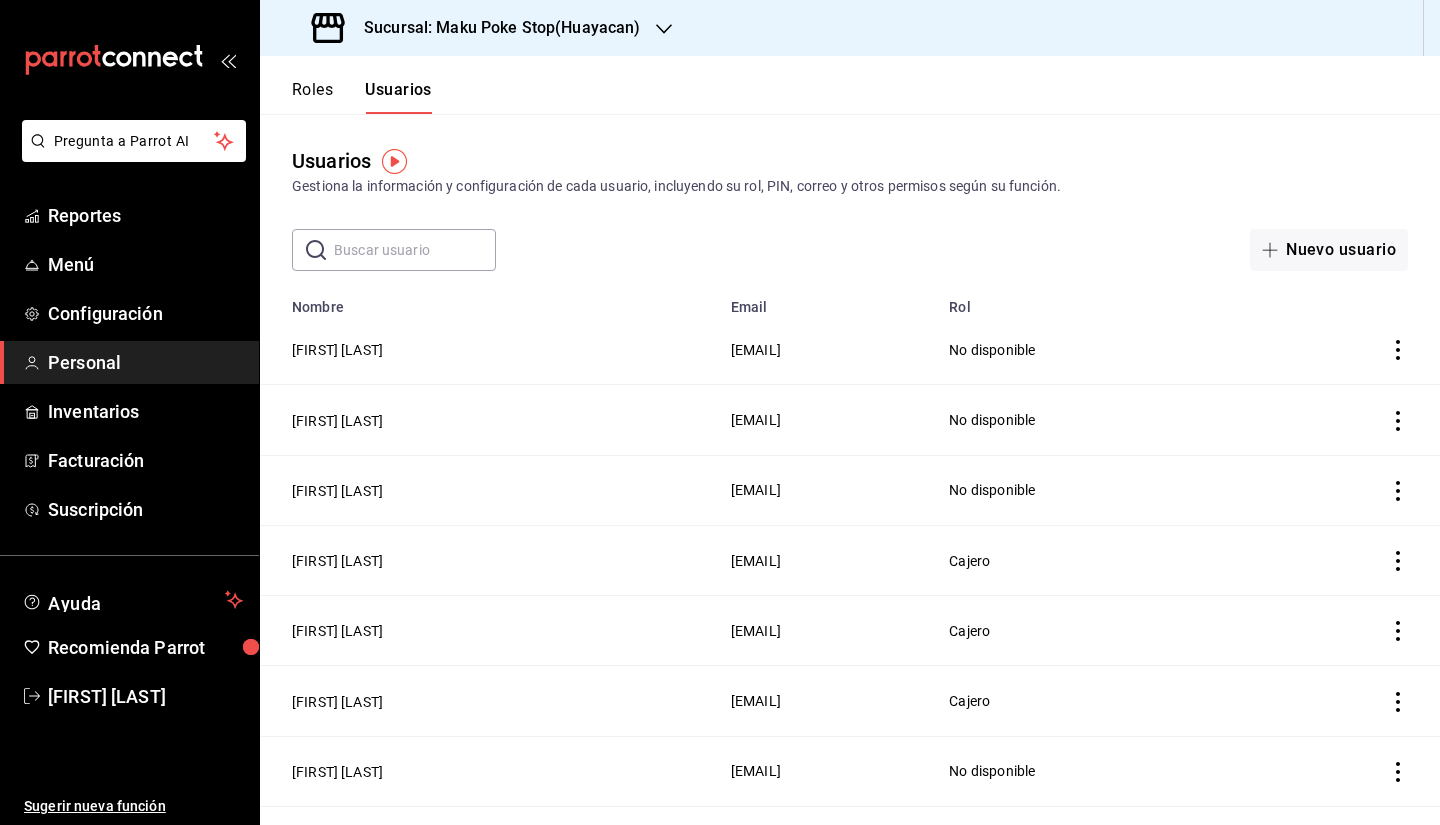 click 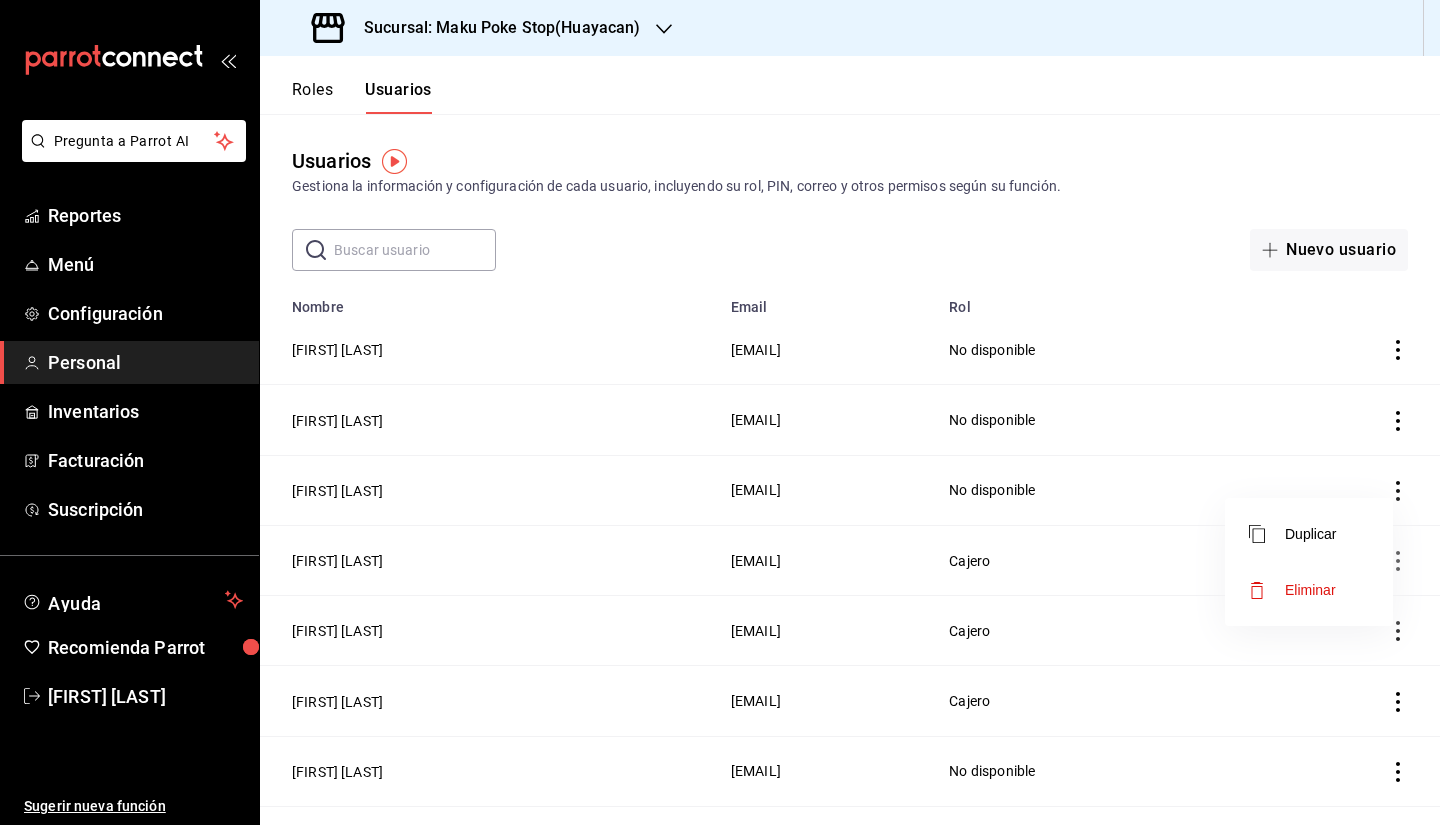 click on "Duplicar" at bounding box center (1309, 534) 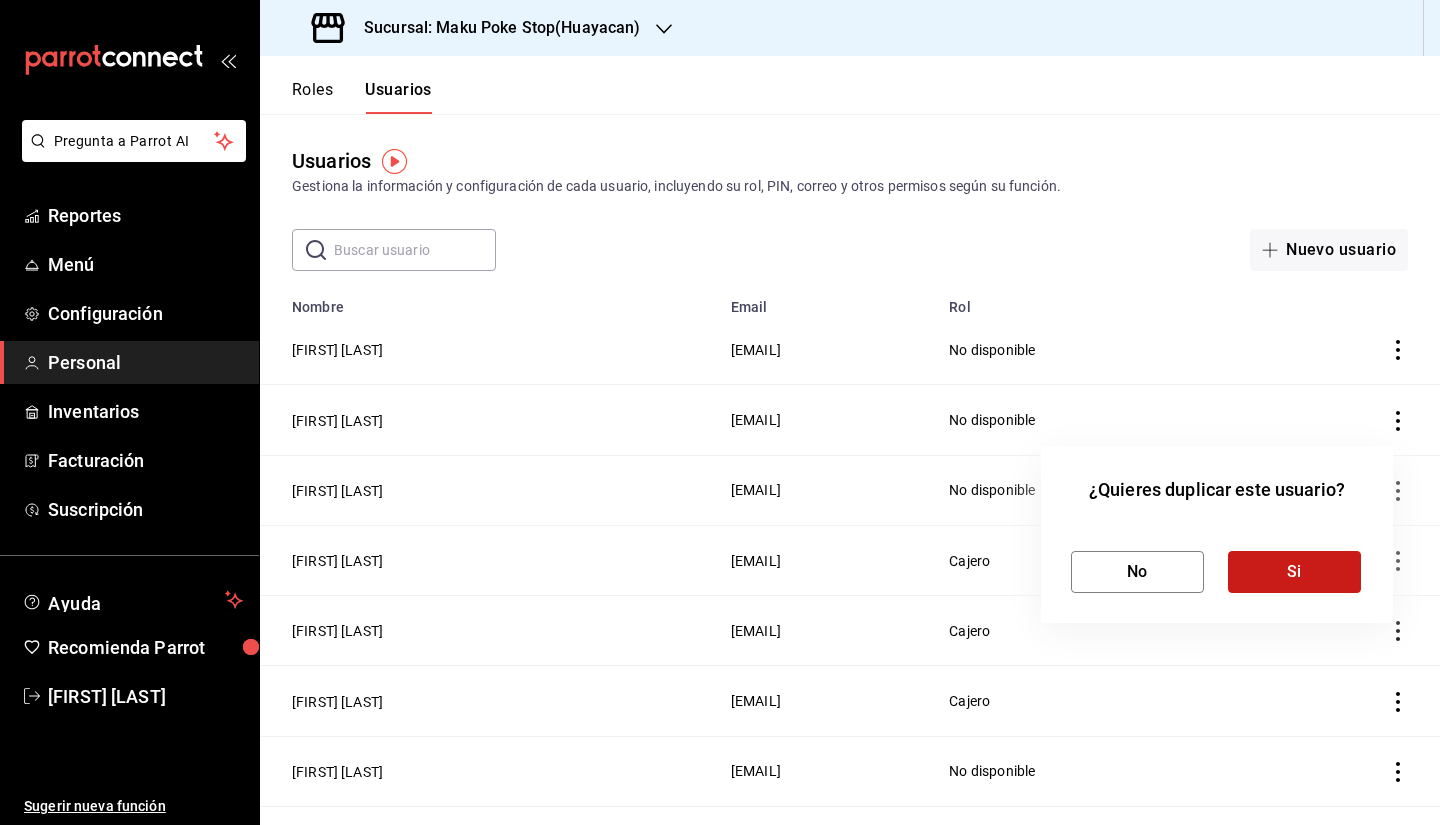 click on "Si" at bounding box center [1294, 572] 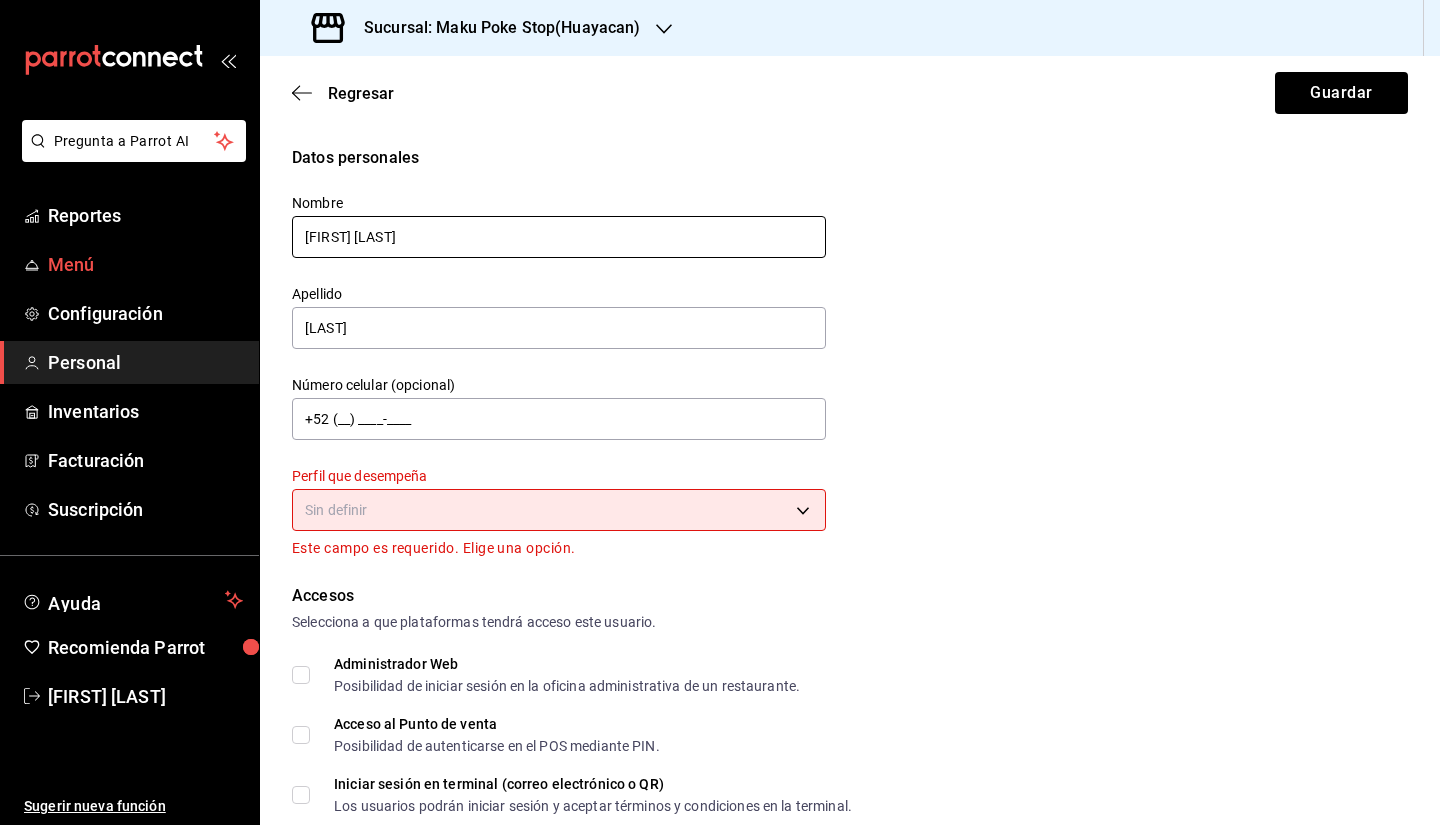 drag, startPoint x: 464, startPoint y: 231, endPoint x: 236, endPoint y: 260, distance: 229.8369 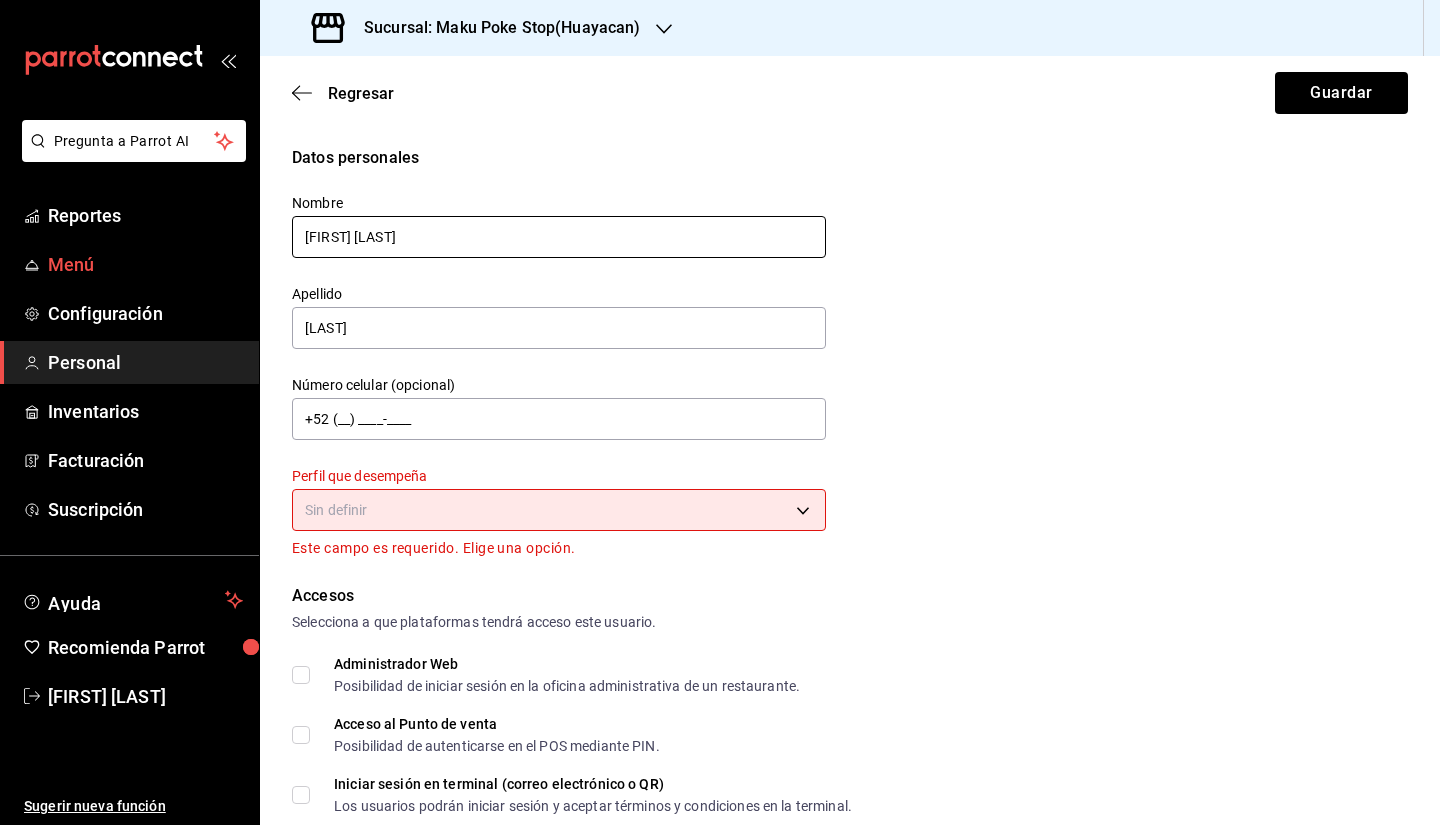 click on "Pregunta a Parrot AI Reportes   Menú   Configuración   Personal   Inventarios   Facturación   Suscripción   Ayuda Recomienda Parrot   [FIRST] [LAST]   Sugerir nueva función   Sucursal: Maku Poke Stop(Huayacan) Regresar Guardar Datos personales Nombre [FIRST] Apellido [LAST] Número celular (opcional) +52 (__) ____-____ Perfil que desempeña Sin definir Este campo es requerido. Elige una opción. Accesos Selecciona a que plataformas tendrá acceso este usuario. Administrador Web Posibilidad de iniciar sesión en la oficina administrativa de un restaurante.  Acceso al Punto de venta Posibilidad de autenticarse en el POS mediante PIN.  Iniciar sesión en terminal (correo electrónico o QR) Los usuarios podrán iniciar sesión y aceptar términos y condiciones en la terminal. Acceso uso de terminal Los usuarios podrán acceder y utilizar la terminal para visualizar y procesar pagos de sus órdenes. Correo electrónico Se volverá obligatorio al tener ciertos accesos activados. Contraseña PIN ​" at bounding box center [720, 412] 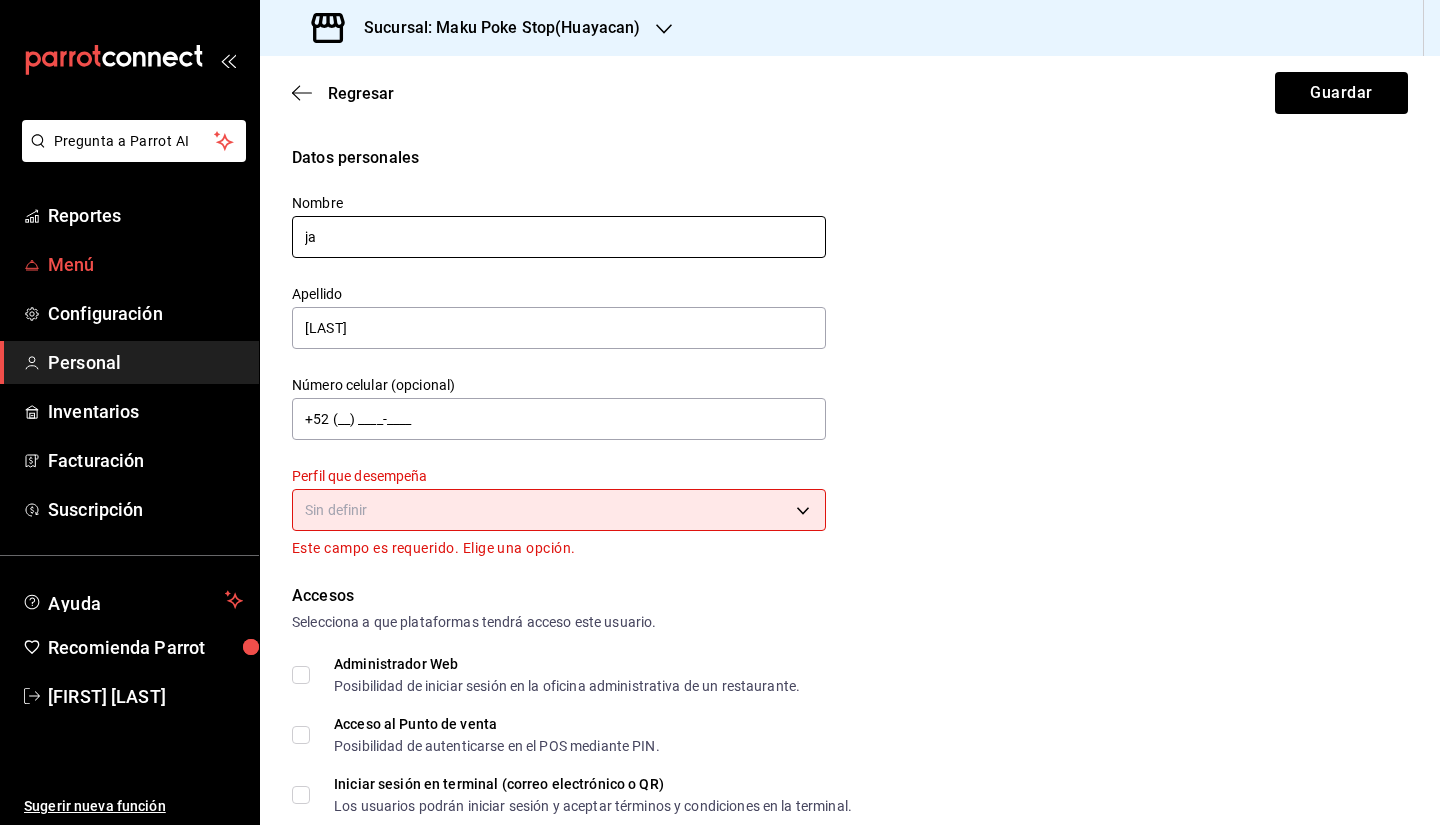 type on "j" 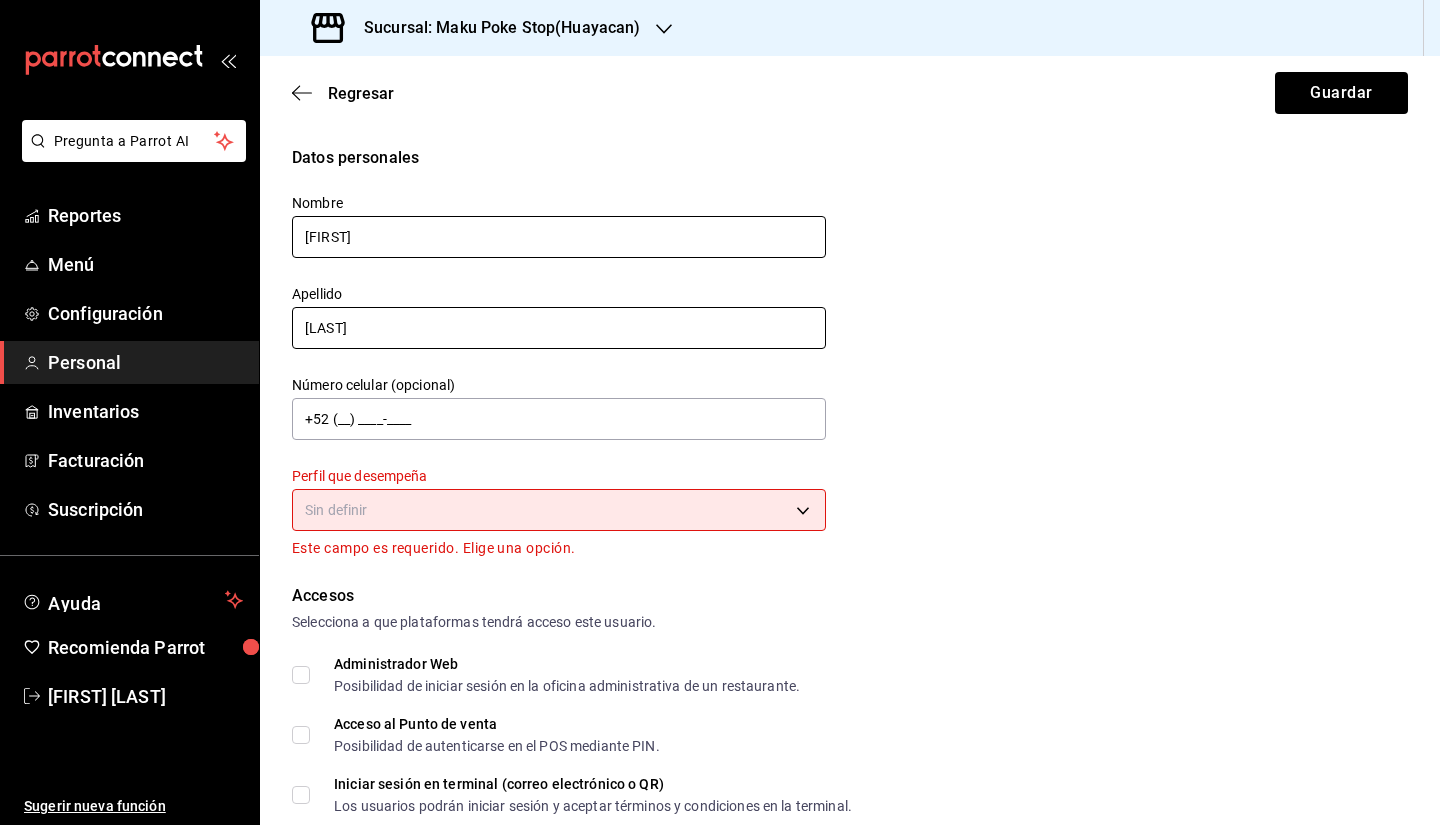 type on "[FIRST]" 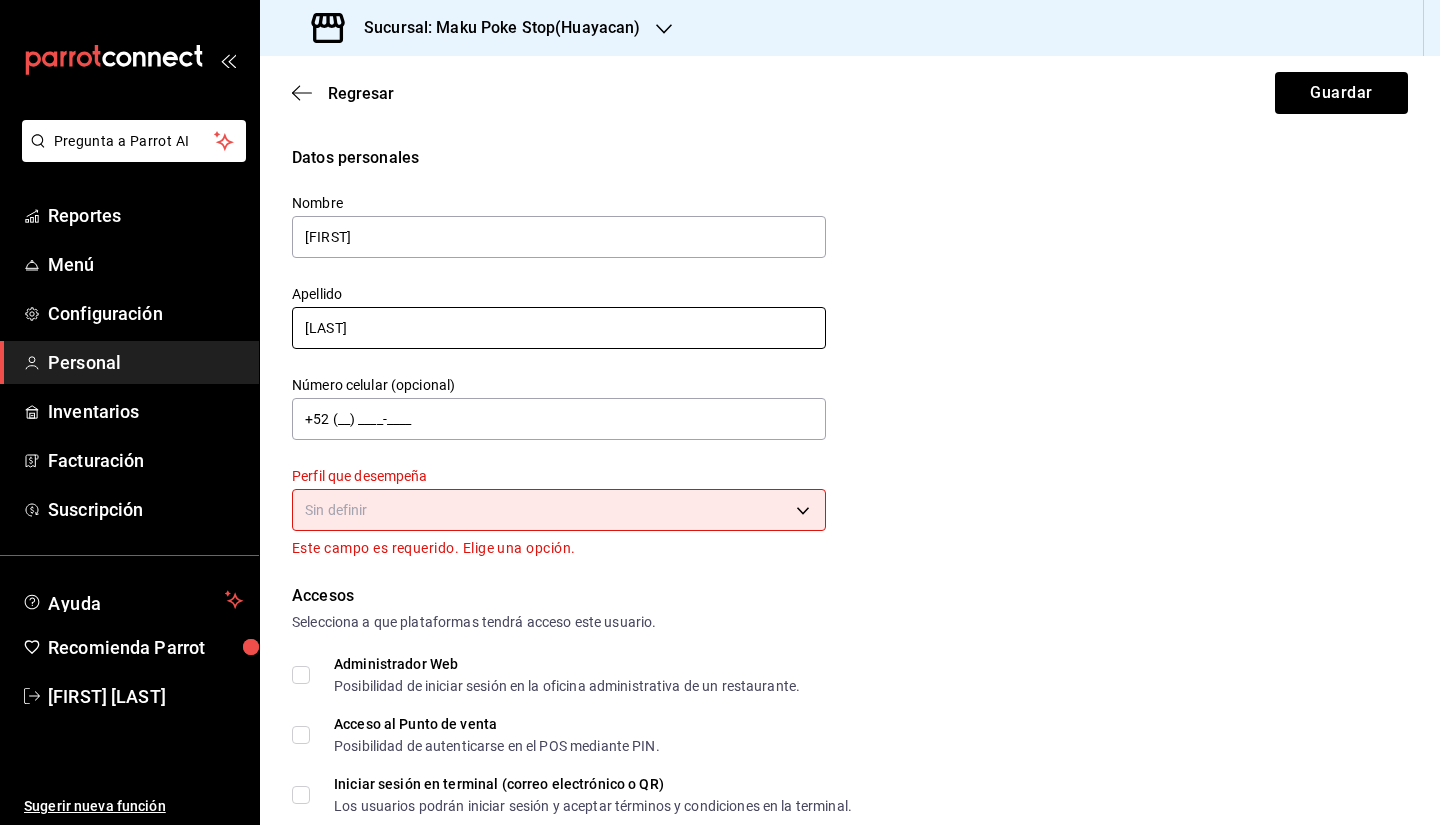drag, startPoint x: 380, startPoint y: 336, endPoint x: 187, endPoint y: 336, distance: 193 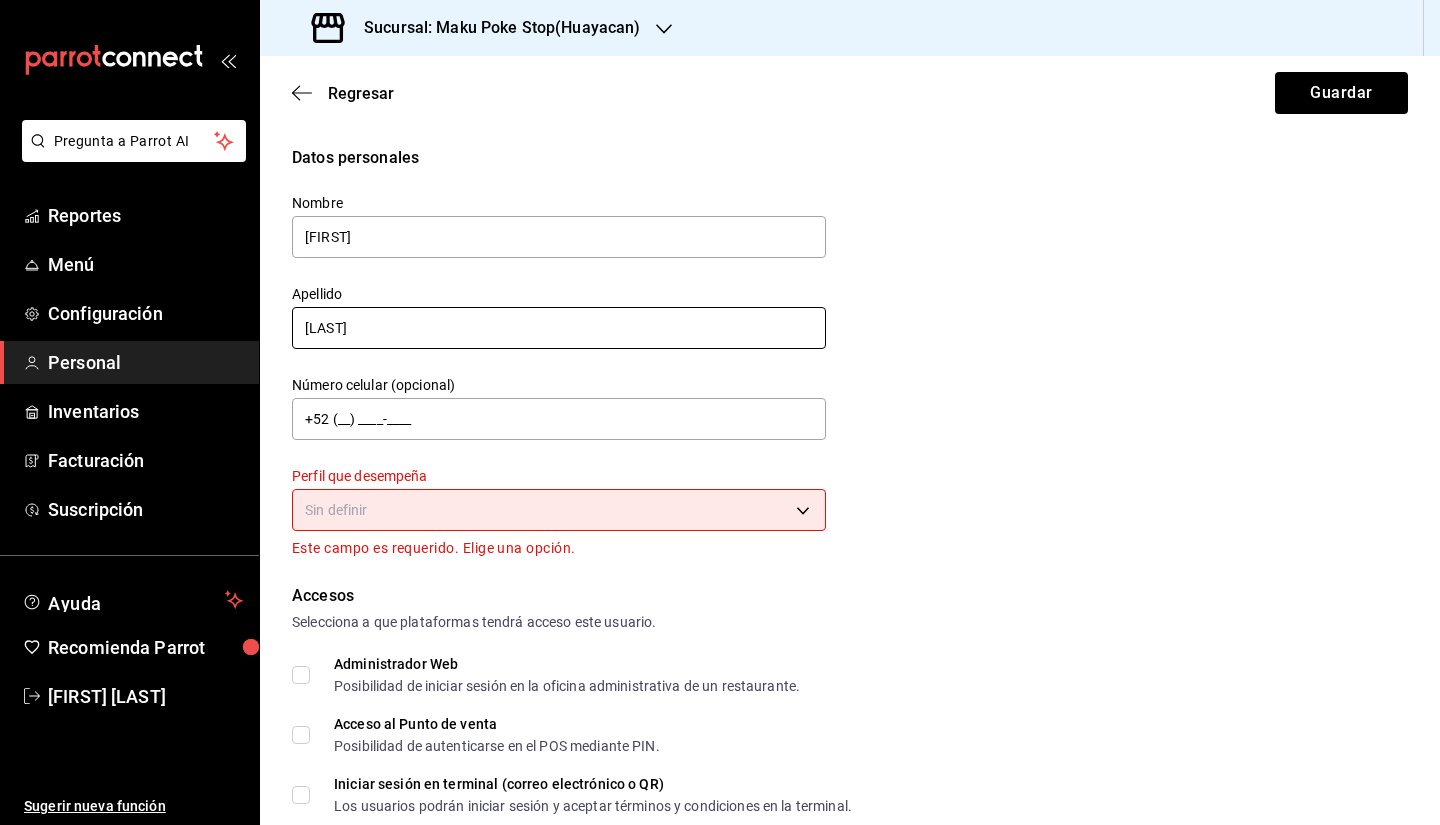 click on "Pregunta a Parrot AI Reportes   Menú   Configuración   Personal   Inventarios   Facturación   Suscripción   Ayuda Recomienda Parrot   [FIRST] [LAST]   Sugerir nueva función   Sucursal: Maku Poke Stop(Huayacan) Regresar Guardar Datos personales Nombre [FIRST] Apellido [LAST] Número celular (opcional) +52 (__) ____-____ Perfil que desempeña Sin definir Este campo es requerido. Elige una opción. Accesos Selecciona a que plataformas tendrá acceso este usuario. Administrador Web Posibilidad de iniciar sesión en la oficina administrativa de un restaurante.  Acceso al Punto de venta Posibilidad de autenticarse en el POS mediante PIN.  Iniciar sesión en terminal (correo electrónico o QR) Los usuarios podrán iniciar sesión y aceptar términos y condiciones en la terminal. Acceso uso de terminal Los usuarios podrán acceder y utilizar la terminal para visualizar y procesar pagos de sus órdenes. Correo electrónico Se volverá obligatorio al tener ciertos accesos activados. Contraseña Contraseña PIN ​" at bounding box center [720, 412] 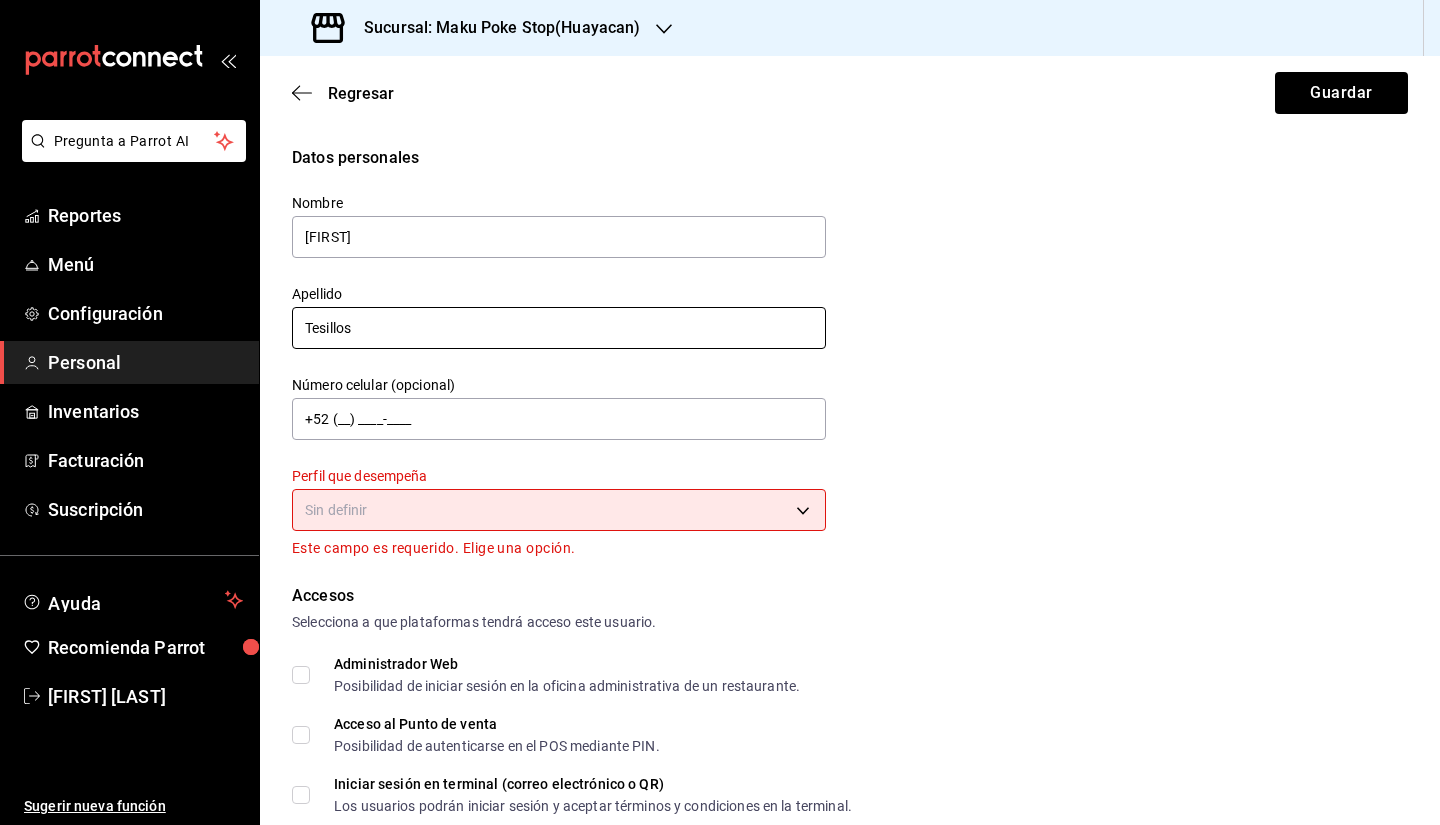 type on "Tesillos" 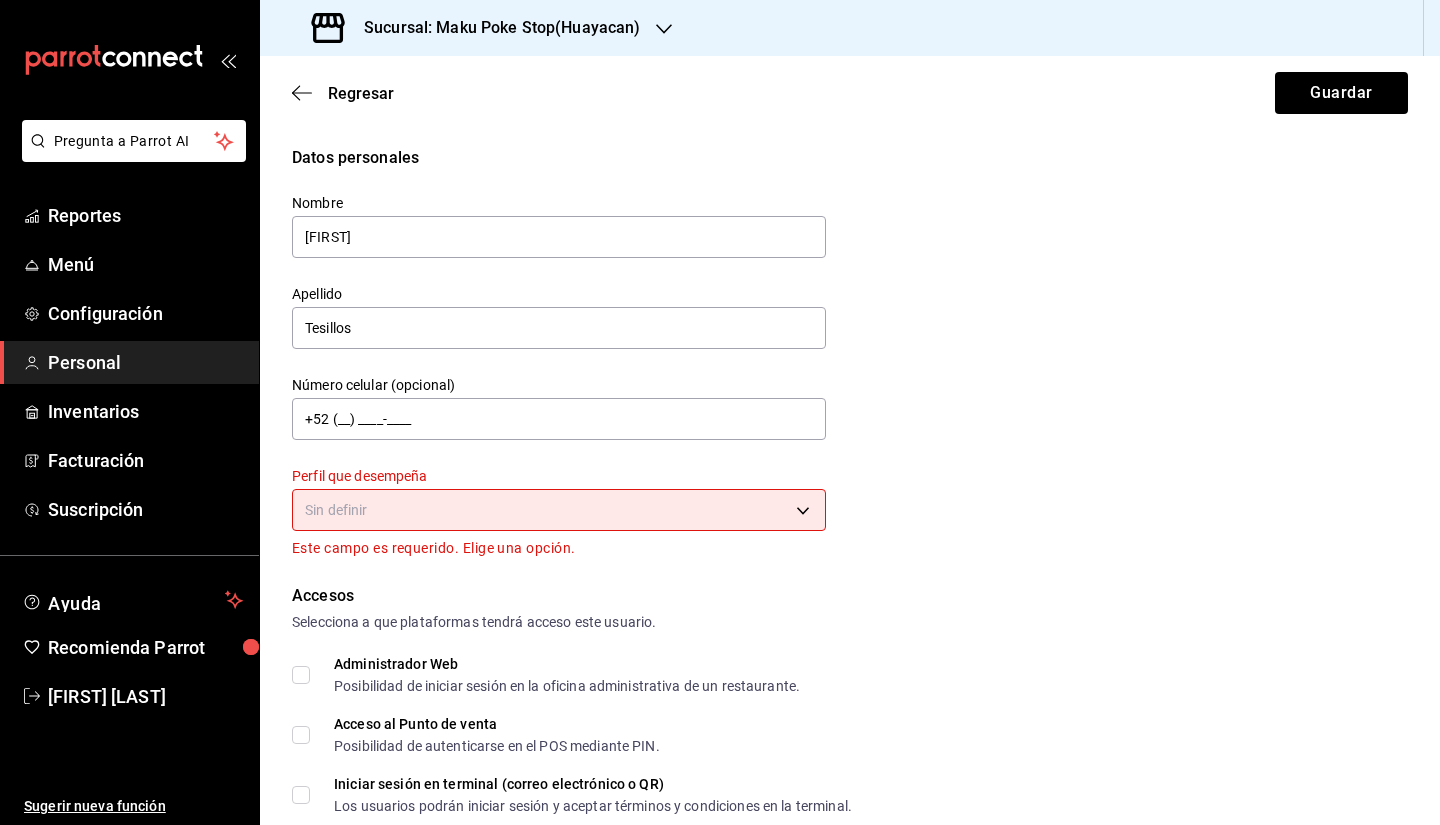 click on "Sin definir" at bounding box center [559, 507] 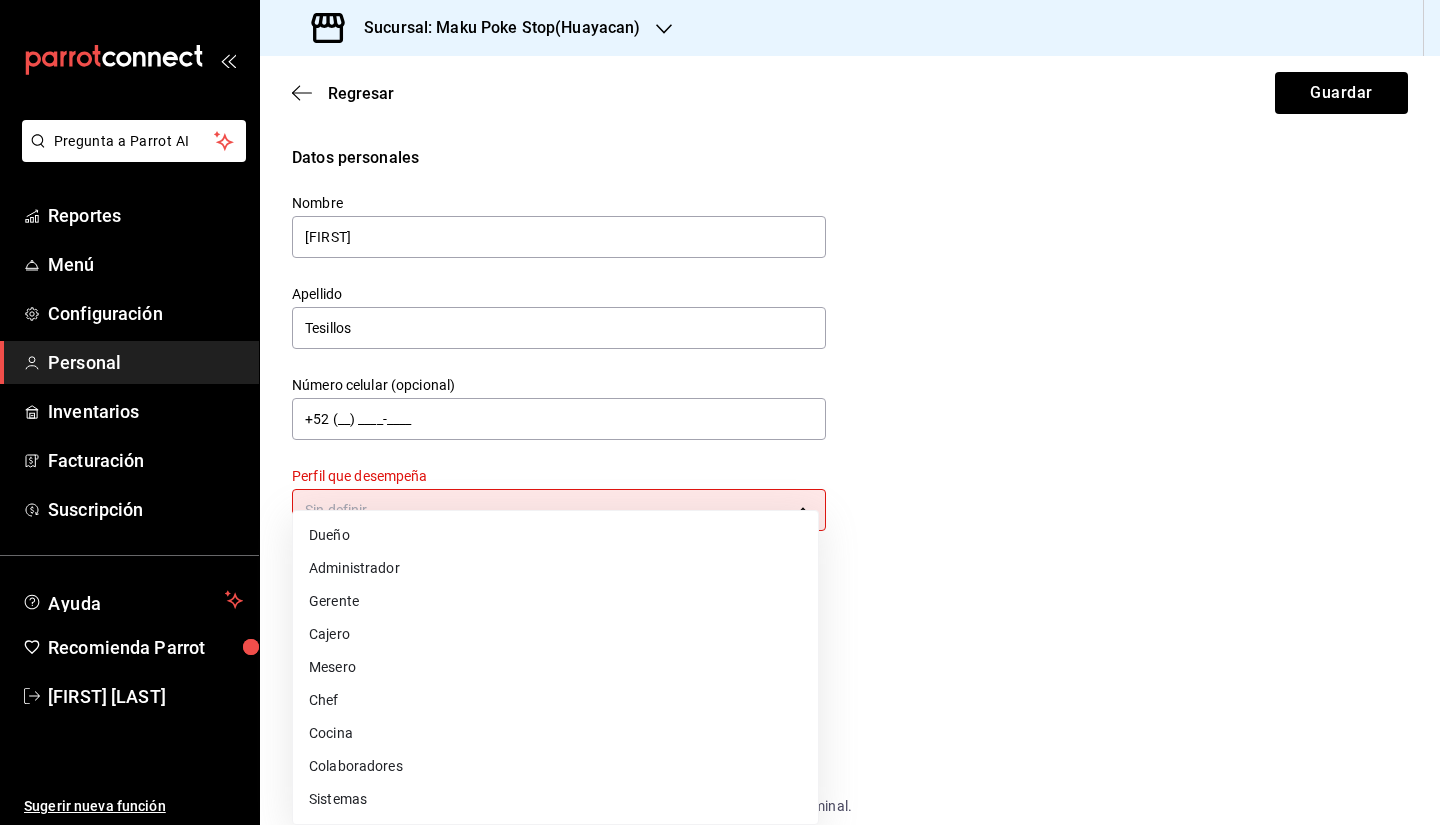 click on "Pregunta a Parrot AI Reportes   Menú   Configuración   Personal   Inventarios   Facturación   Suscripción   Ayuda Recomienda Parrot   [FIRST] [LAST]   Sugerir nueva función   Sucursal: Maku Poke Stop(Huayacan) Regresar Guardar Datos personales Nombre [FIRST] Apellido [LAST] Número celular (opcional) +52 (__) ____-____ Perfil que desempeña Sin definir Este campo es requerido. Elige una opción. Accesos Selecciona a que plataformas tendrá acceso este usuario. Administrador Web Posibilidad de iniciar sesión en la oficina administrativa de un restaurante.  Acceso al Punto de venta Posibilidad de autenticarse en el POS mediante PIN.  Iniciar sesión en terminal (correo electrónico o QR) Los usuarios podrán iniciar sesión y aceptar términos y condiciones en la terminal. Acceso uso de terminal Los usuarios podrán acceder y utilizar la terminal para visualizar y procesar pagos de sus órdenes. Correo electrónico Se volverá obligatorio al tener ciertos accesos activados. Contraseña Contraseña PIN ​" at bounding box center (720, 412) 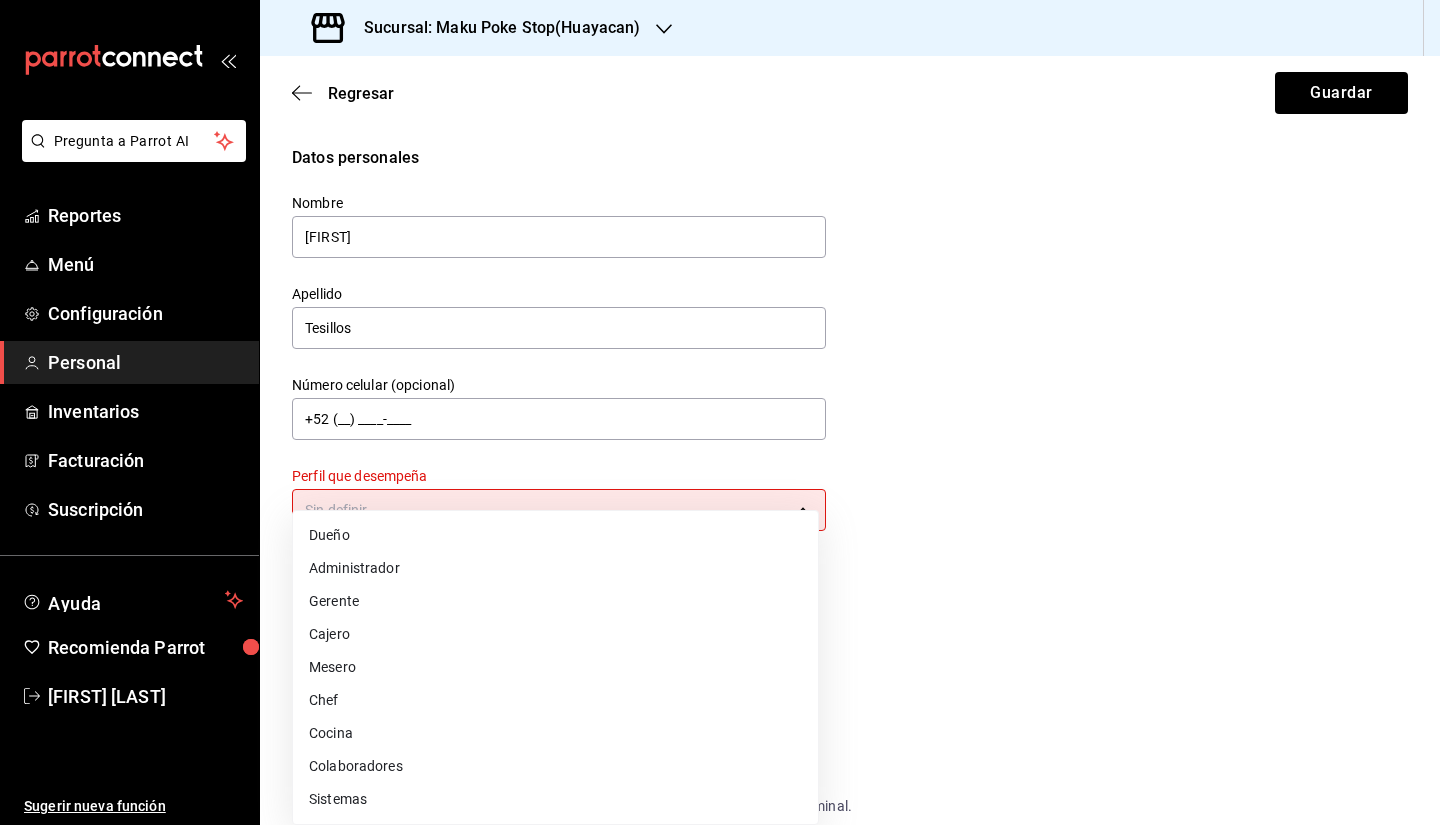 click on "Cajero" at bounding box center [555, 634] 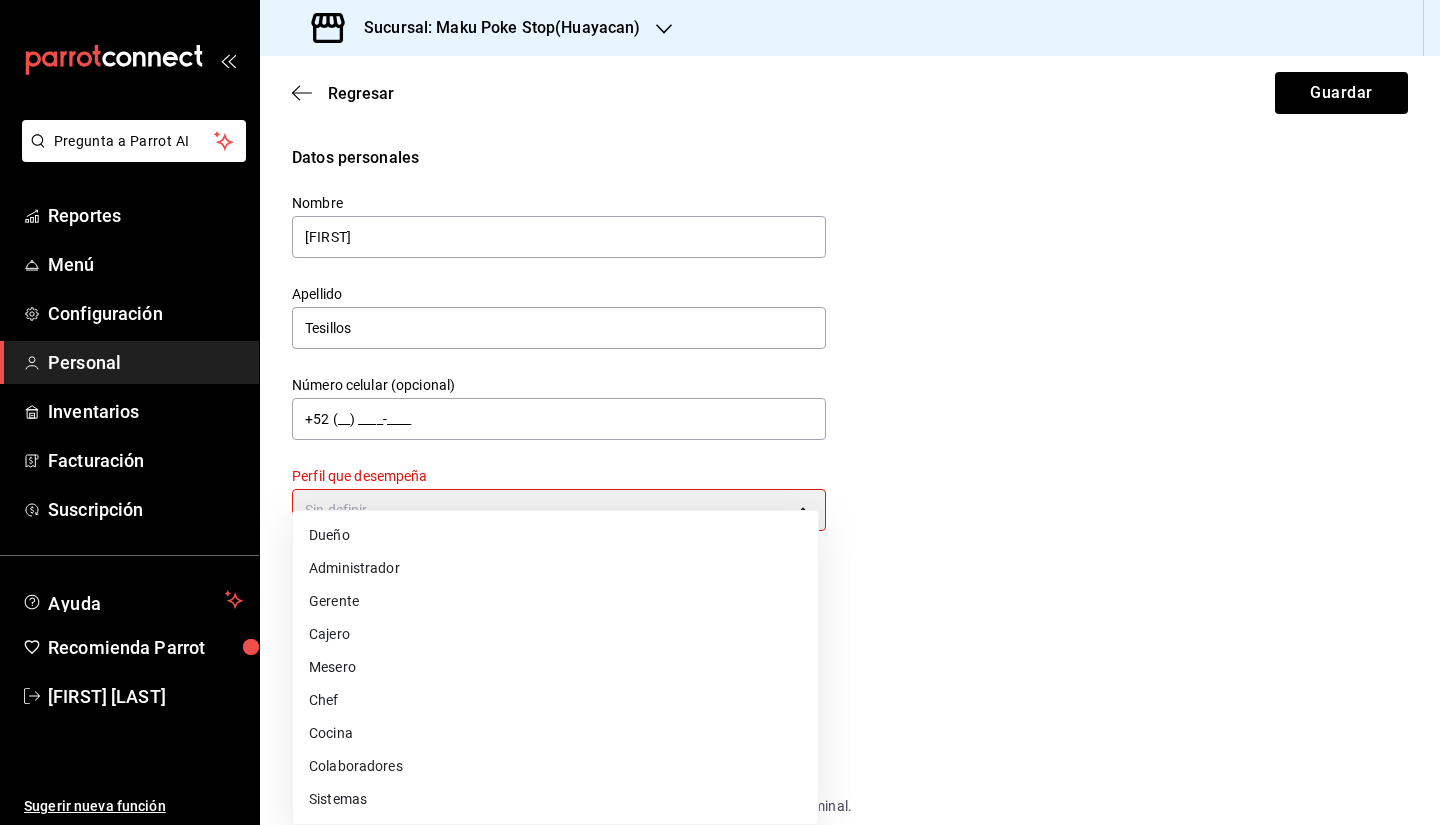 type on "CASHIER" 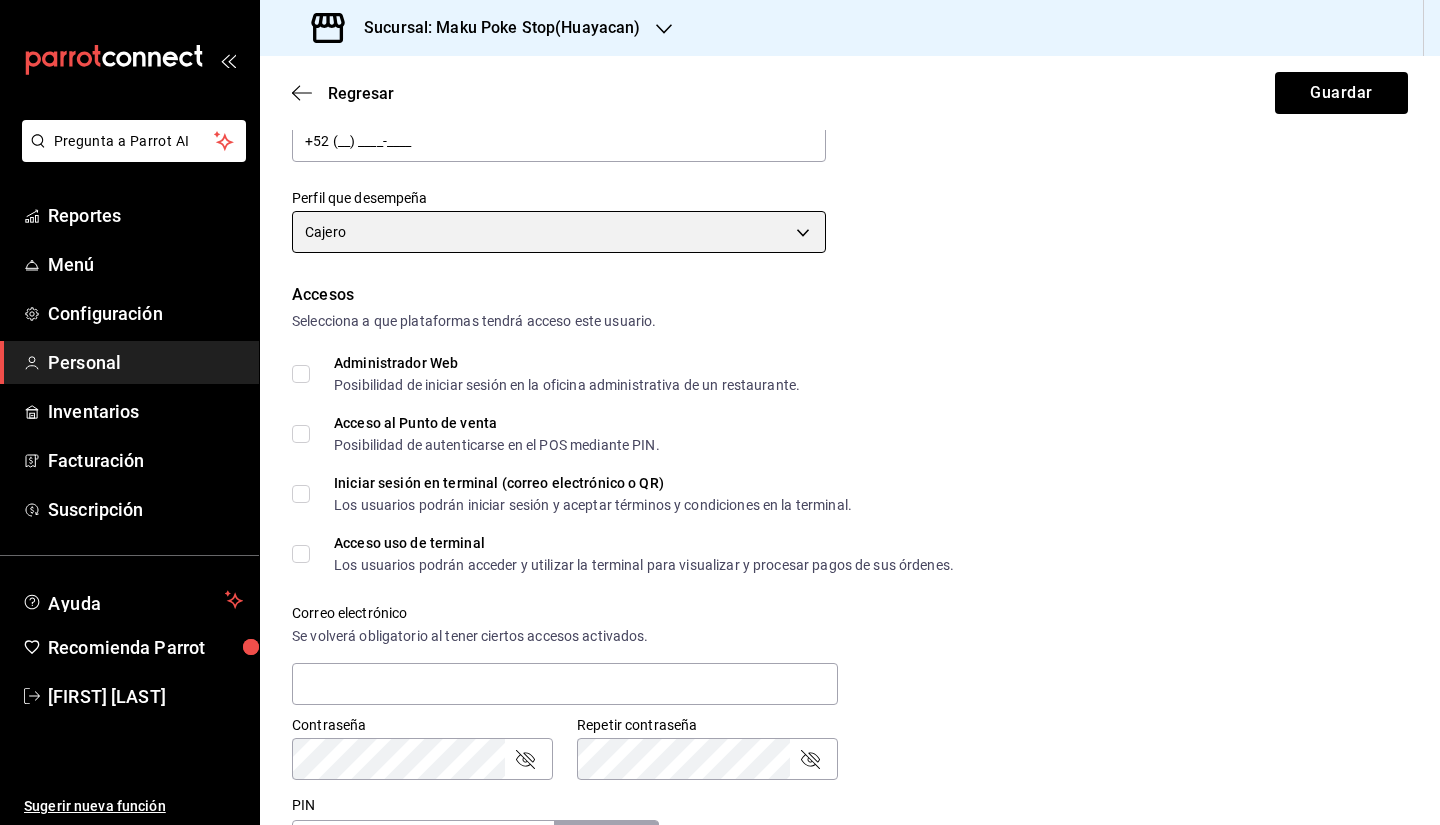 scroll, scrollTop: 400, scrollLeft: 0, axis: vertical 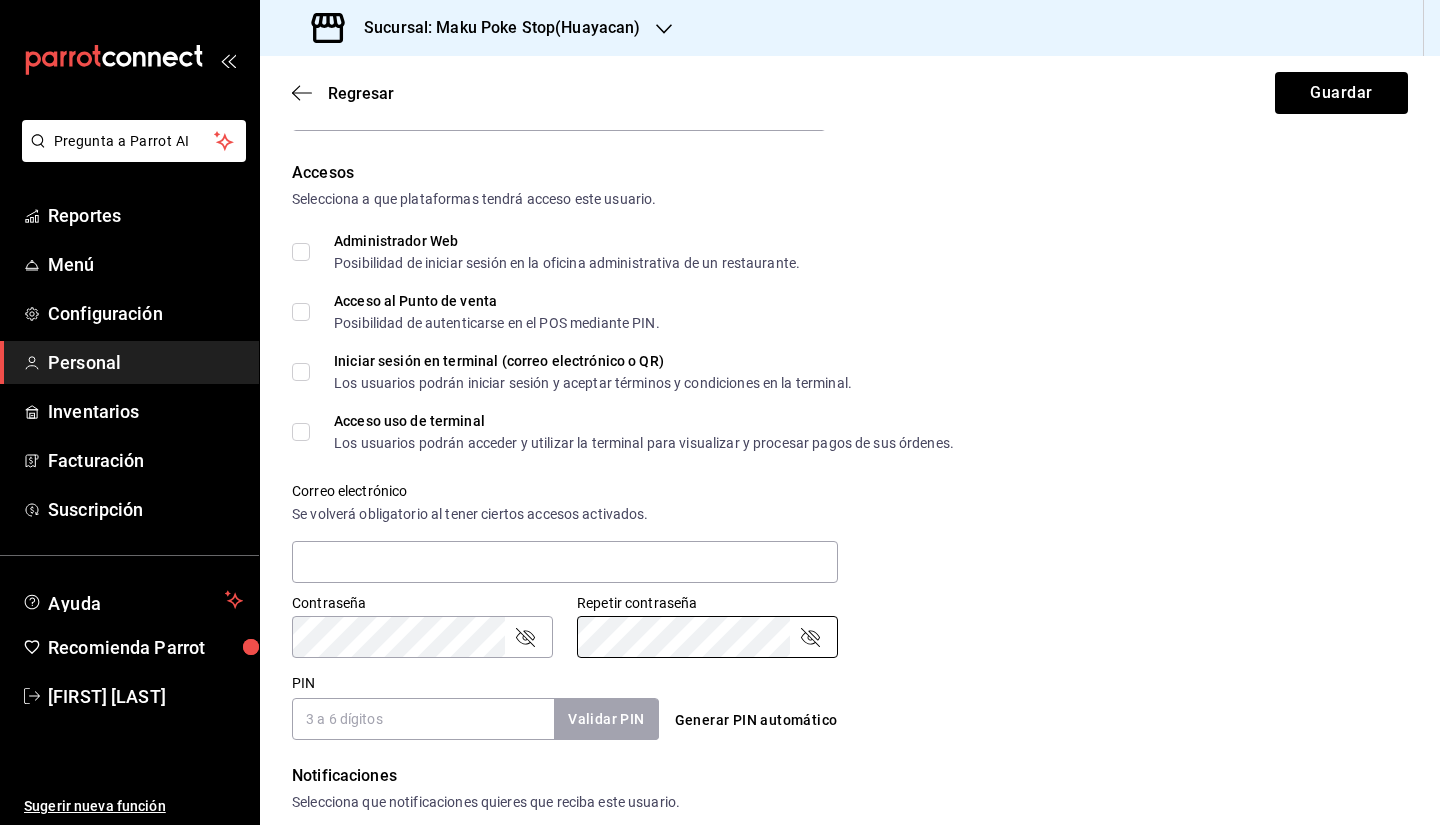 click on "PIN" at bounding box center (423, 719) 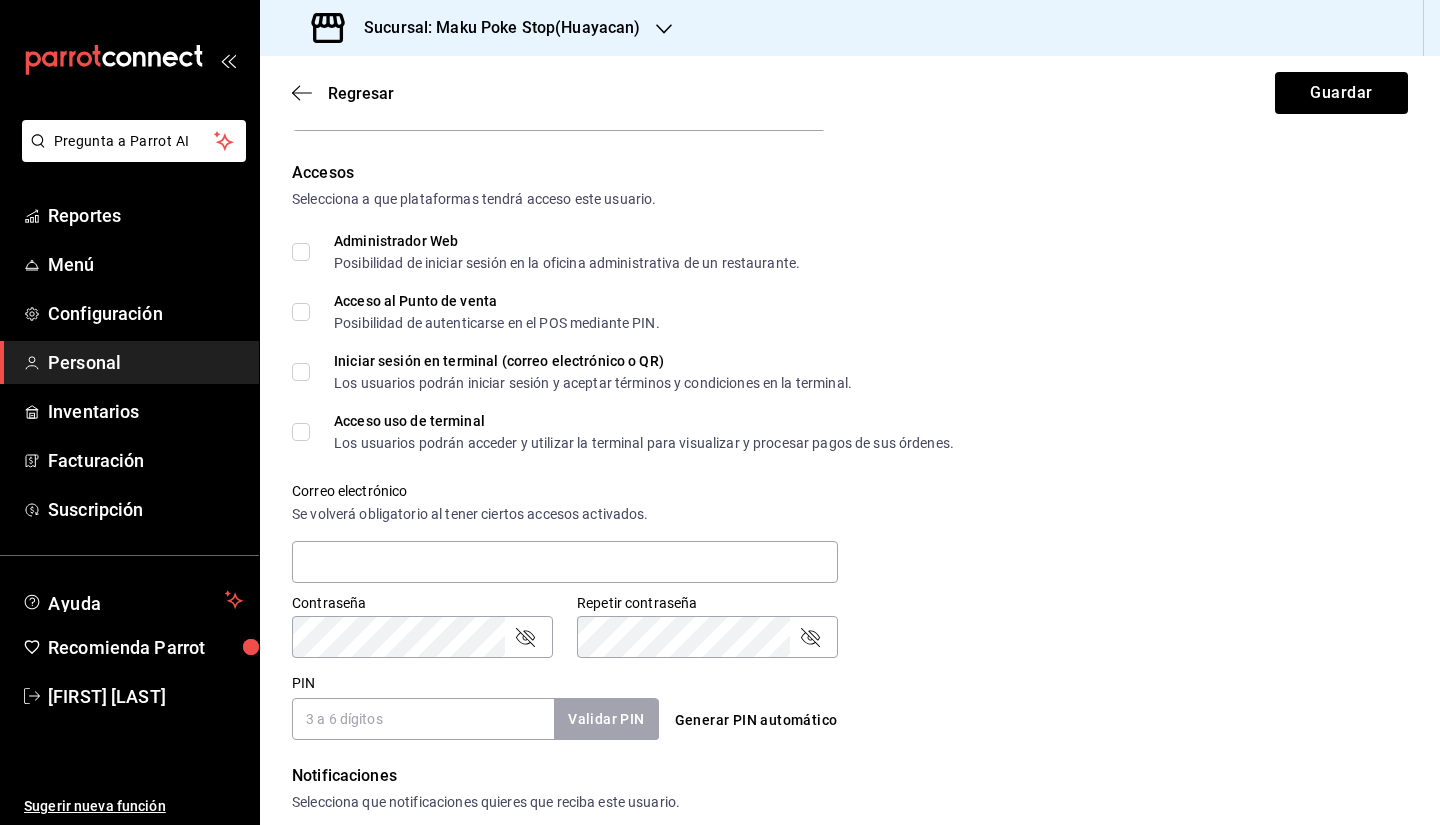 paste on "[NUMBER]" 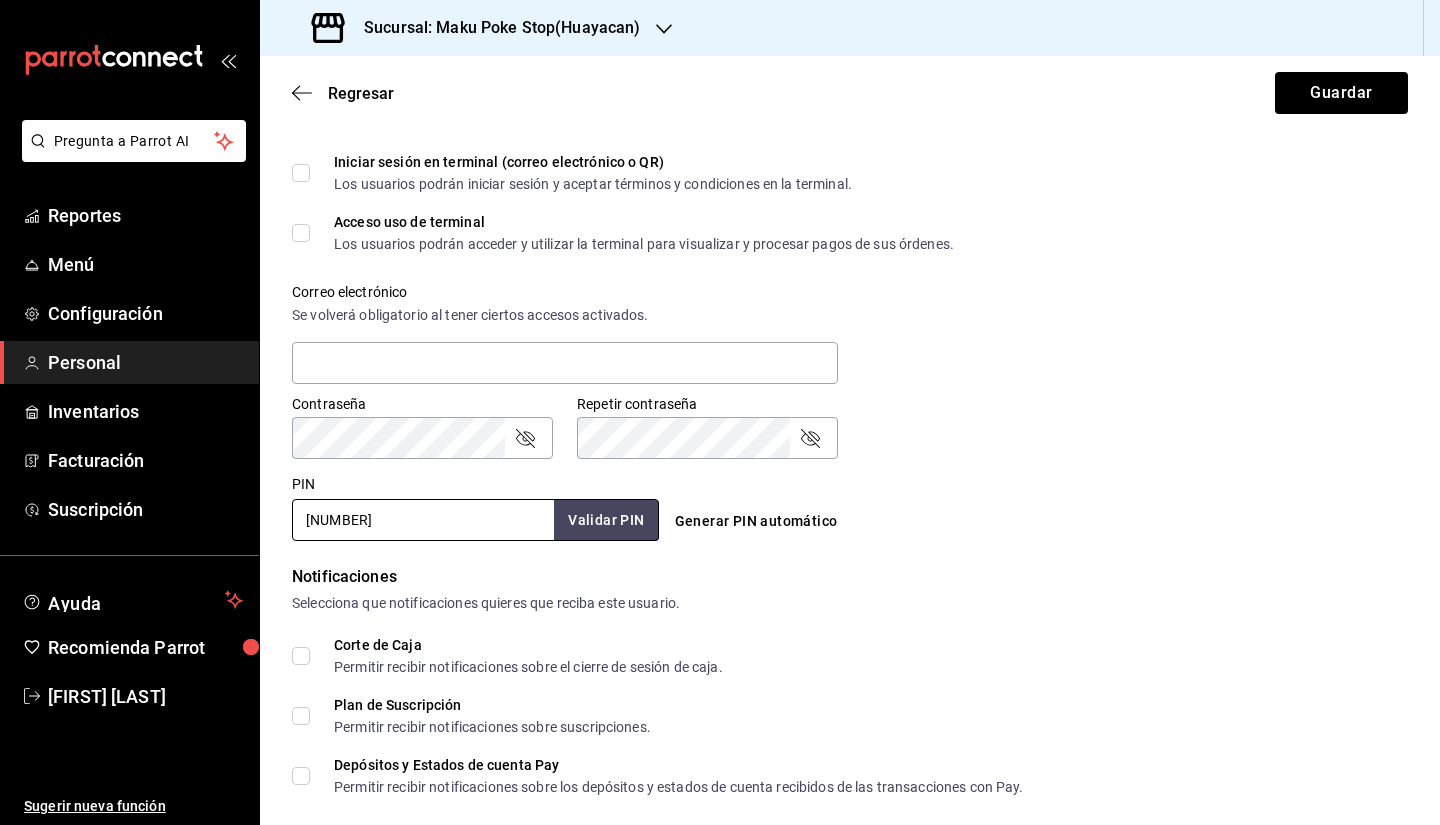 scroll, scrollTop: 600, scrollLeft: 0, axis: vertical 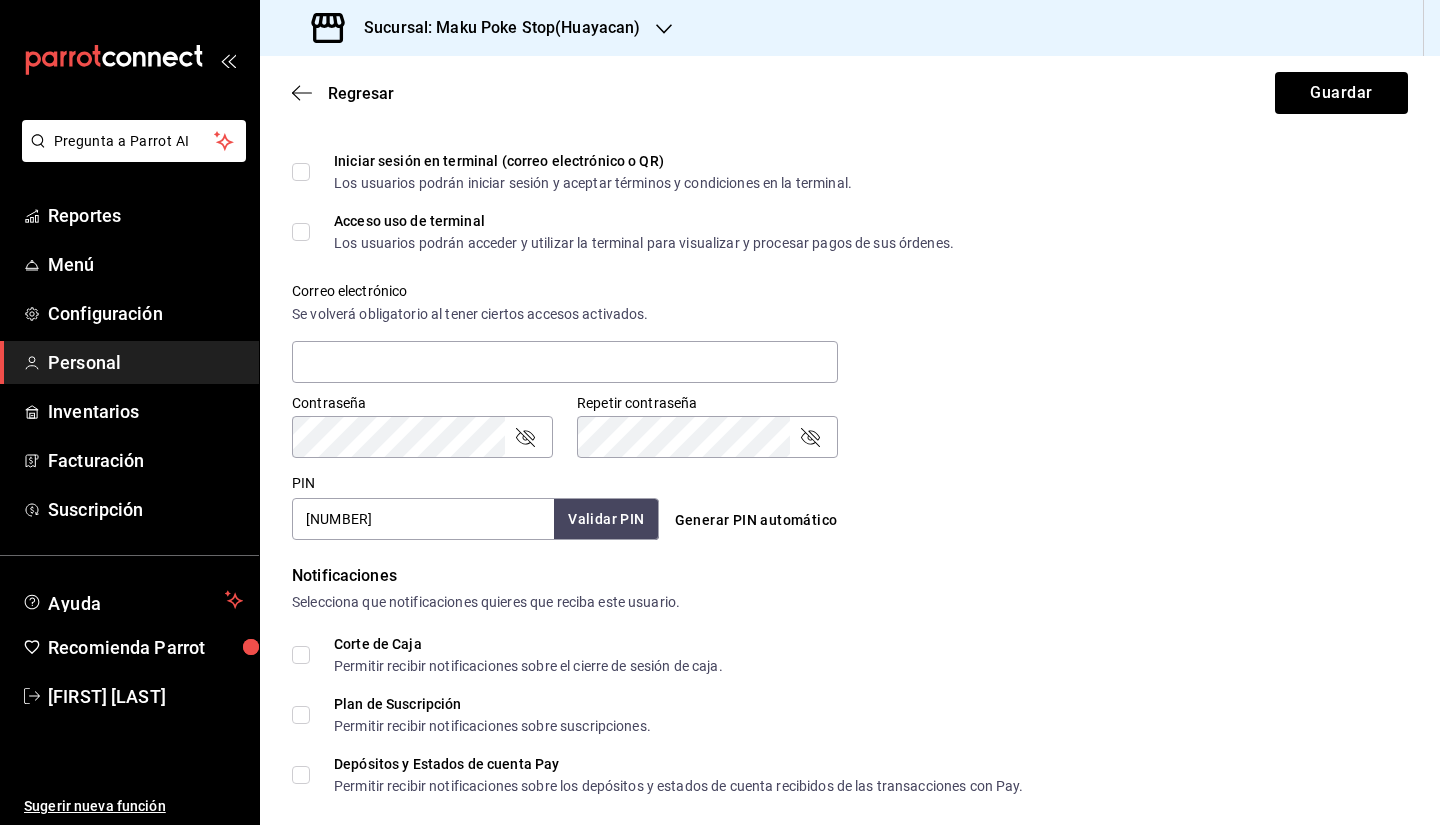 click on "[NUMBER]" at bounding box center [423, 519] 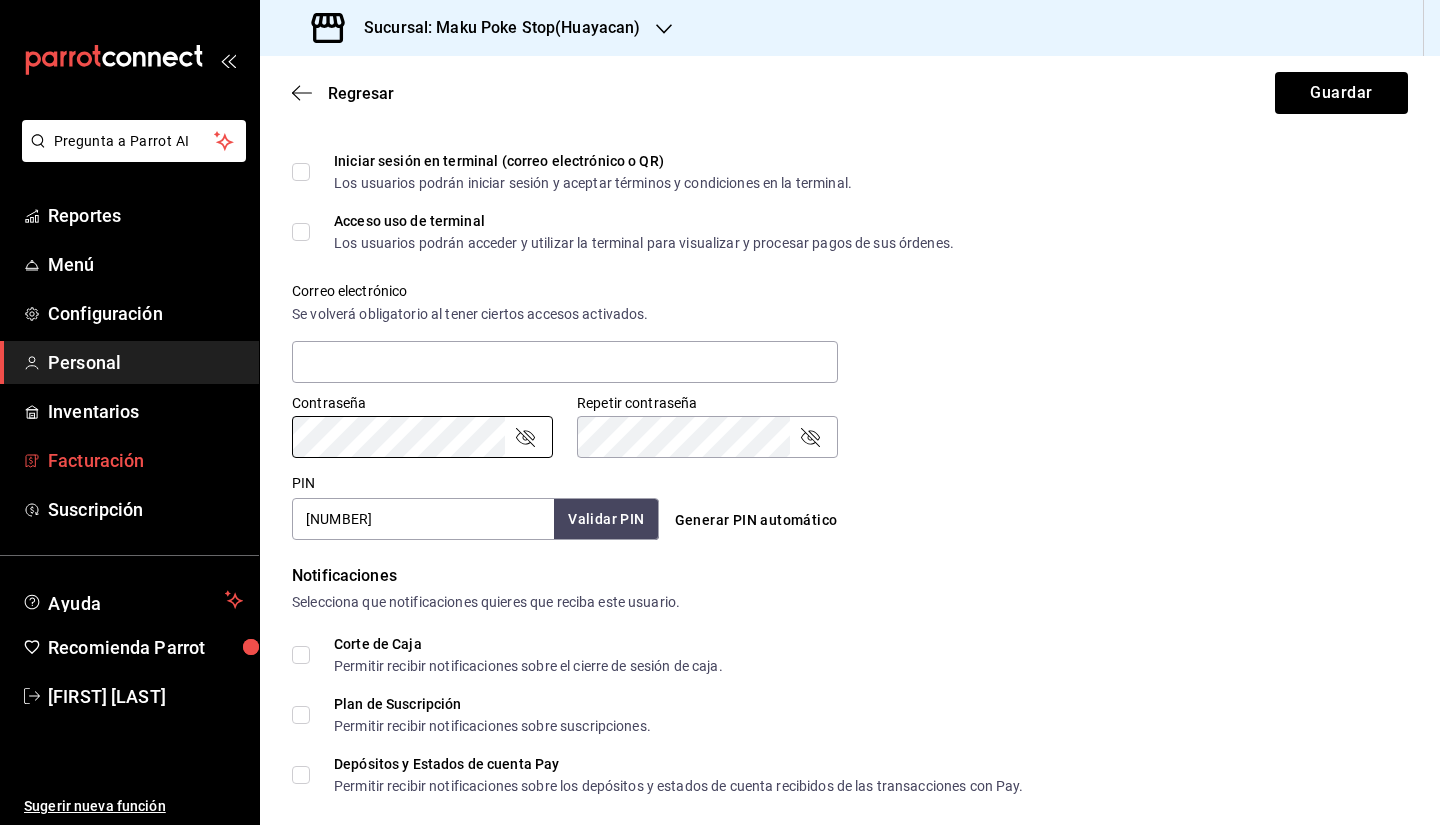 click on "Pregunta a Parrot AI Reportes   Menú   Configuración   Personal   Inventarios   Facturación   Suscripción   Ayuda Recomienda Parrot   [FIRST] [LAST]   Sugerir nueva función   Sucursal: Maku Poke Stop(Huayacan) Regresar Guardar Datos personales Nombre [FIRST] Apellido [LAST] Número celular (opcional) +52 (__) ____-____ Perfil que desempeña Cajero CASHIER Accesos Selecciona a que plataformas tendrá acceso este usuario. Administrador Web Posibilidad de iniciar sesión en la oficina administrativa de un restaurante.  Acceso al Punto de venta Posibilidad de autenticarse en el POS mediante PIN.  Iniciar sesión en terminal (correo electrónico o QR) Los usuarios podrán iniciar sesión y aceptar términos y condiciones en la terminal. Acceso uso de terminal Los usuarios podrán acceder y utilizar la terminal para visualizar y procesar pagos de sus órdenes. Correo electrónico Se volverá obligatorio al tener ciertos accesos activados. Contraseña Contraseña Repetir contraseña Repetir contraseña PIN ​" at bounding box center (720, 412) 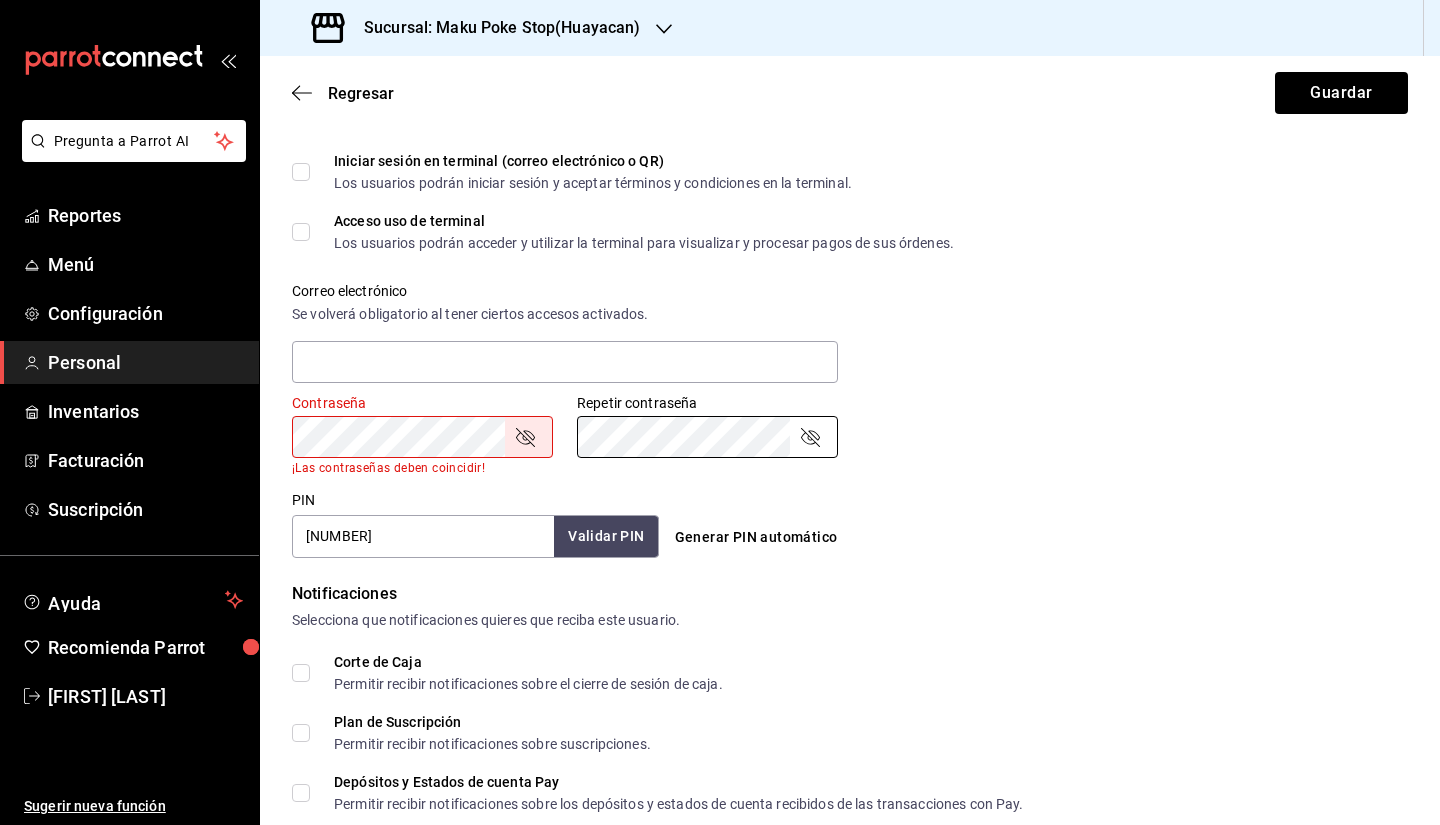 click on "Contraseña Contraseña ¡Las contraseñas deben coincidir! Repetir contraseña Repetir contraseña" at bounding box center (838, 422) 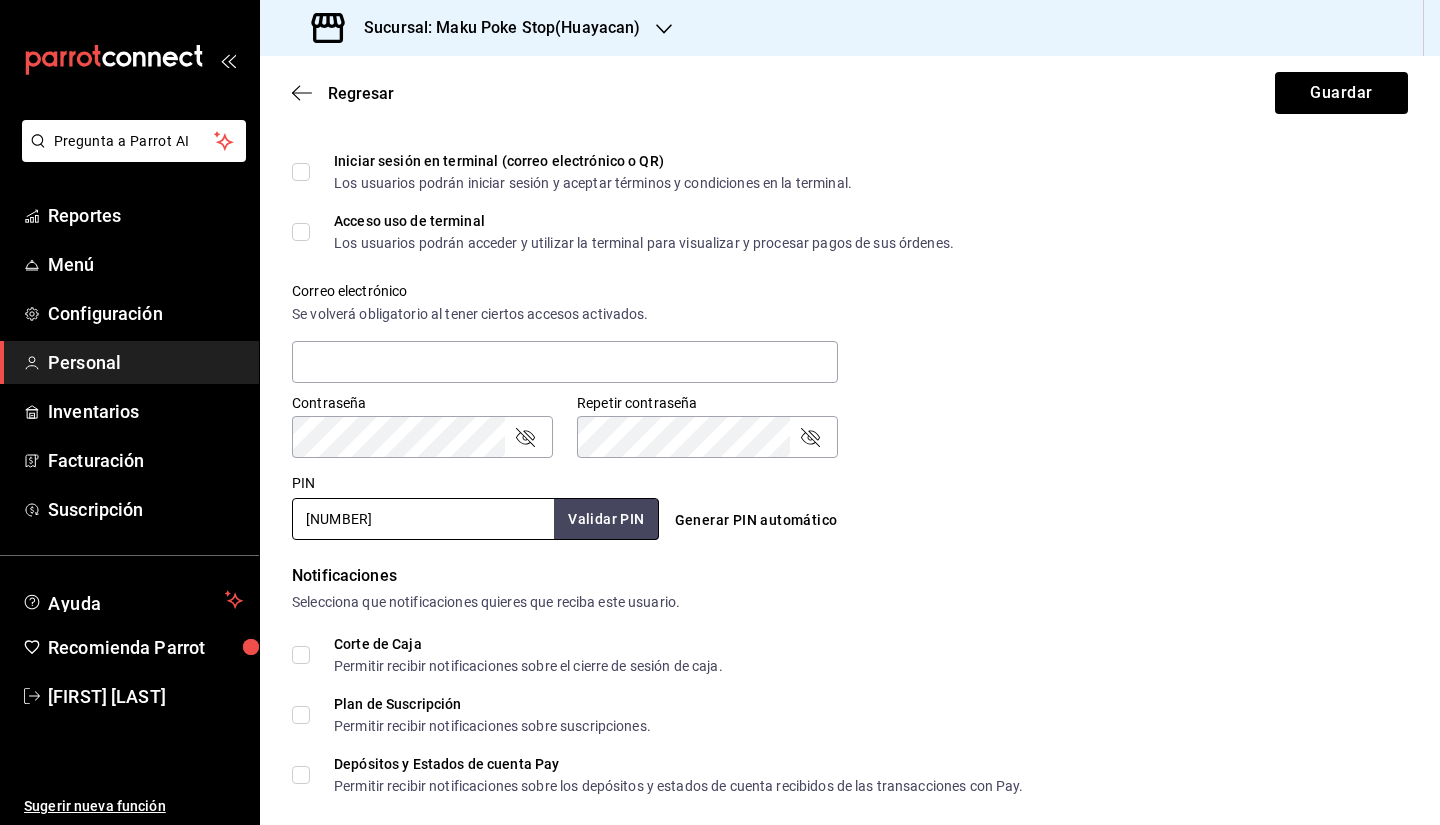 drag, startPoint x: 375, startPoint y: 516, endPoint x: 210, endPoint y: 532, distance: 165.77394 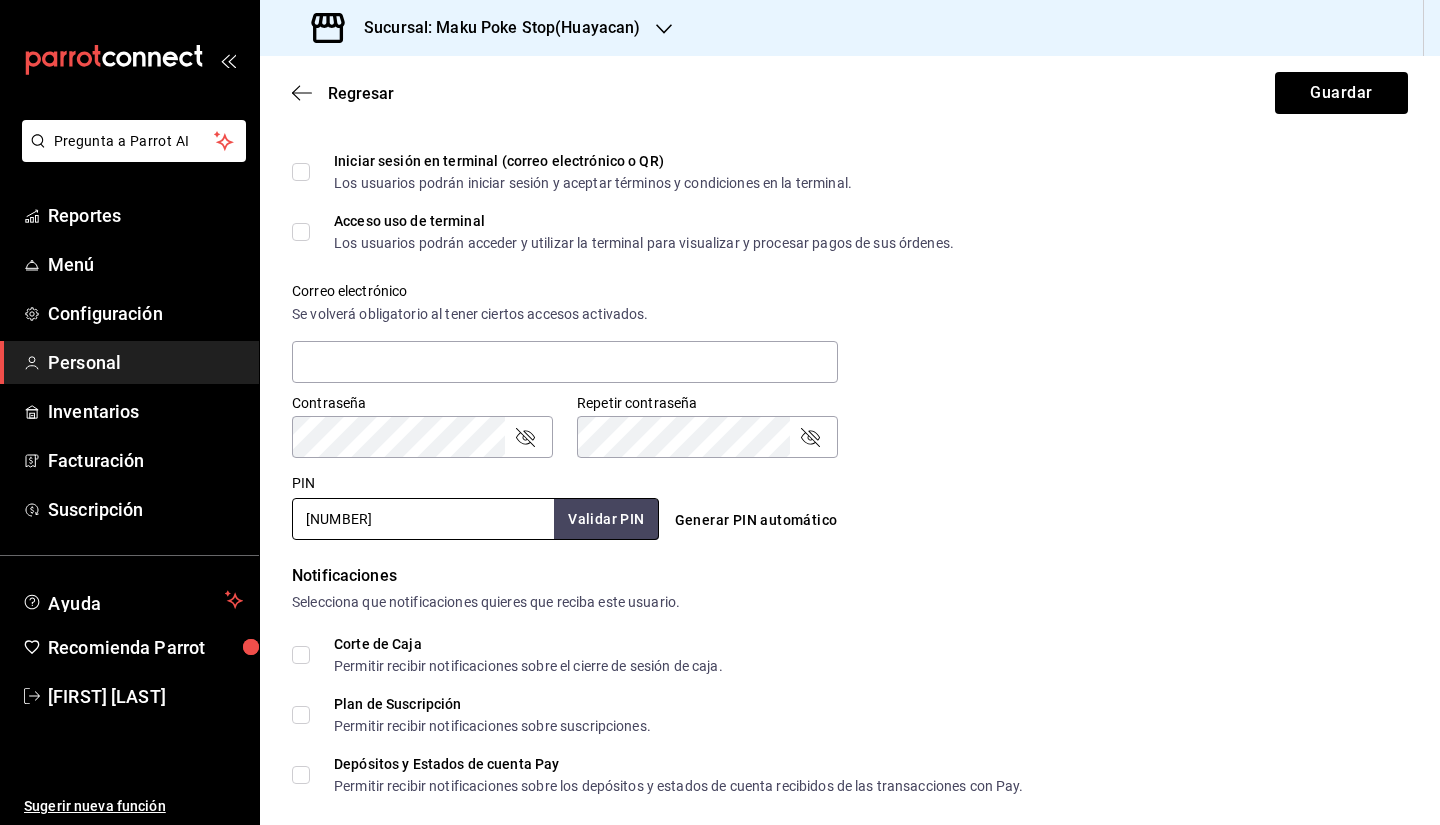 type on "[NUMBER]" 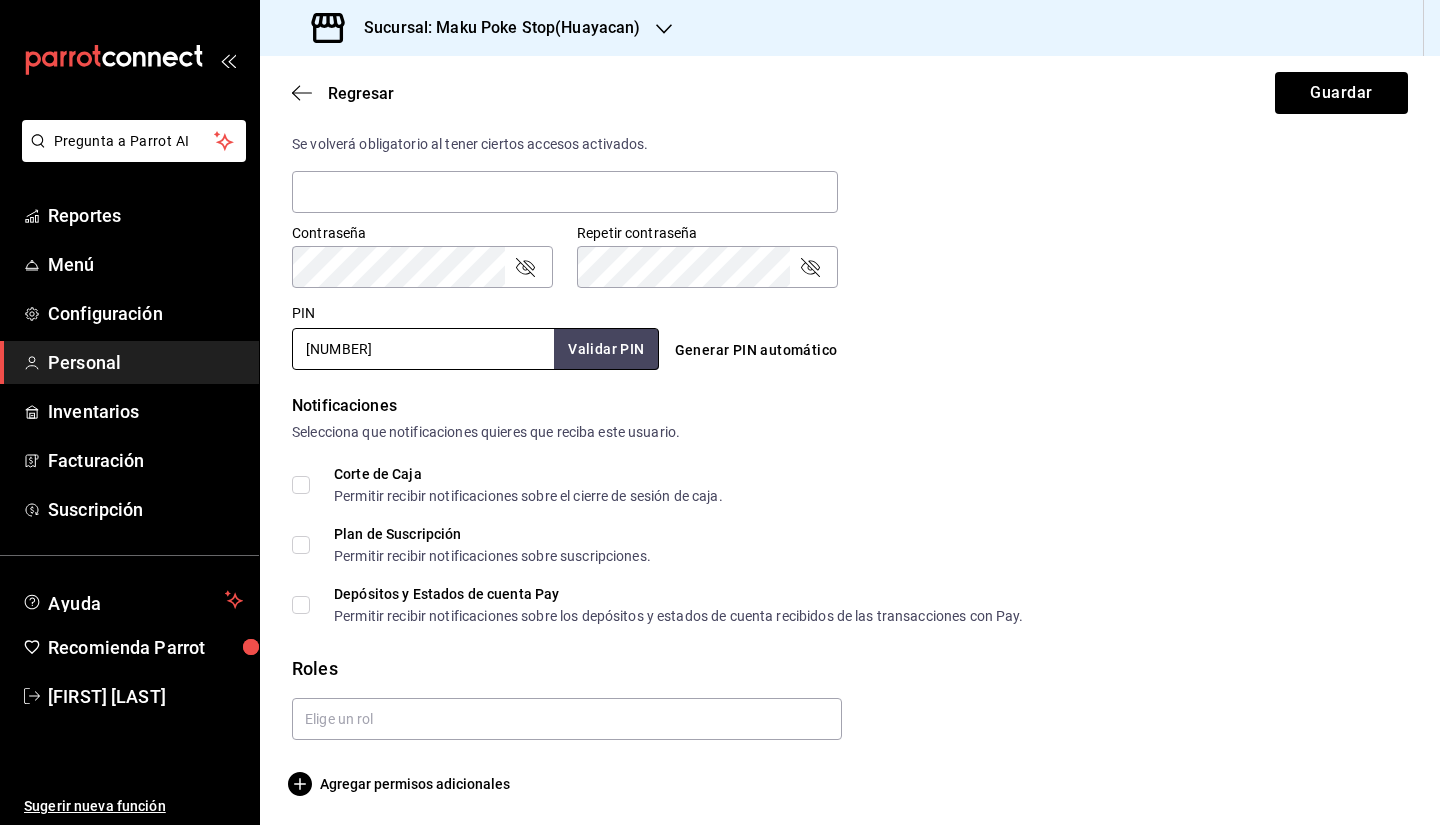 scroll, scrollTop: 773, scrollLeft: 0, axis: vertical 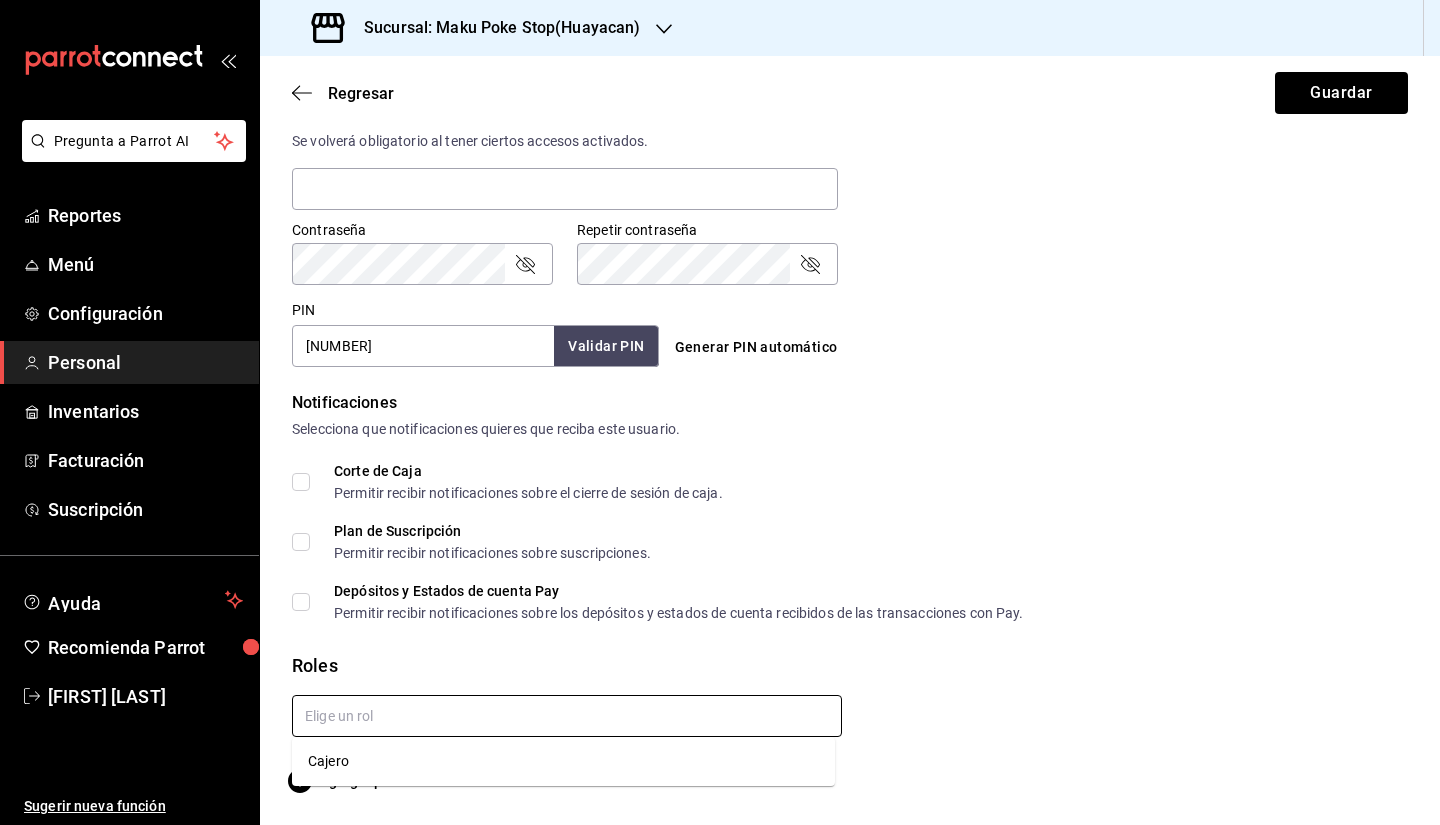 click at bounding box center [567, 716] 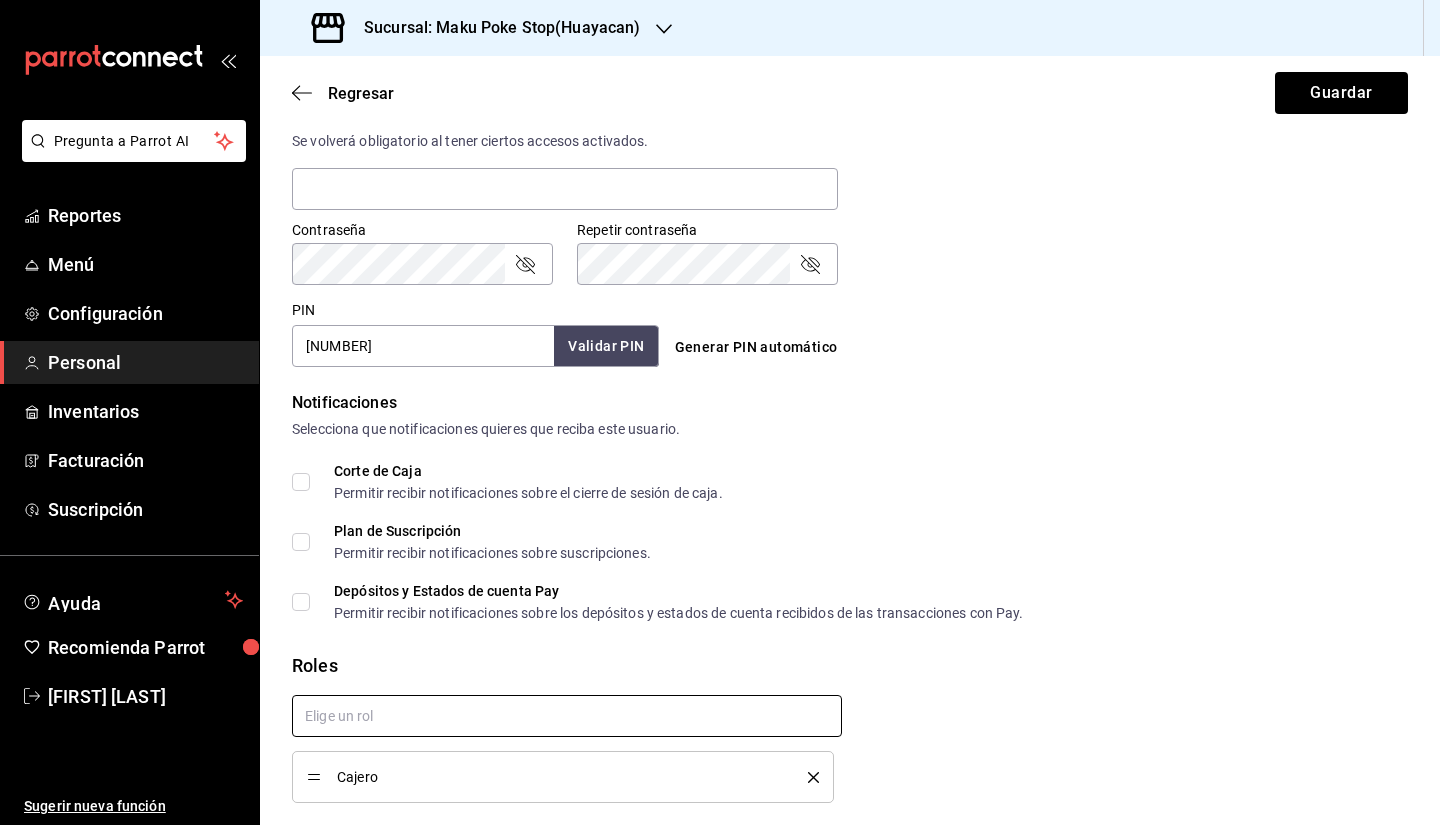 checkbox on "true" 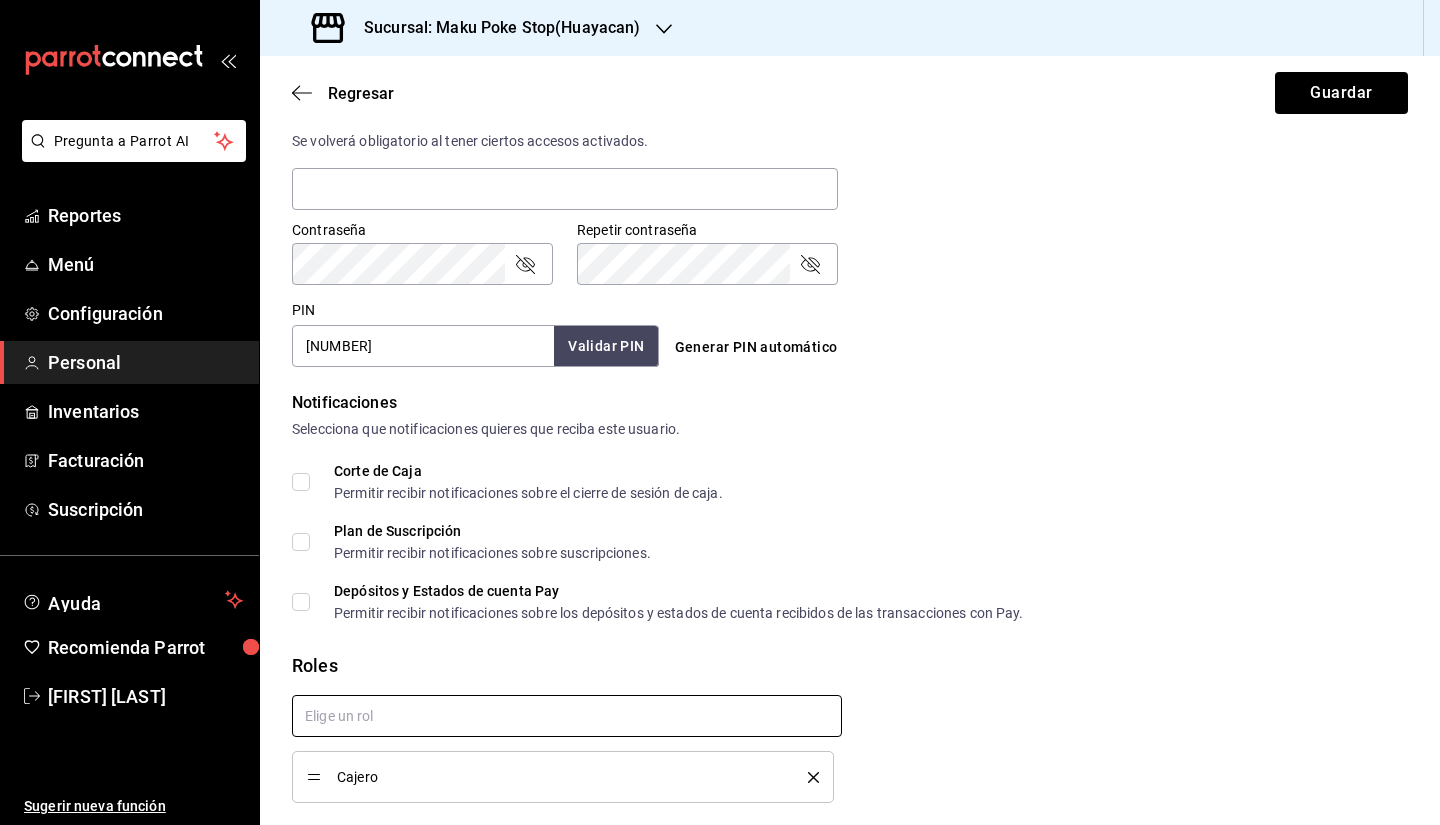 checkbox on "true" 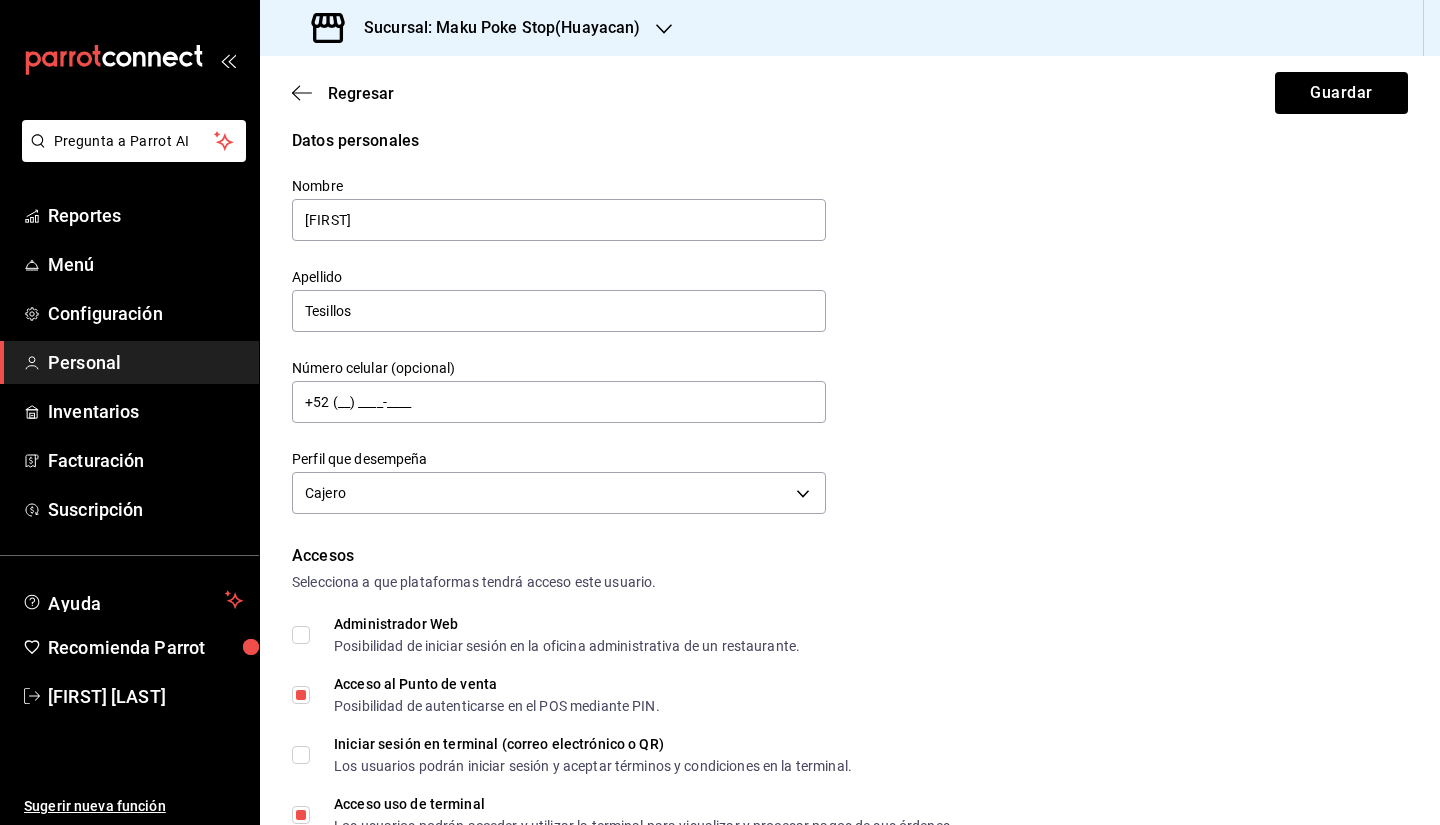 scroll, scrollTop: 0, scrollLeft: 0, axis: both 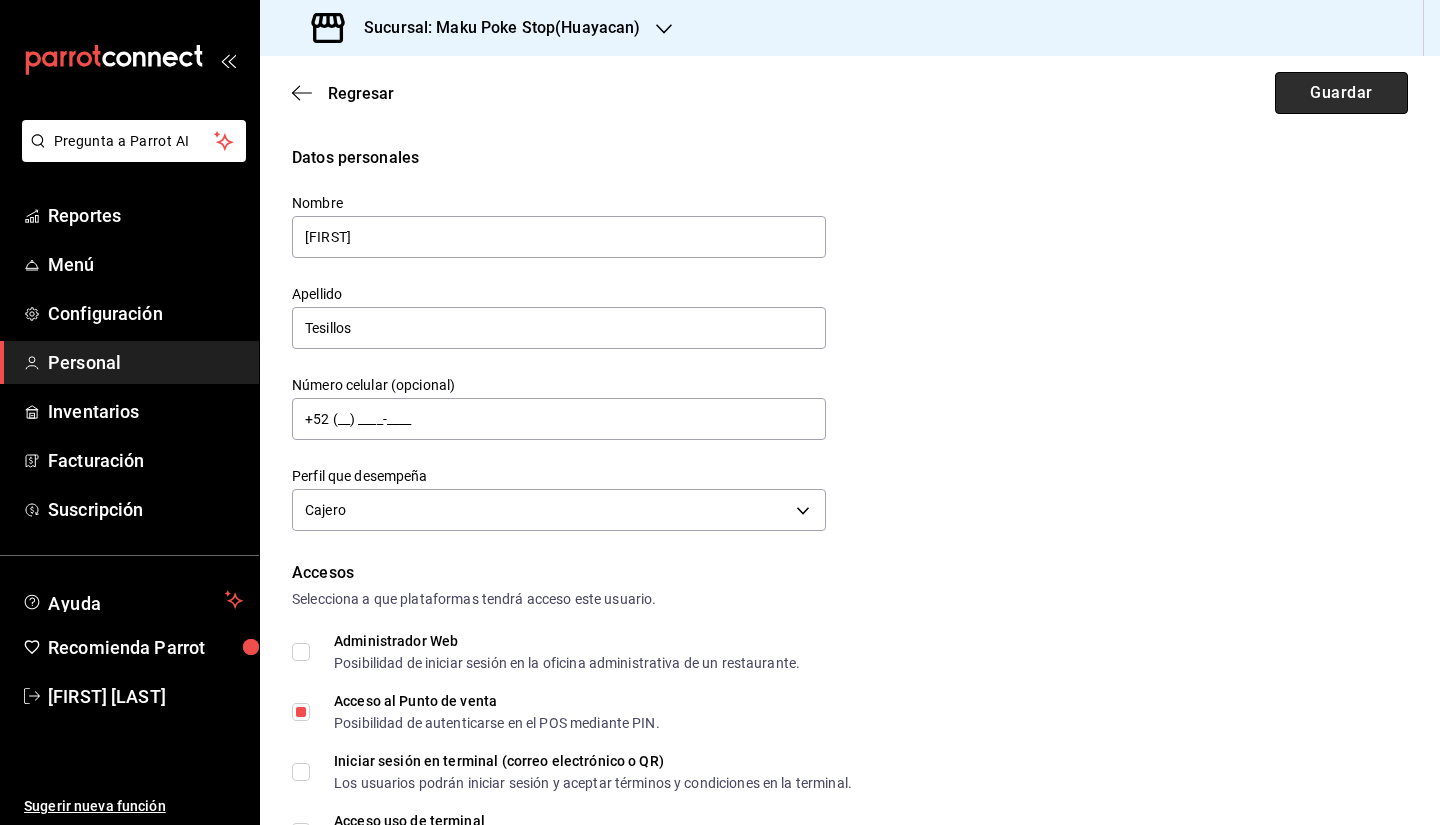 click on "Guardar" at bounding box center [1341, 93] 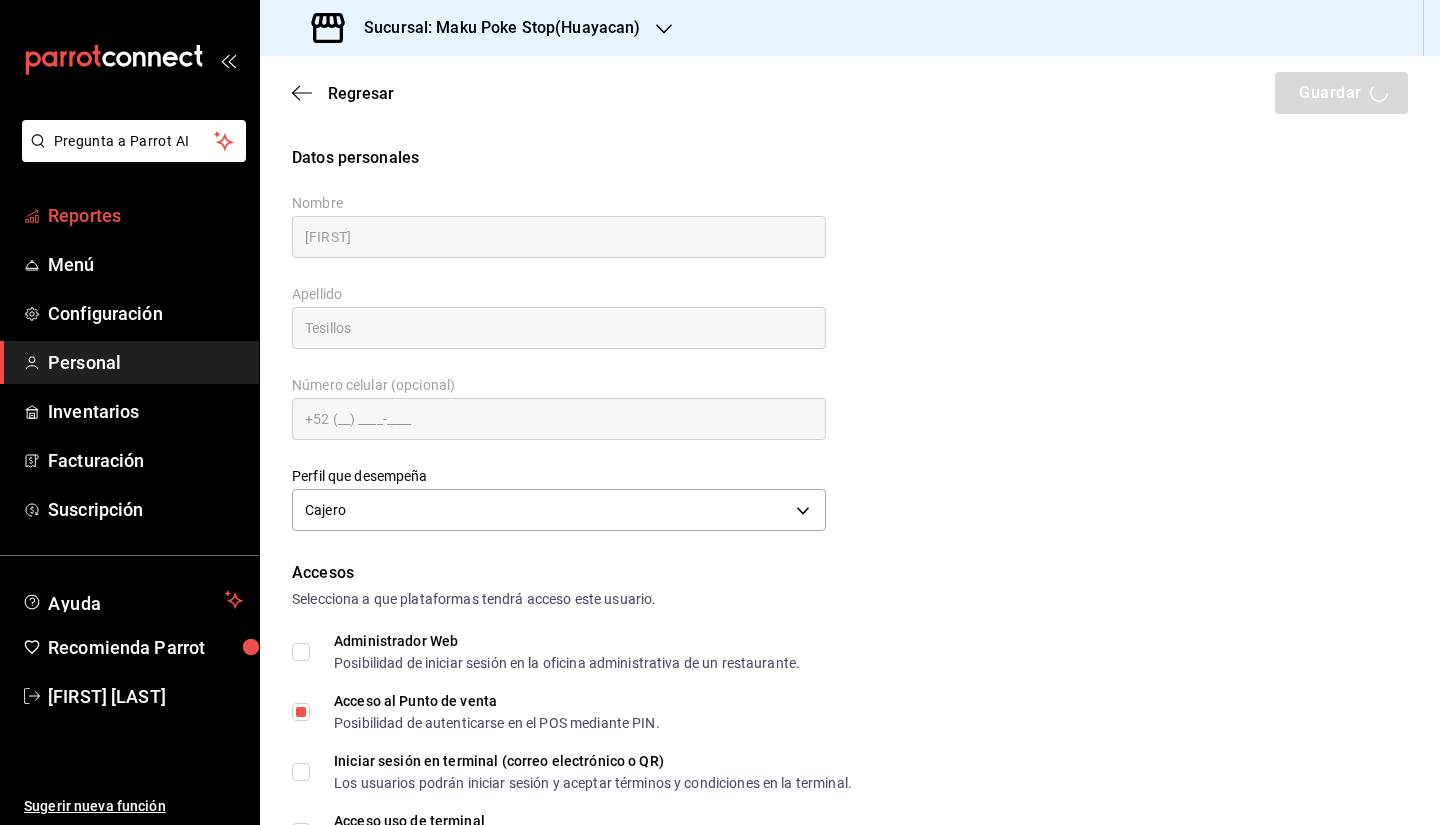 click on "Reportes" at bounding box center [145, 215] 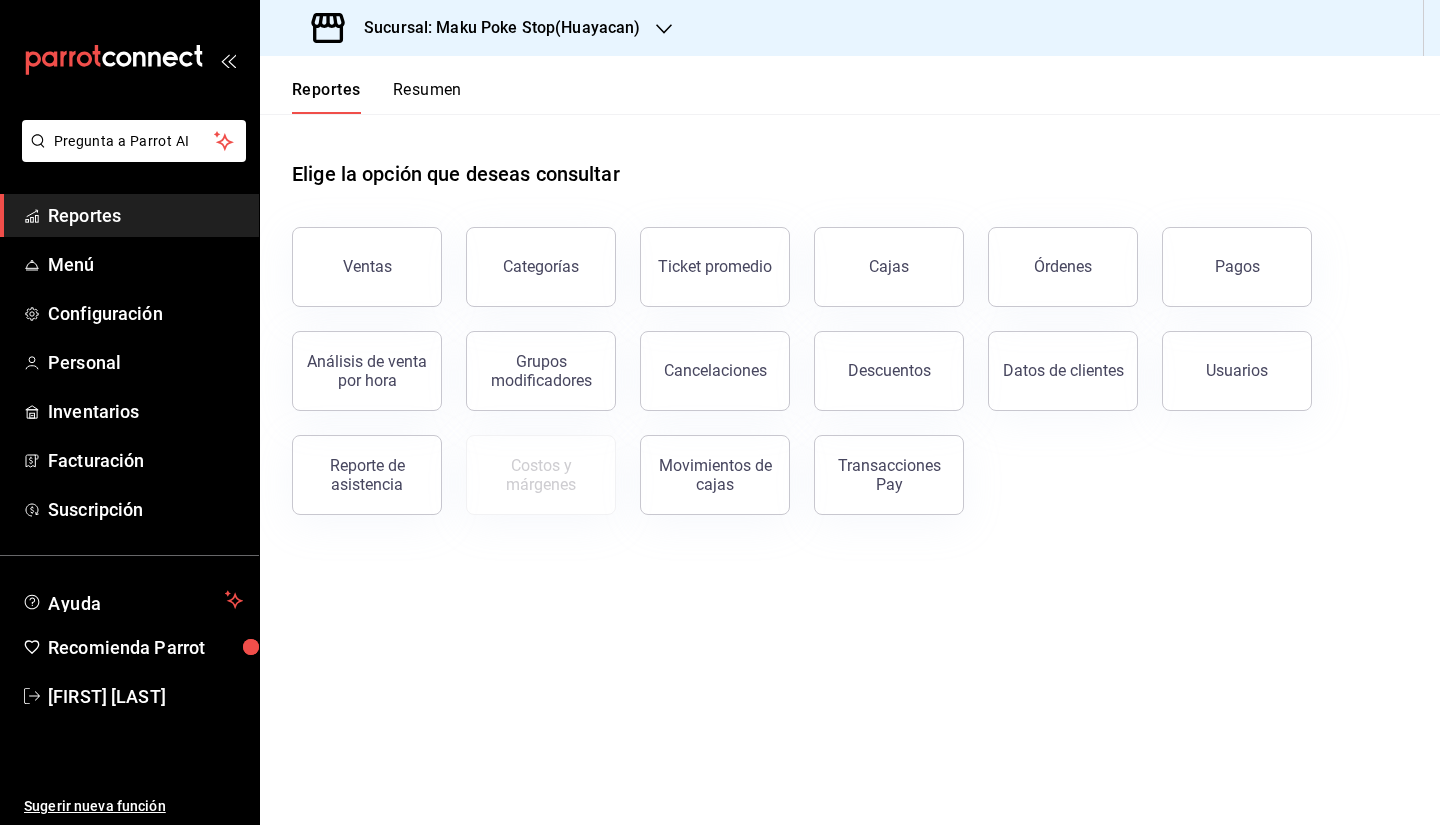 click on "Elige la opción que deseas consultar Ventas Categorías Ticket promedio Cajas Órdenes Pagos Análisis de venta por hora Grupos modificadores Cancelaciones Descuentos Datos de clientes Usuarios Reporte de asistencia Costos y márgenes Movimientos de cajas Transacciones Pay" at bounding box center (850, 469) 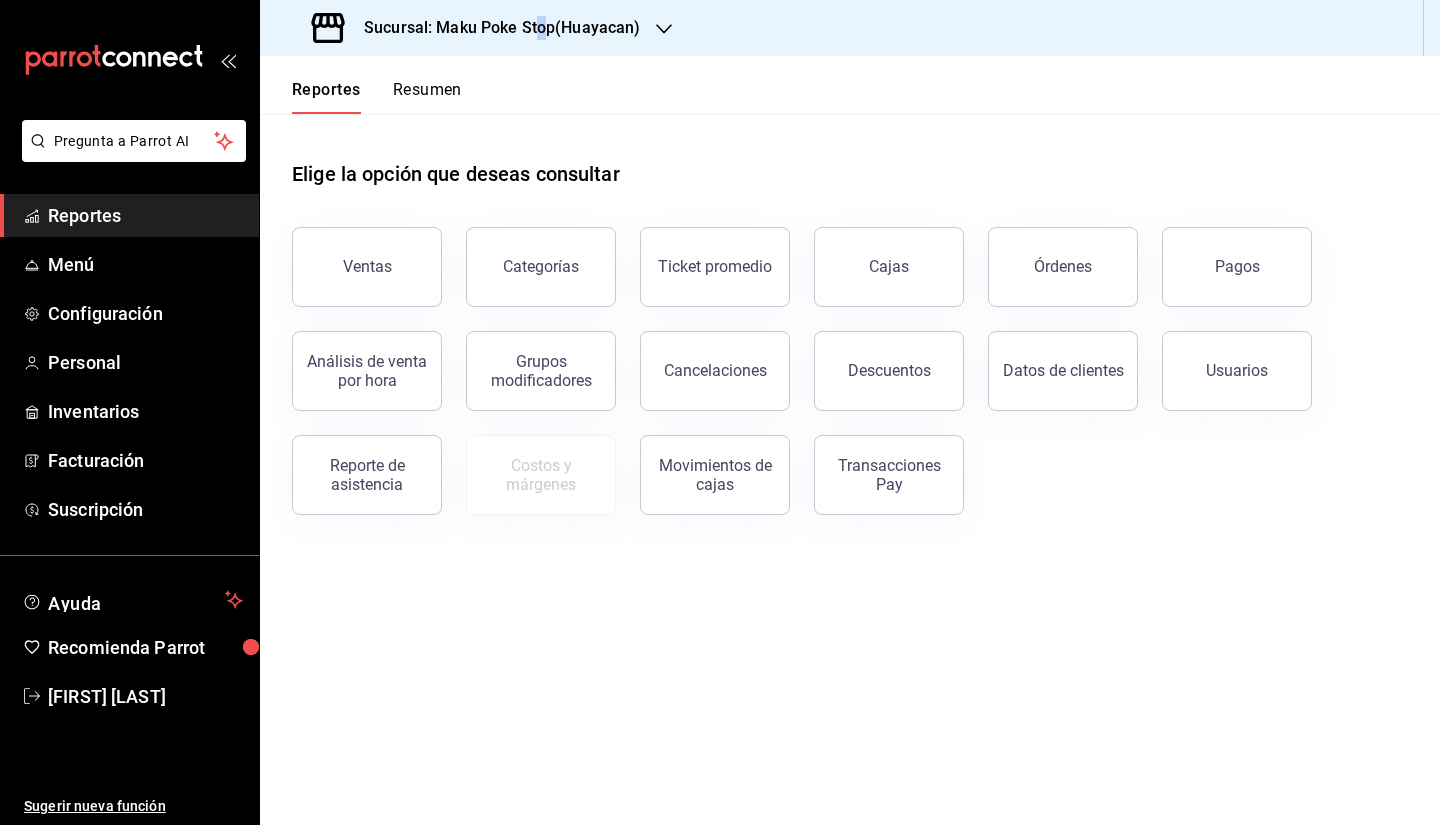click on "Sucursal: Maku Poke Stop(Huayacan)" at bounding box center (494, 28) 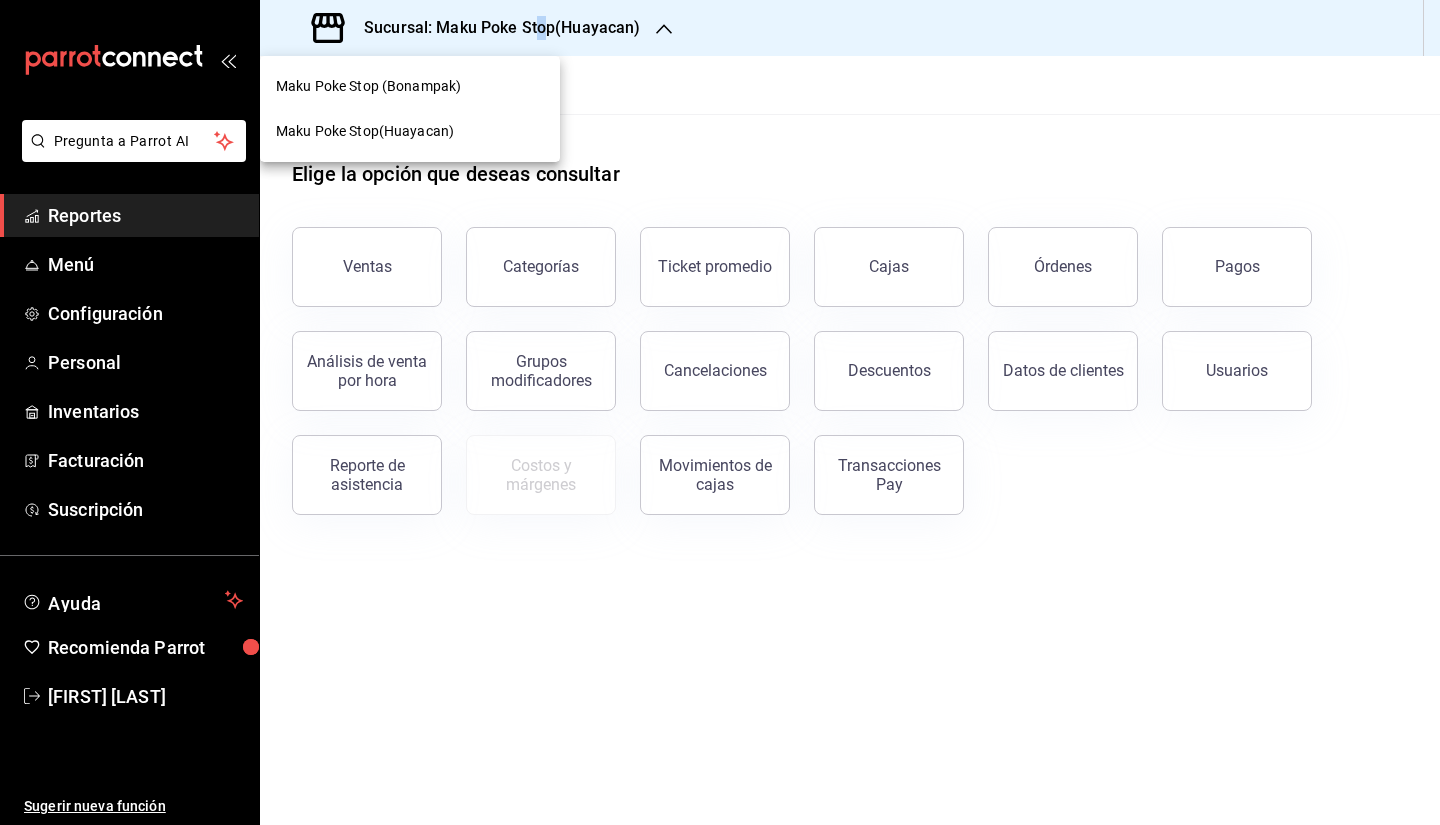 click on "Maku Poke Stop (Bonampak)" at bounding box center [368, 86] 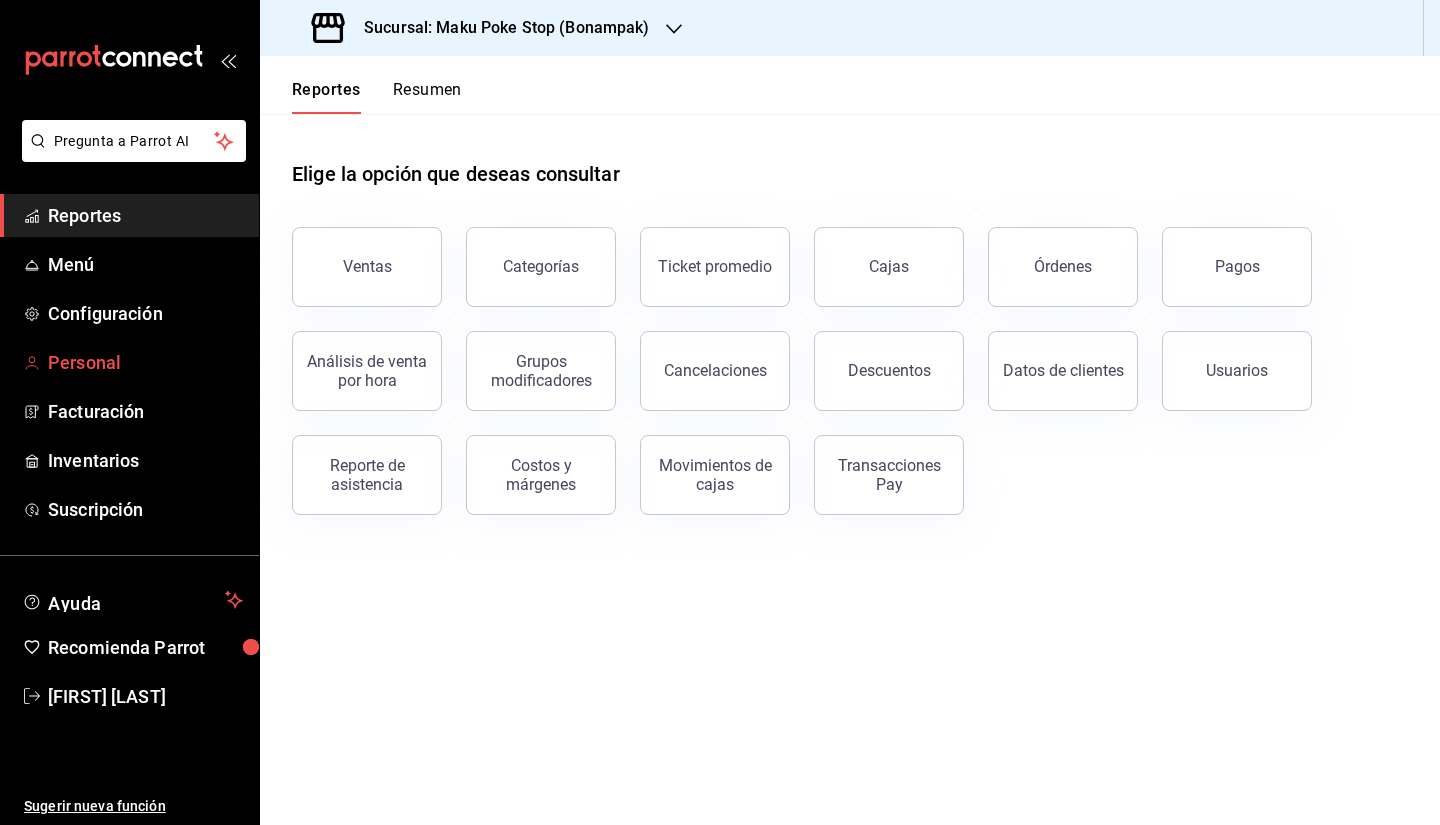 click on "Personal" at bounding box center [145, 362] 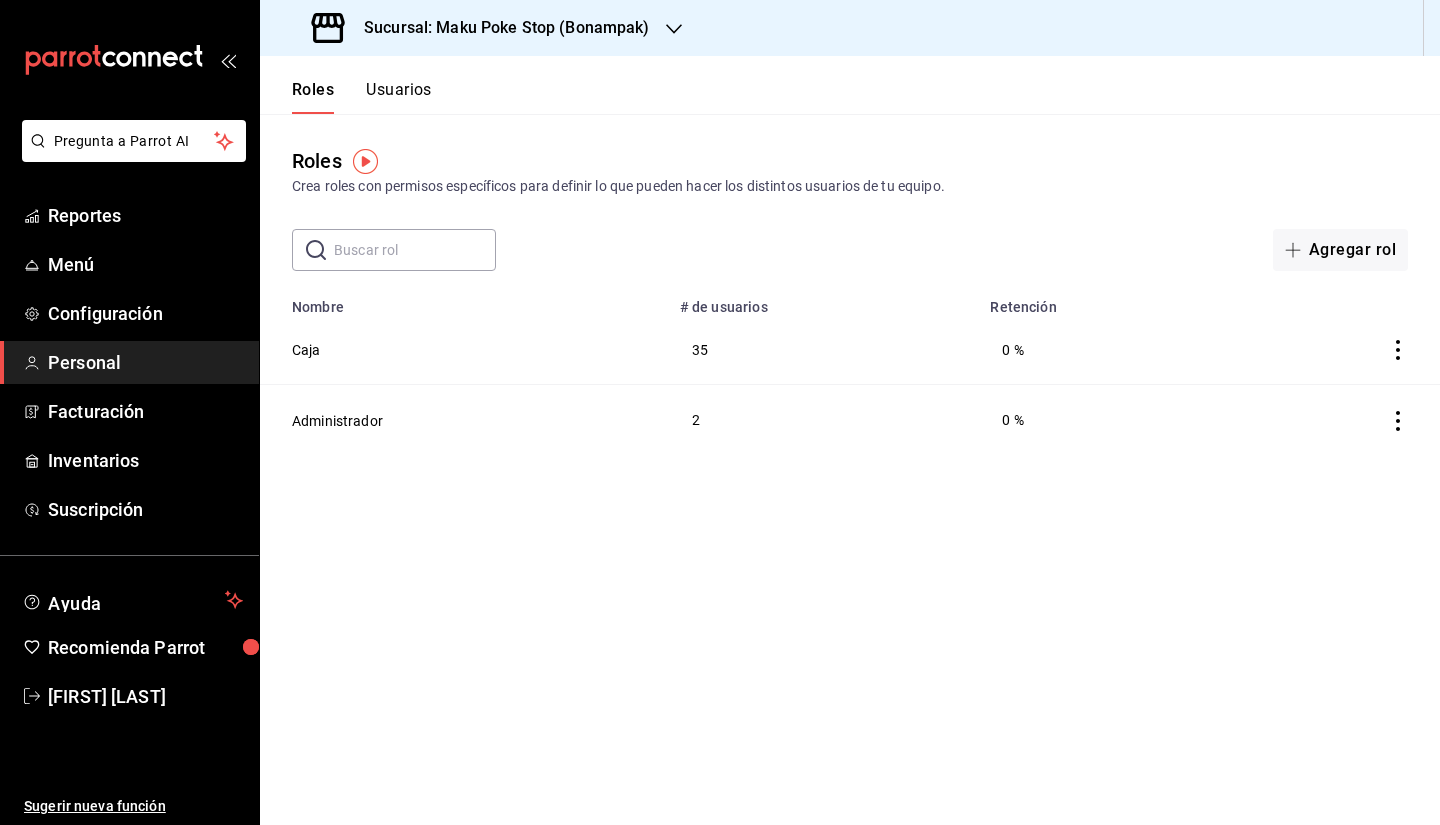 click on "Usuarios" at bounding box center [399, 97] 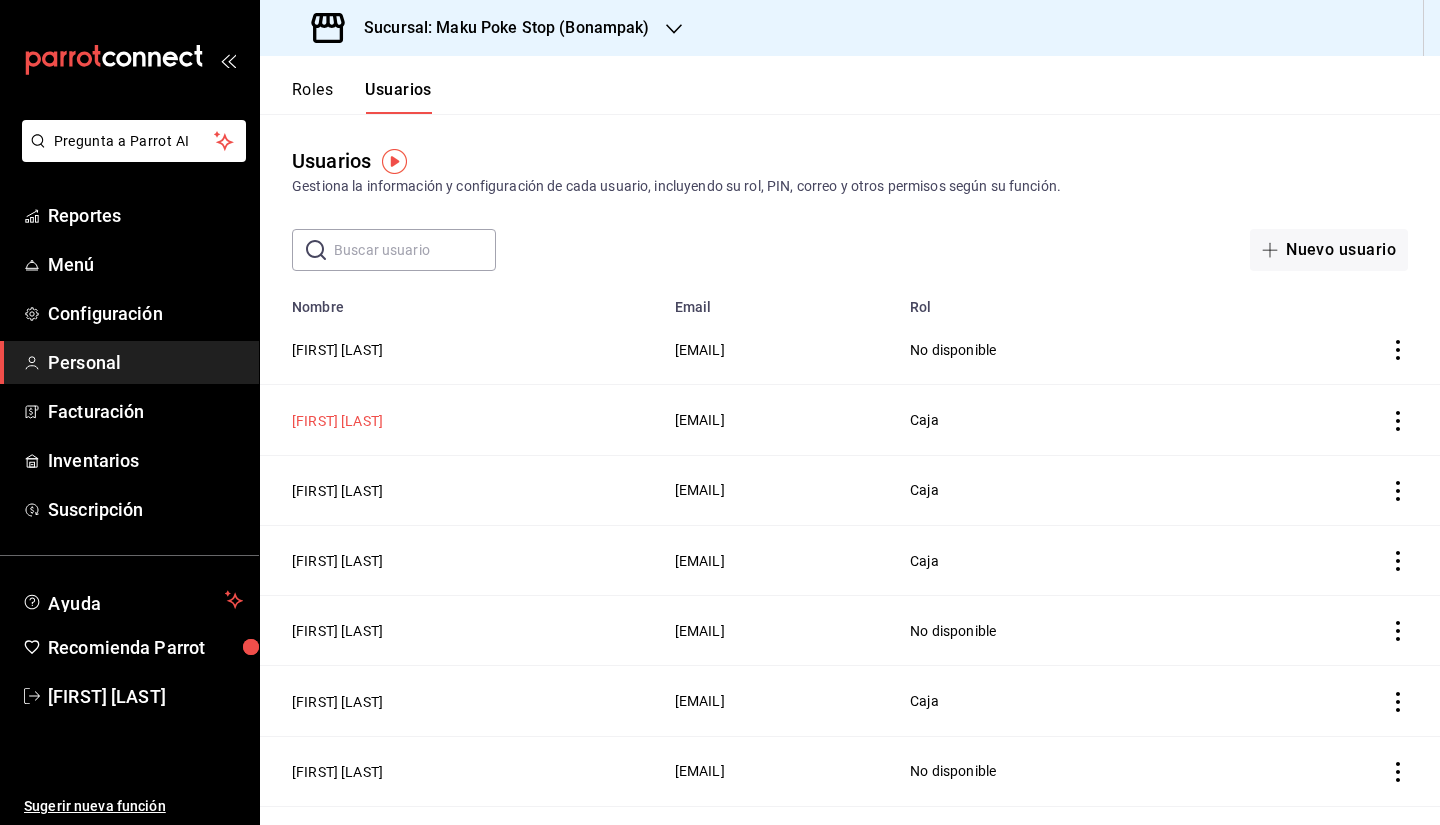 click on "[FIRST] [LAST]" at bounding box center [337, 421] 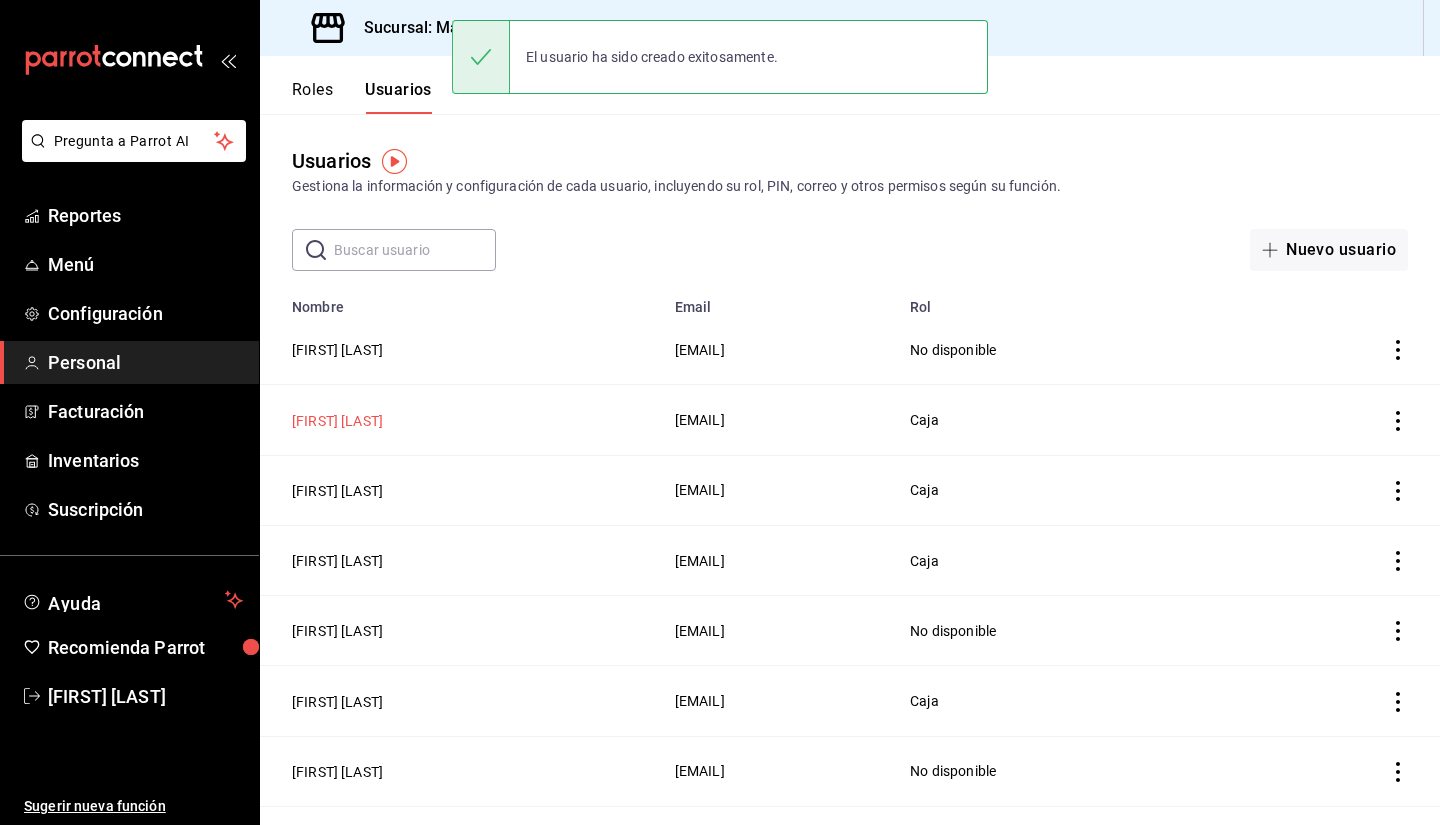 click on "[FIRST] [LAST]" at bounding box center (337, 421) 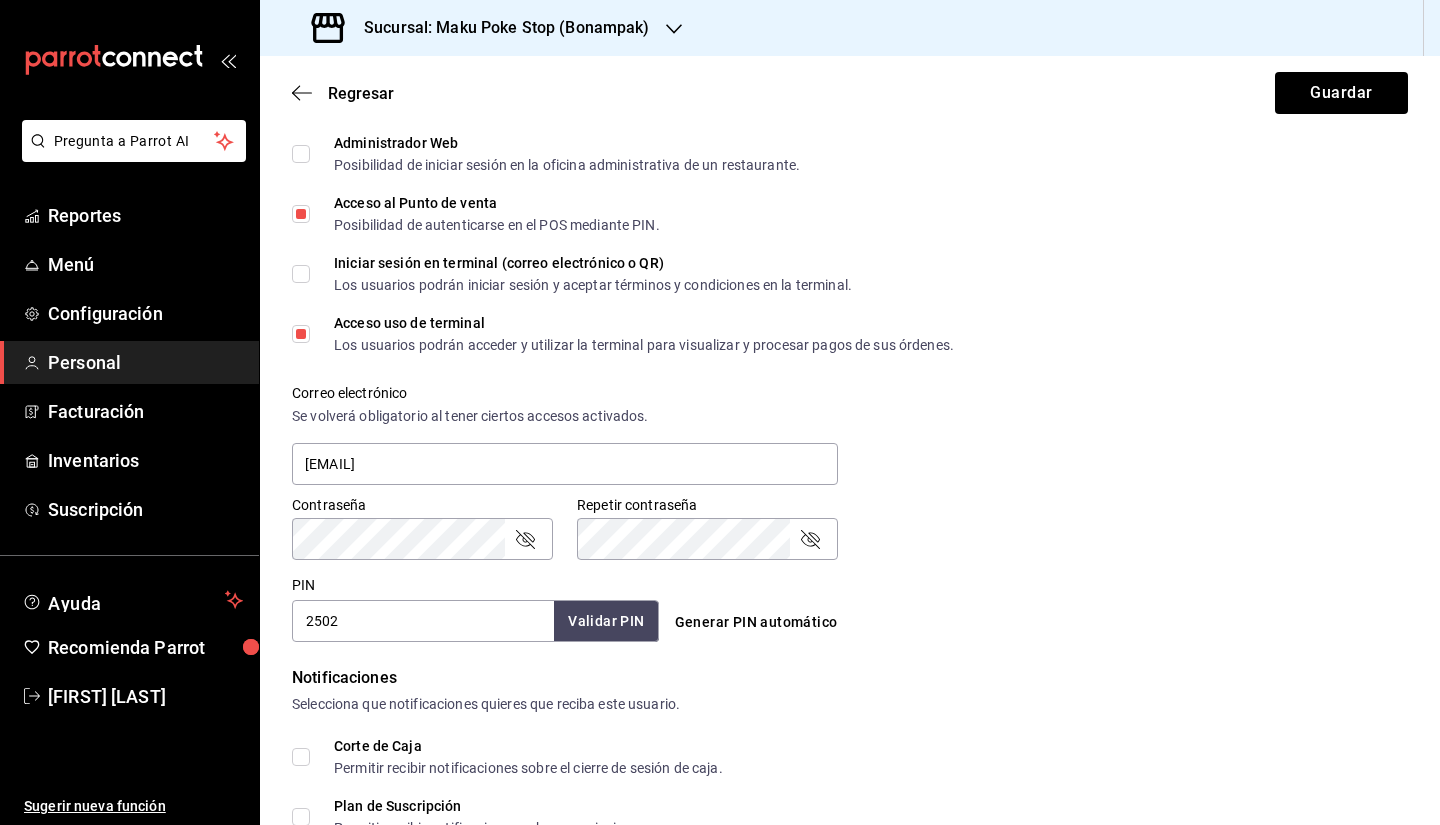 scroll, scrollTop: 600, scrollLeft: 0, axis: vertical 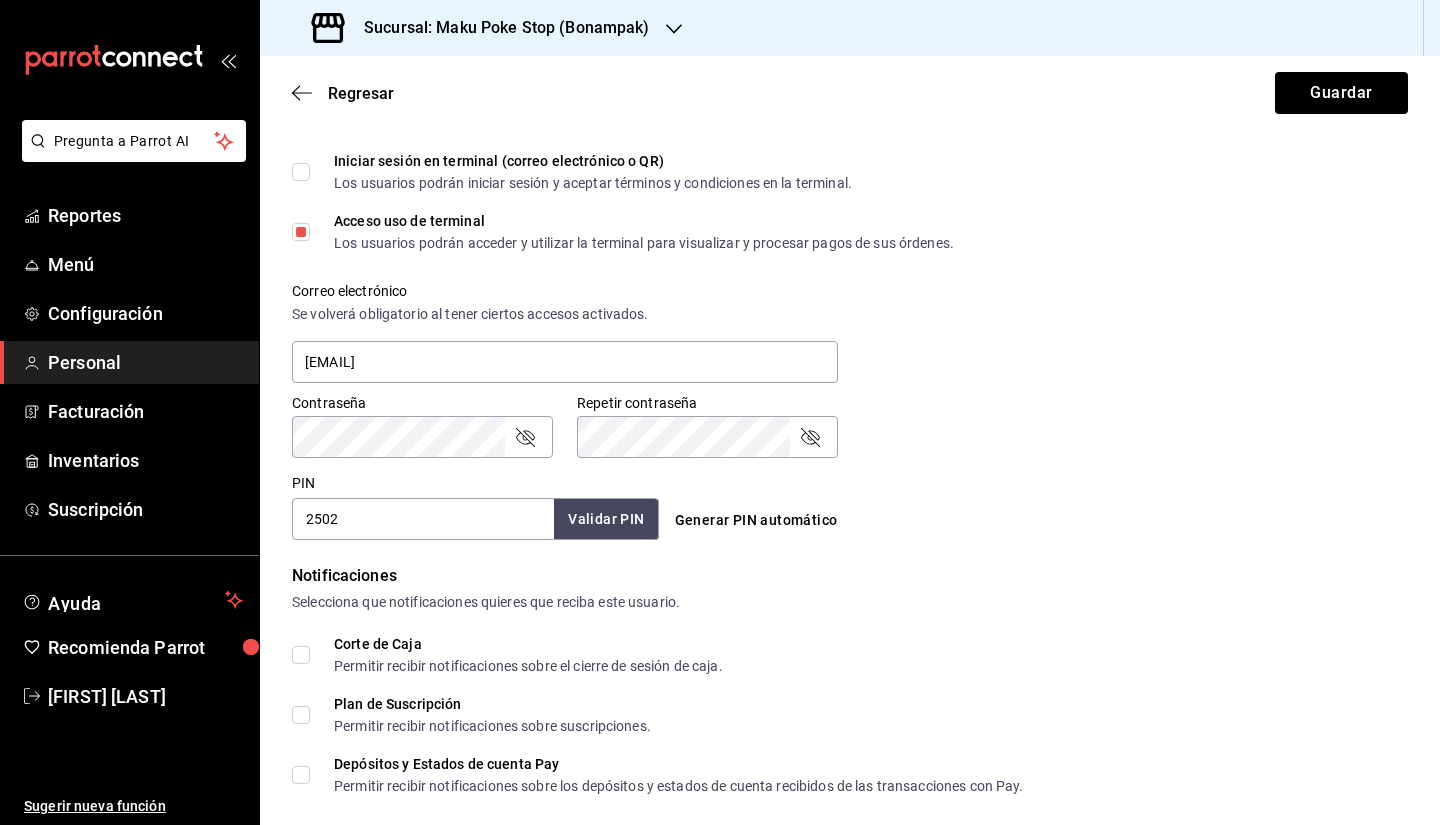 click on "2502" at bounding box center [423, 519] 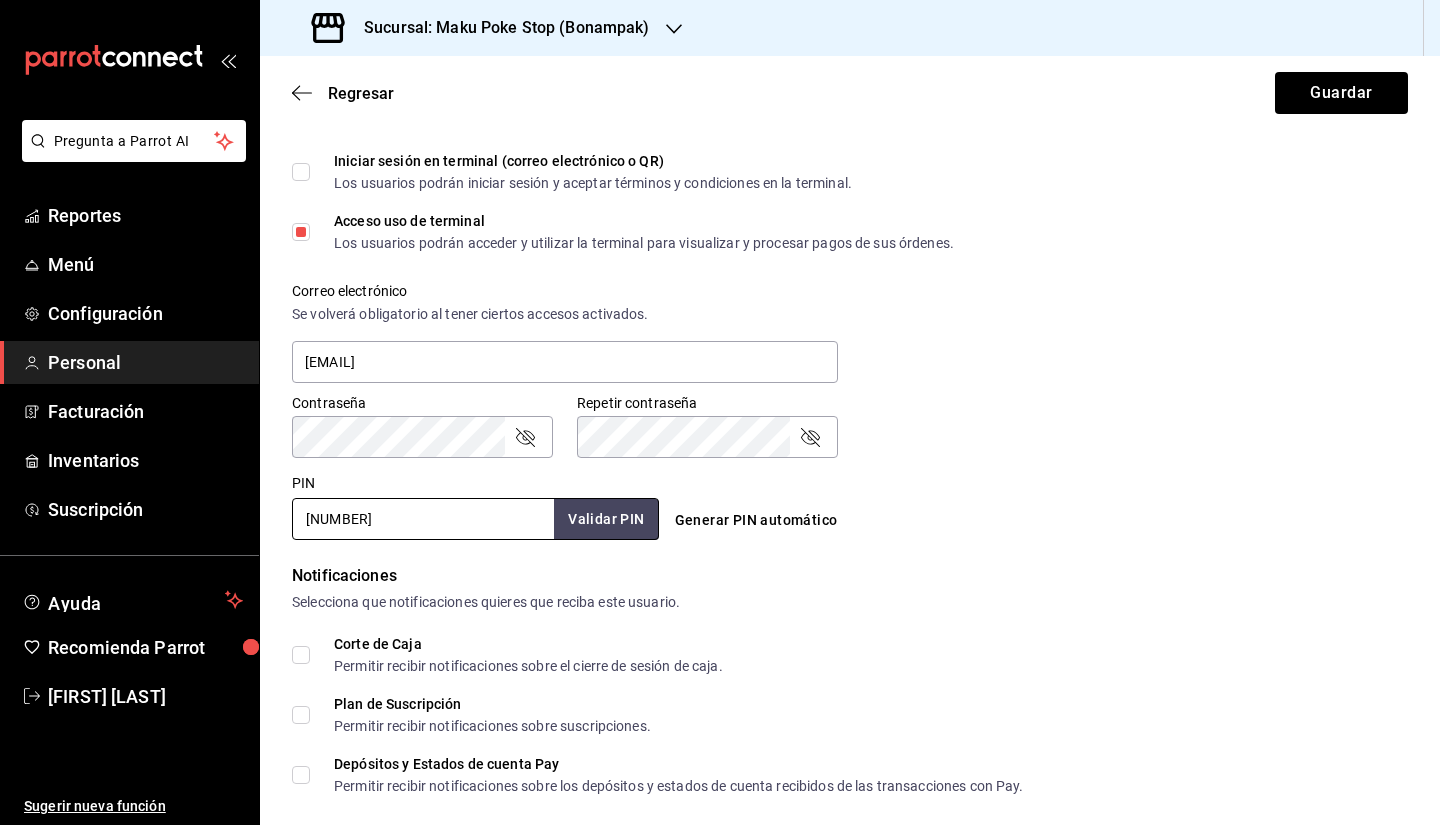 type on "[NUMBER]" 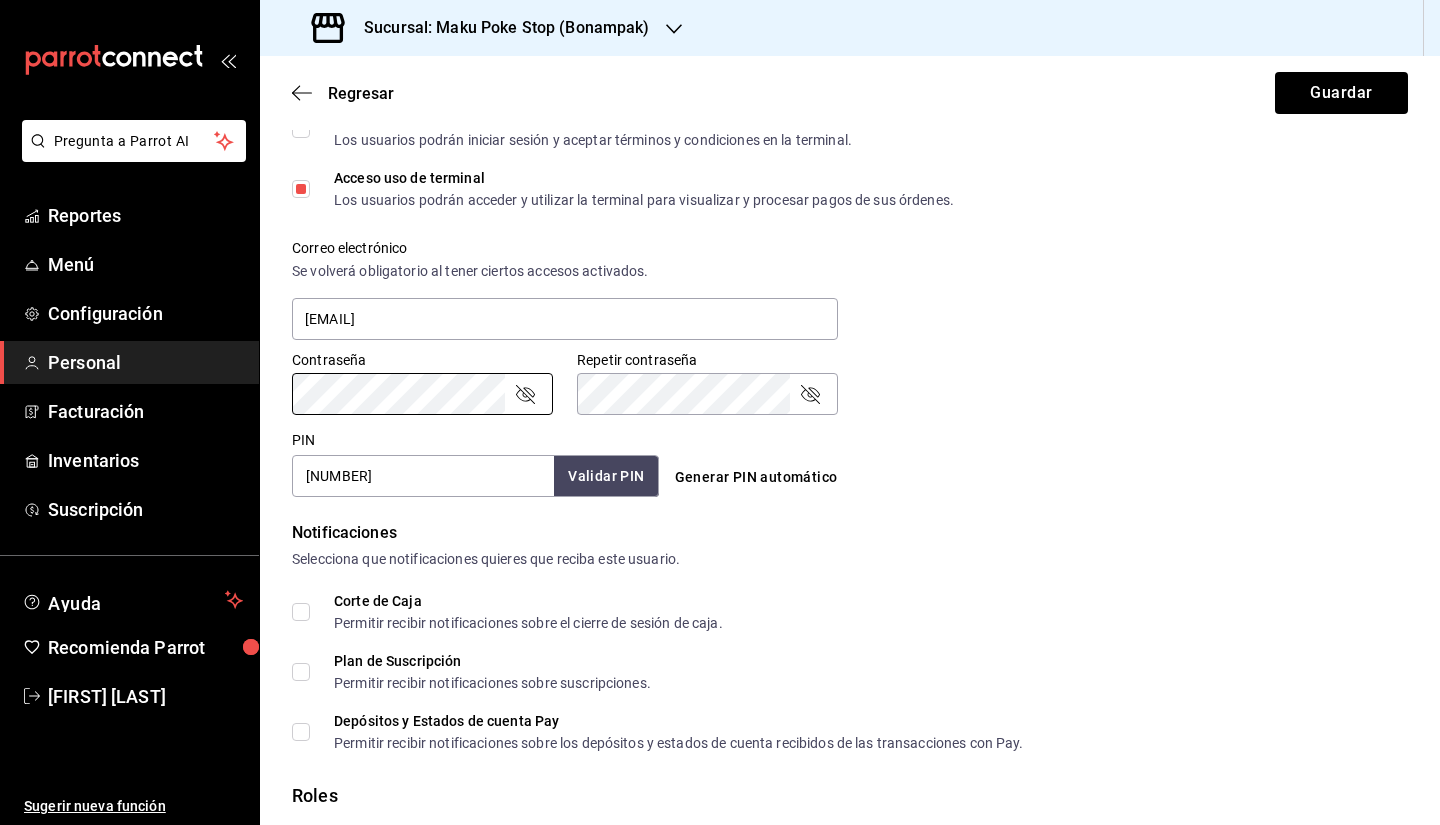 scroll, scrollTop: 700, scrollLeft: 0, axis: vertical 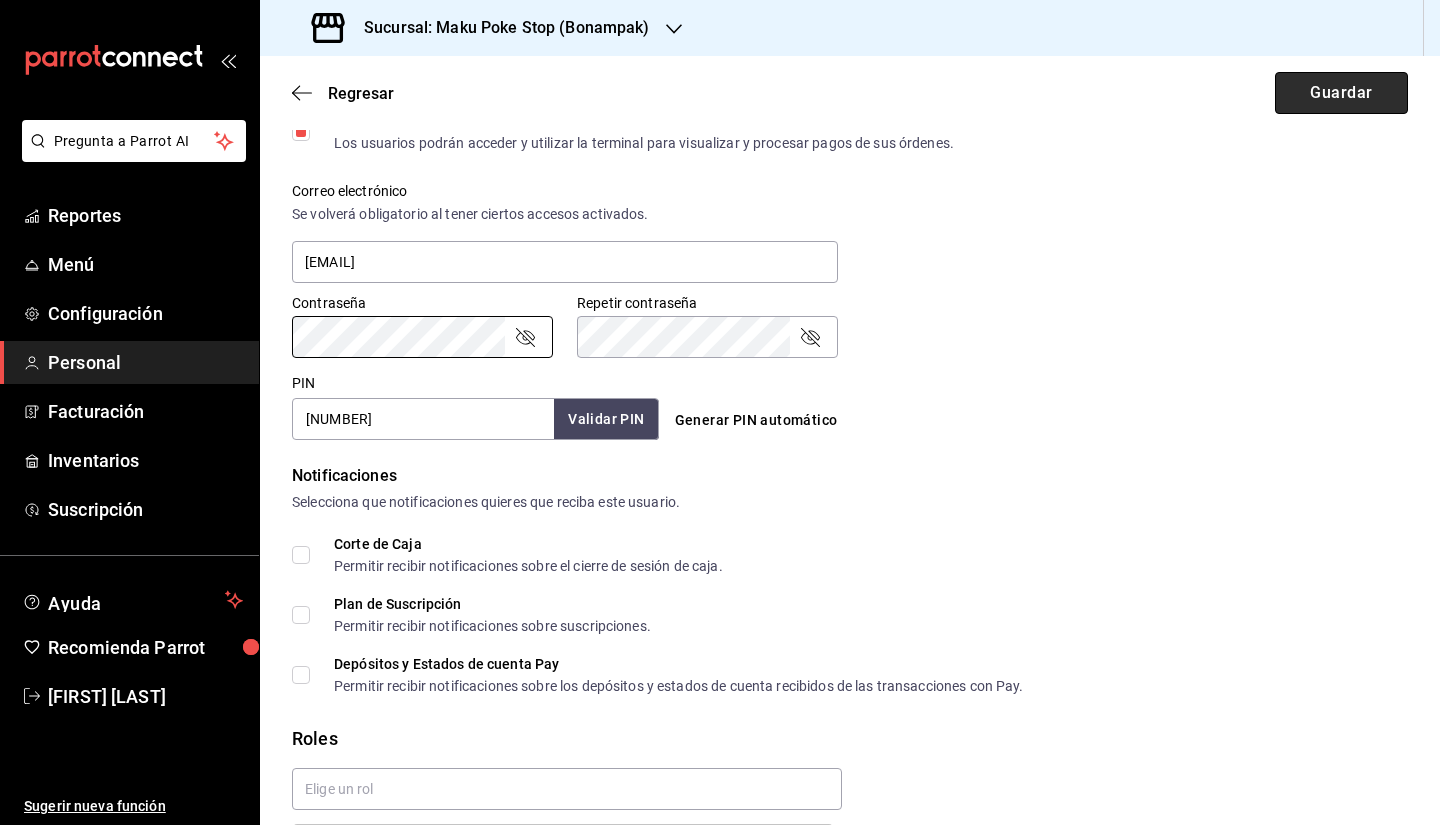 click on "Guardar" at bounding box center (1341, 93) 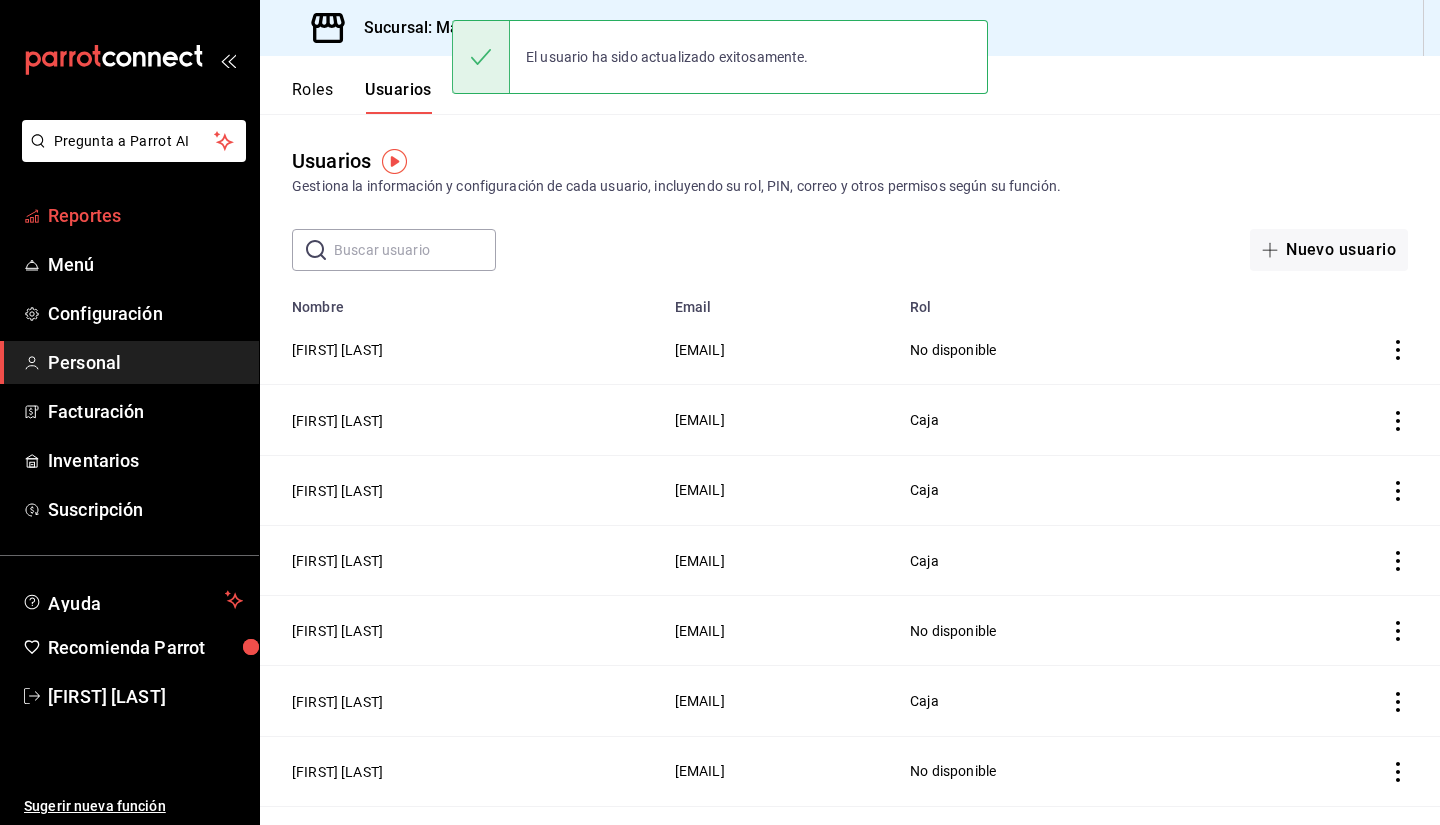 click on "Reportes" at bounding box center [145, 215] 